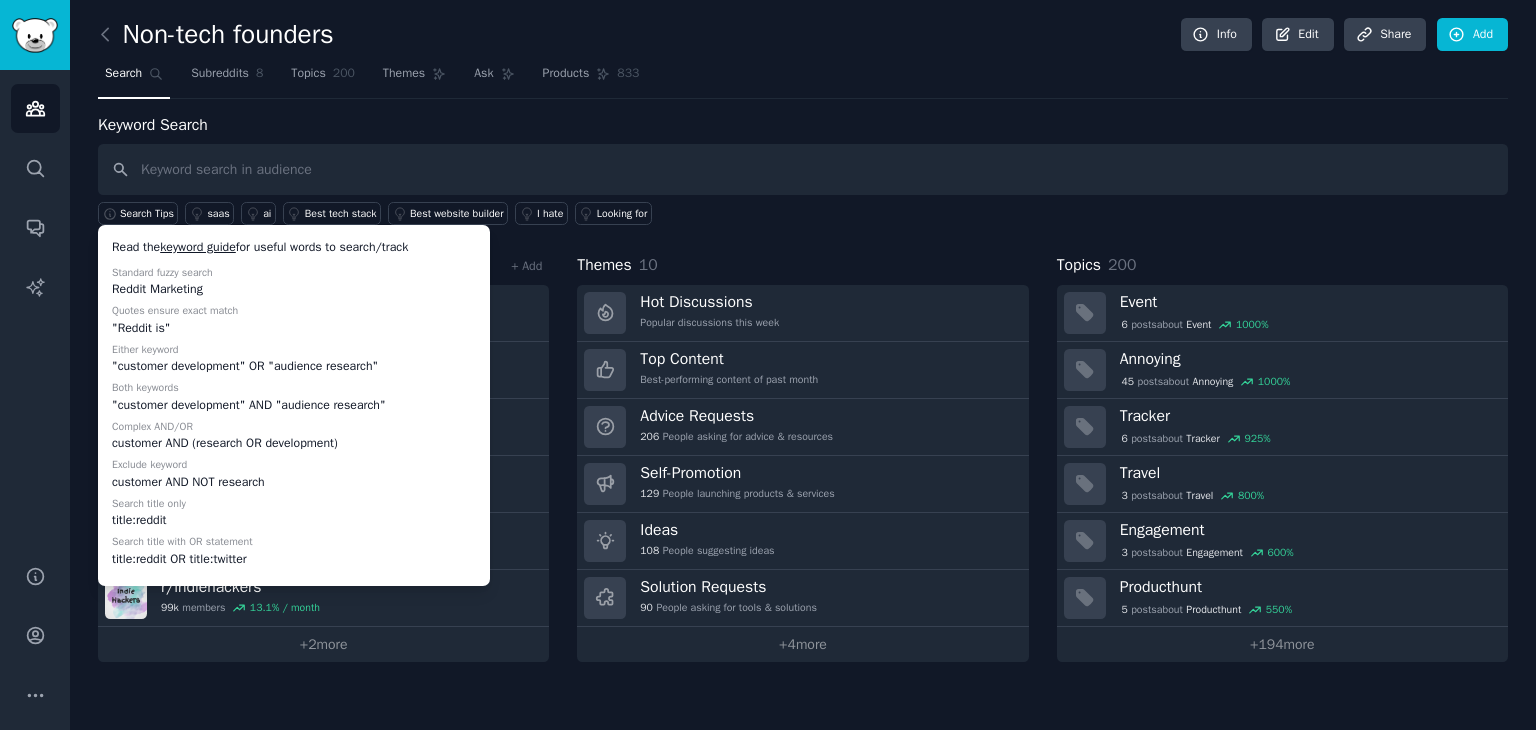 scroll, scrollTop: 0, scrollLeft: 0, axis: both 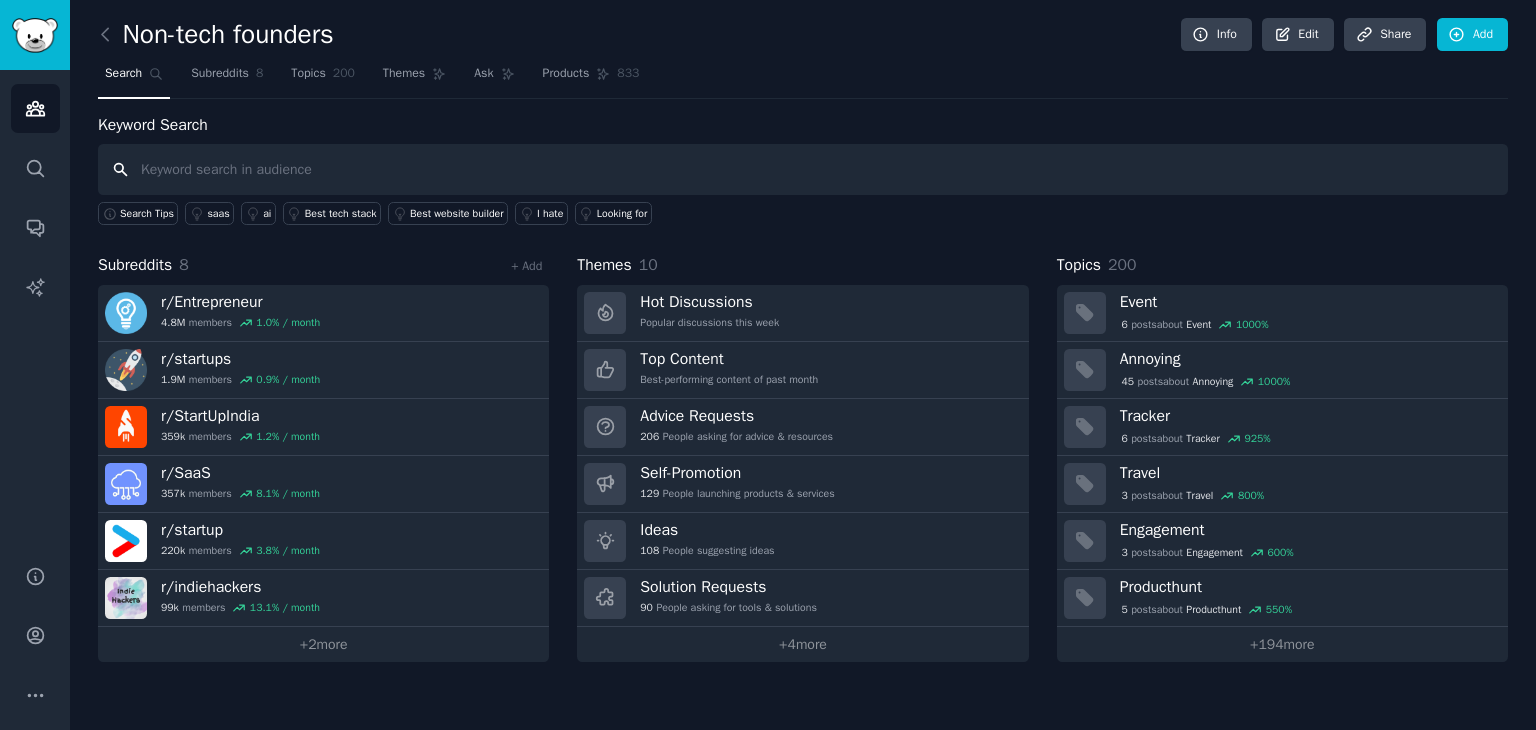 click at bounding box center (803, 169) 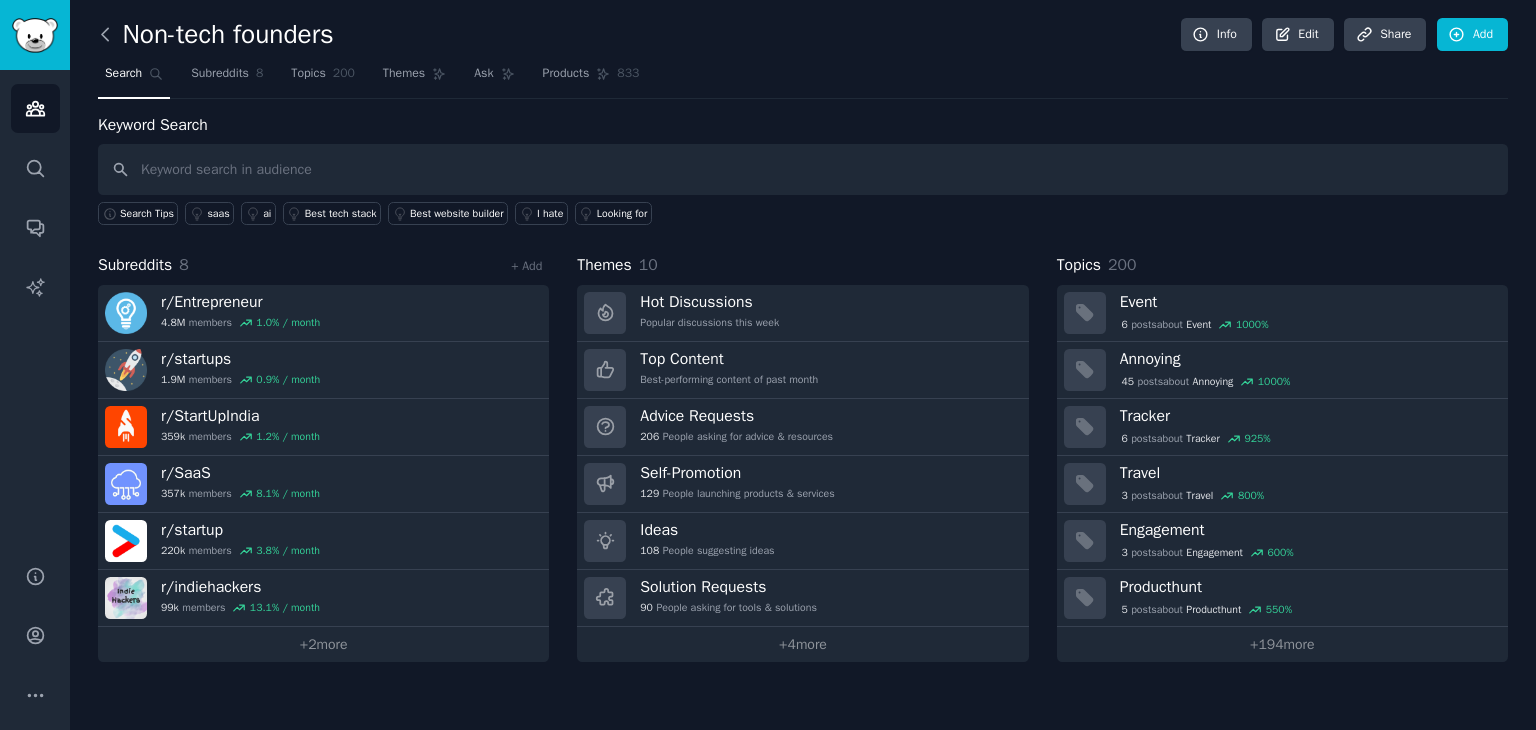 click 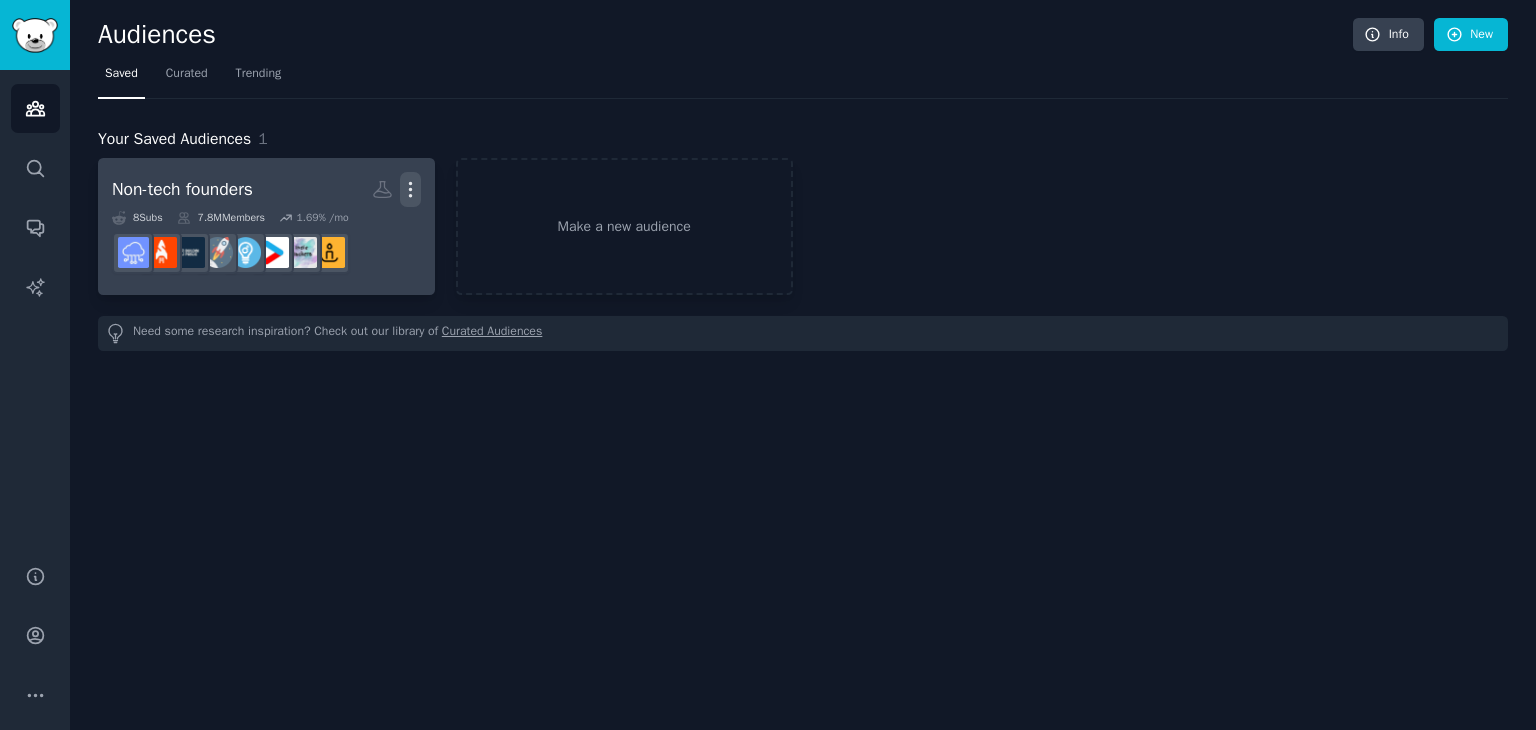 click 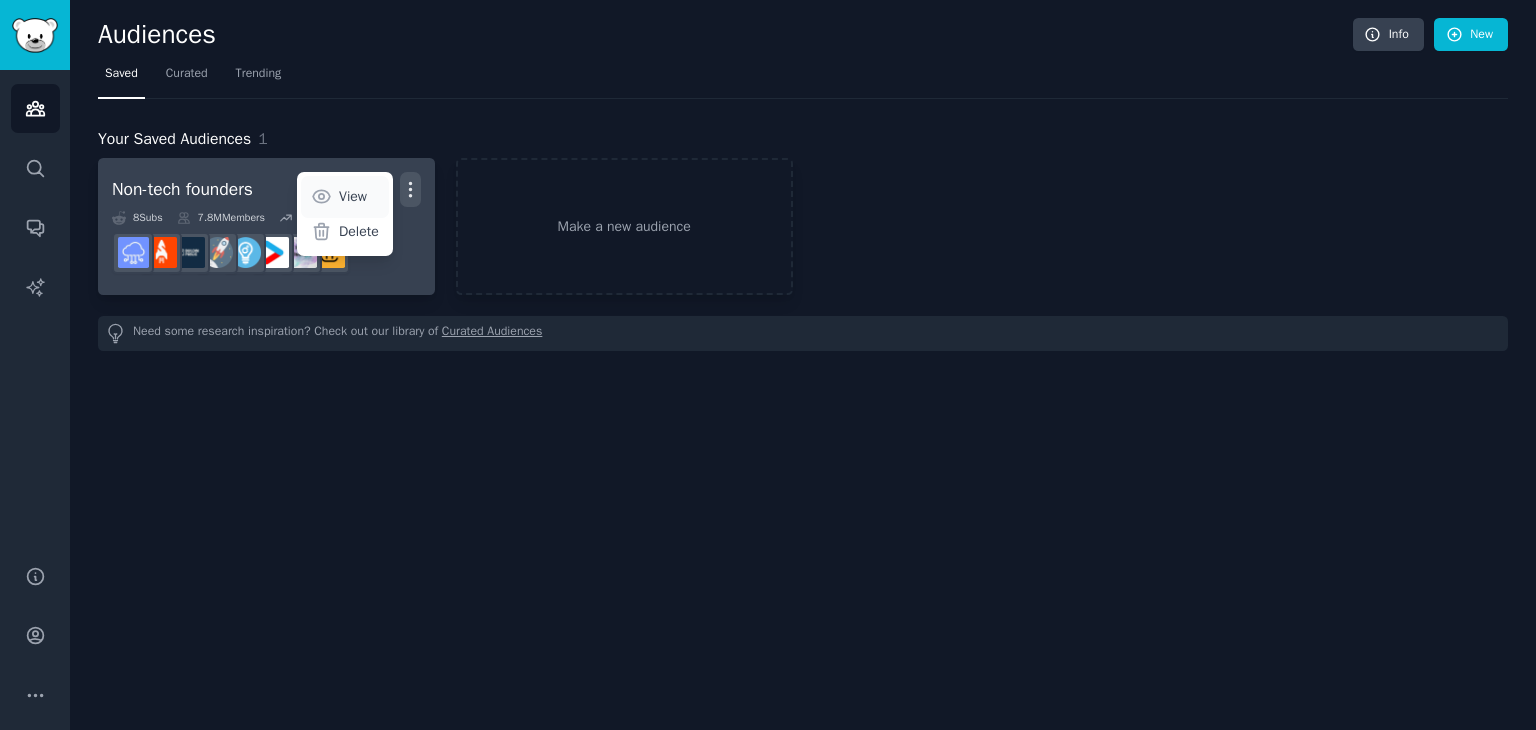 click on "View" at bounding box center [345, 197] 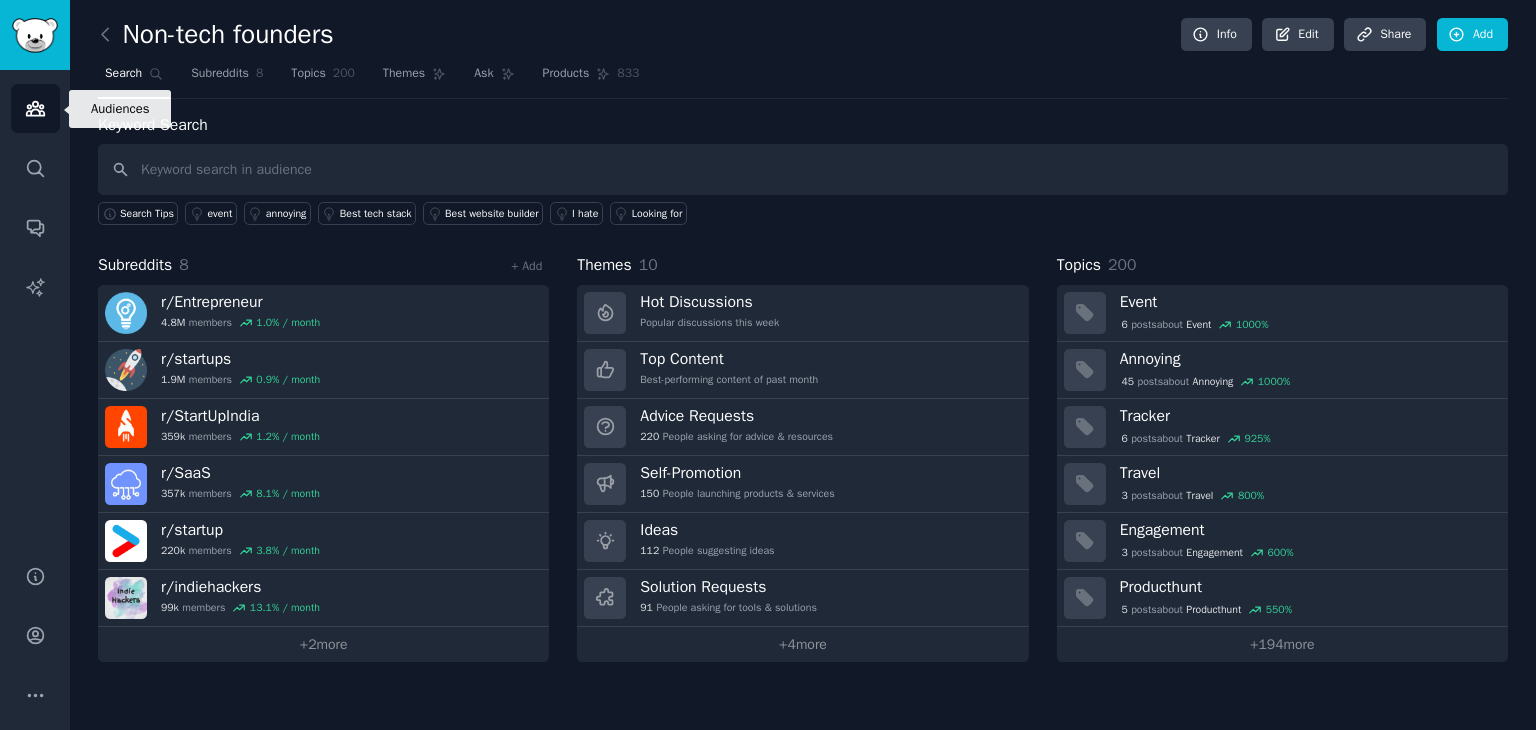 click on "Audiences" at bounding box center [35, 108] 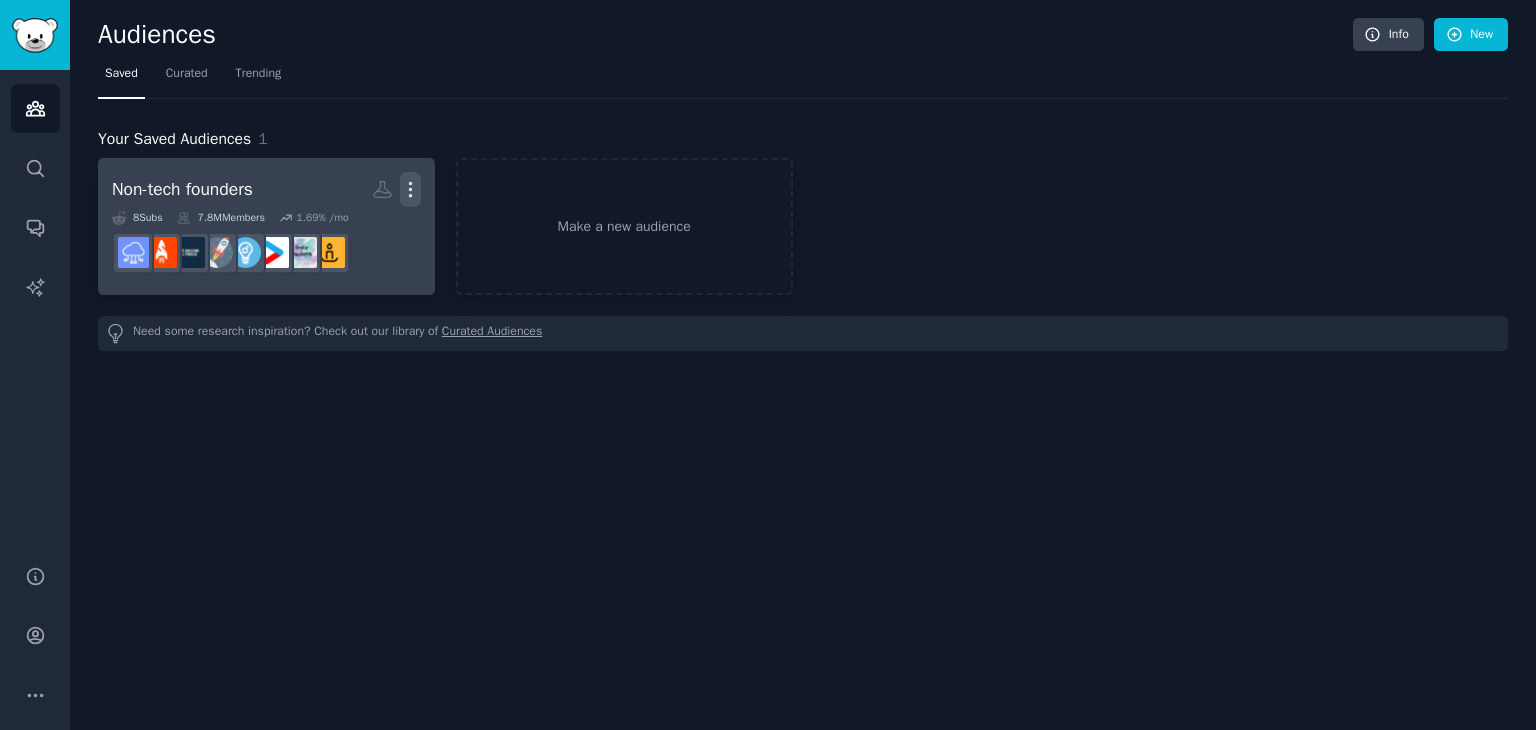 click 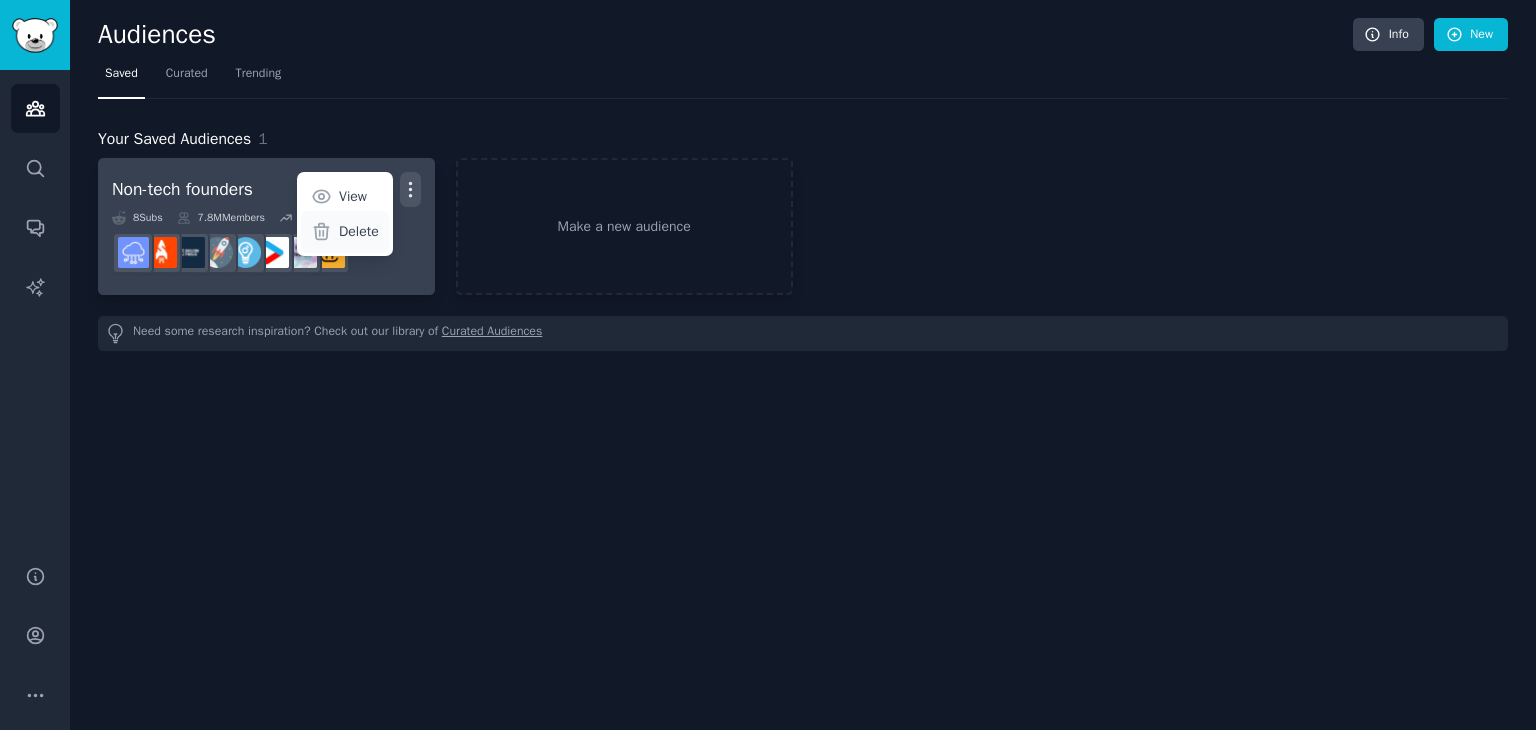 click on "Delete" at bounding box center [359, 231] 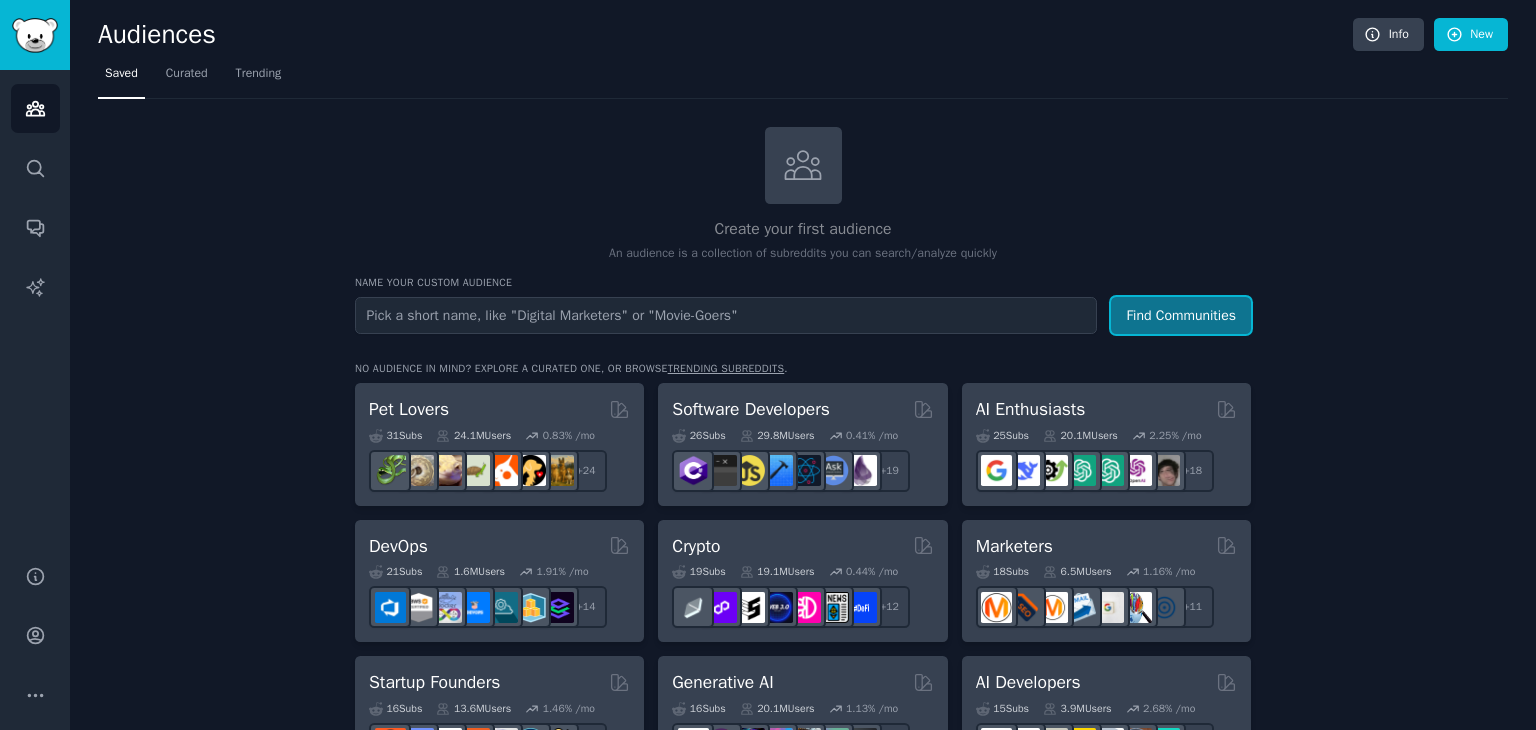 click on "Find Communities" at bounding box center [1181, 315] 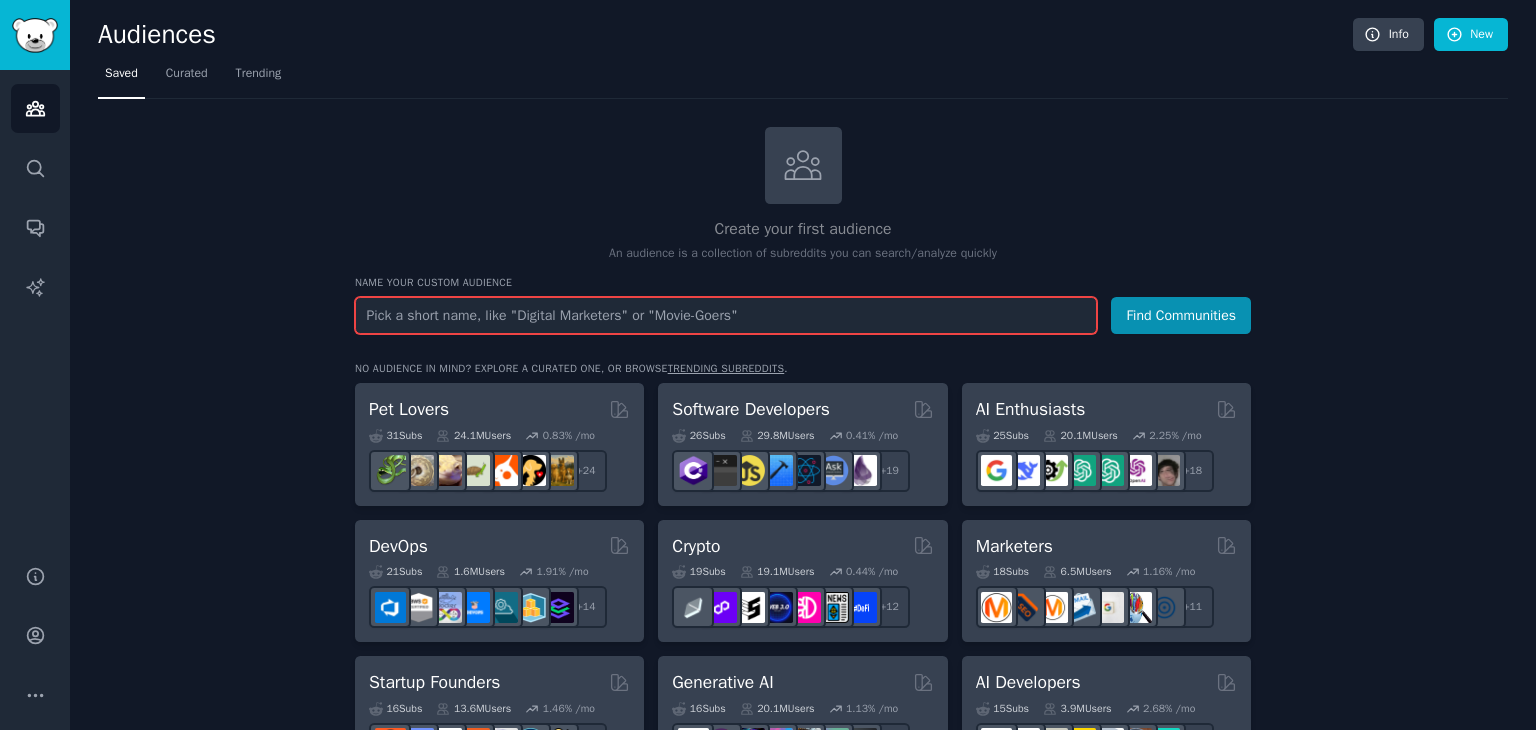 click at bounding box center [726, 315] 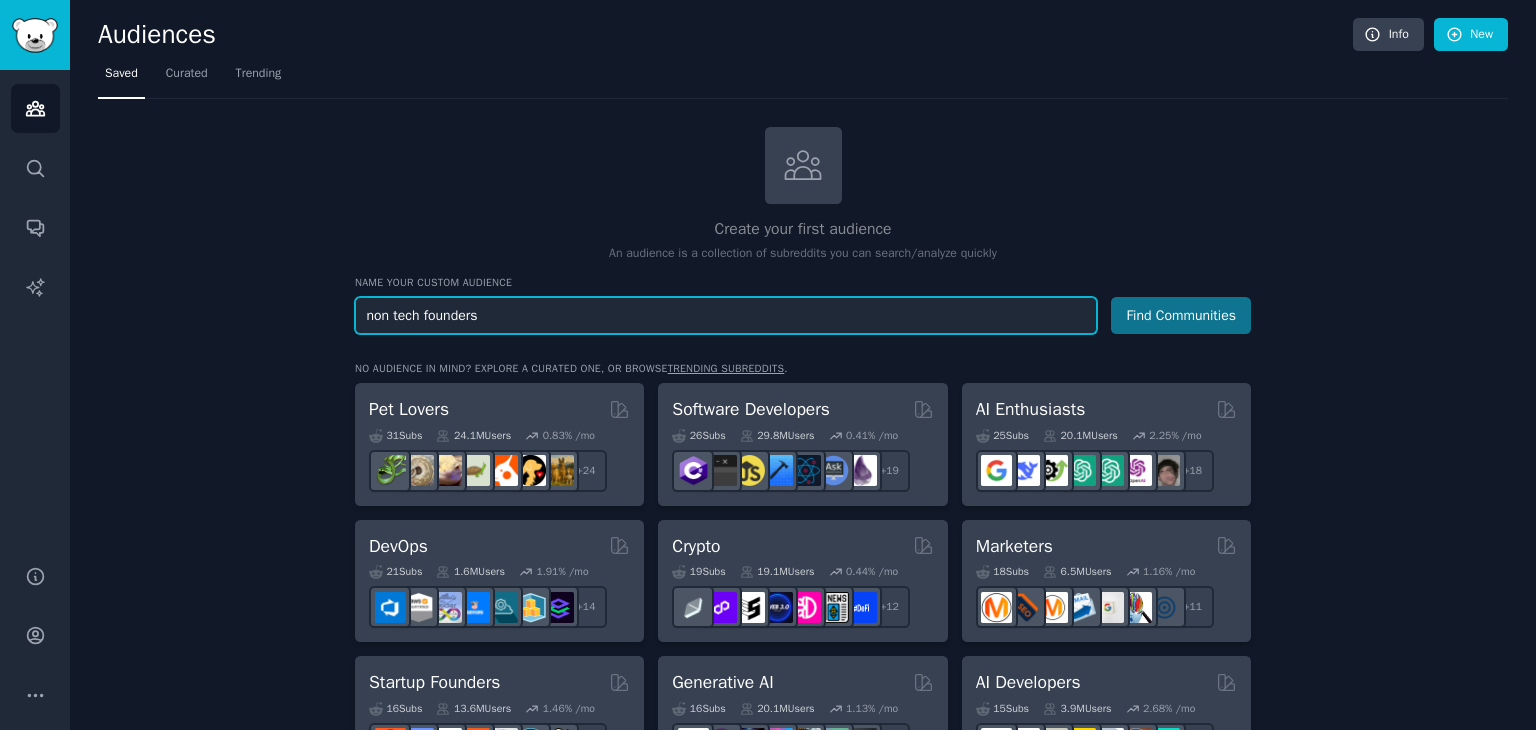 type on "non tech founders" 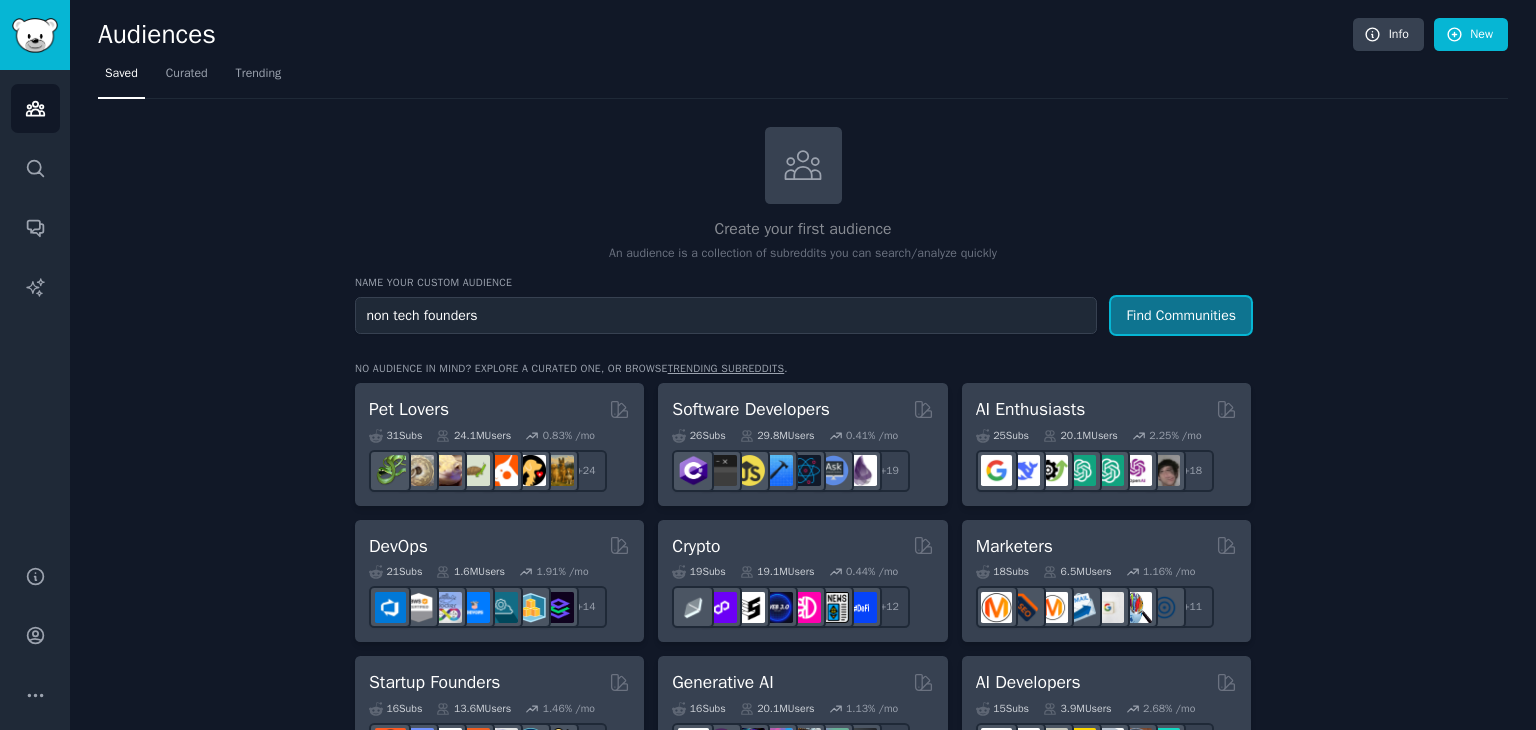 click on "Find Communities" at bounding box center [1181, 315] 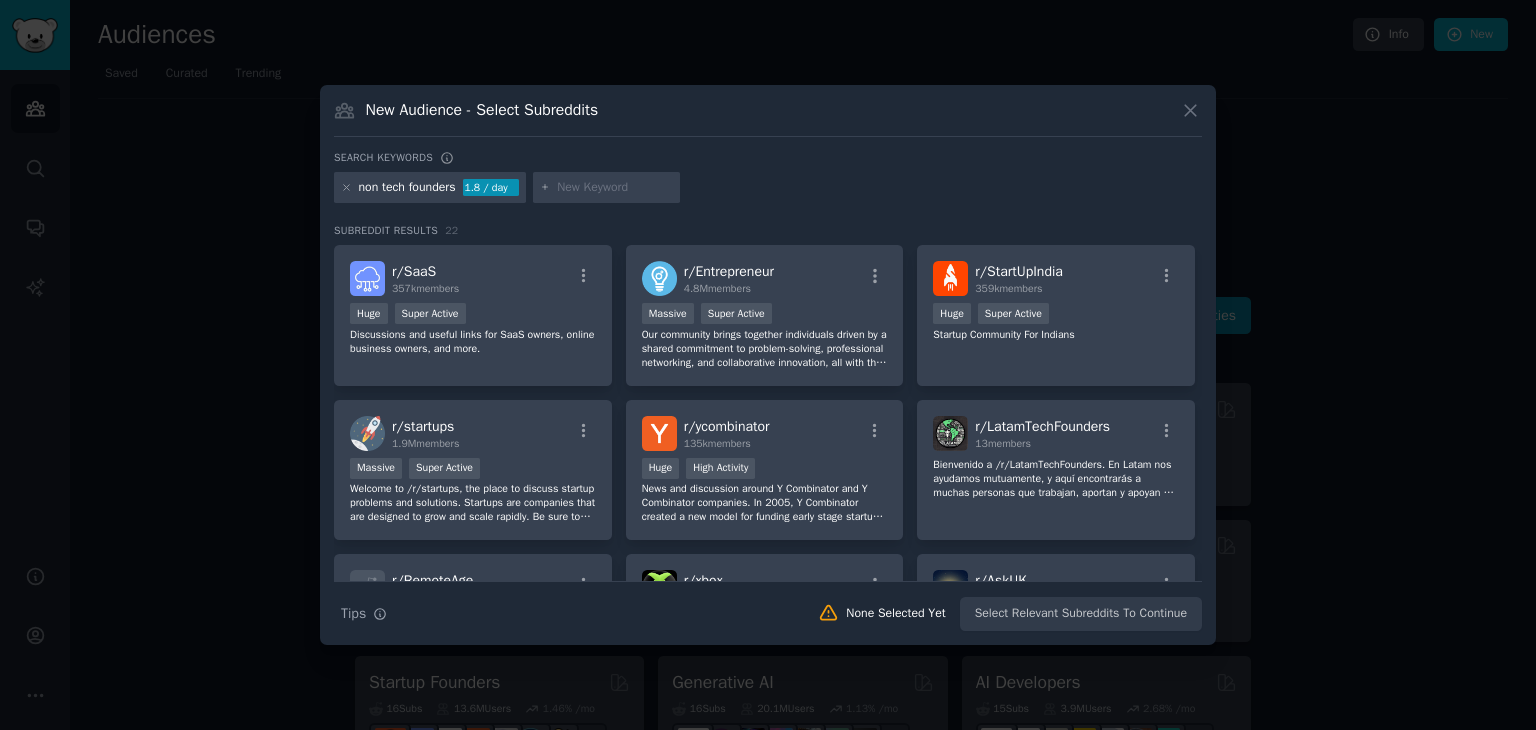 click at bounding box center [615, 188] 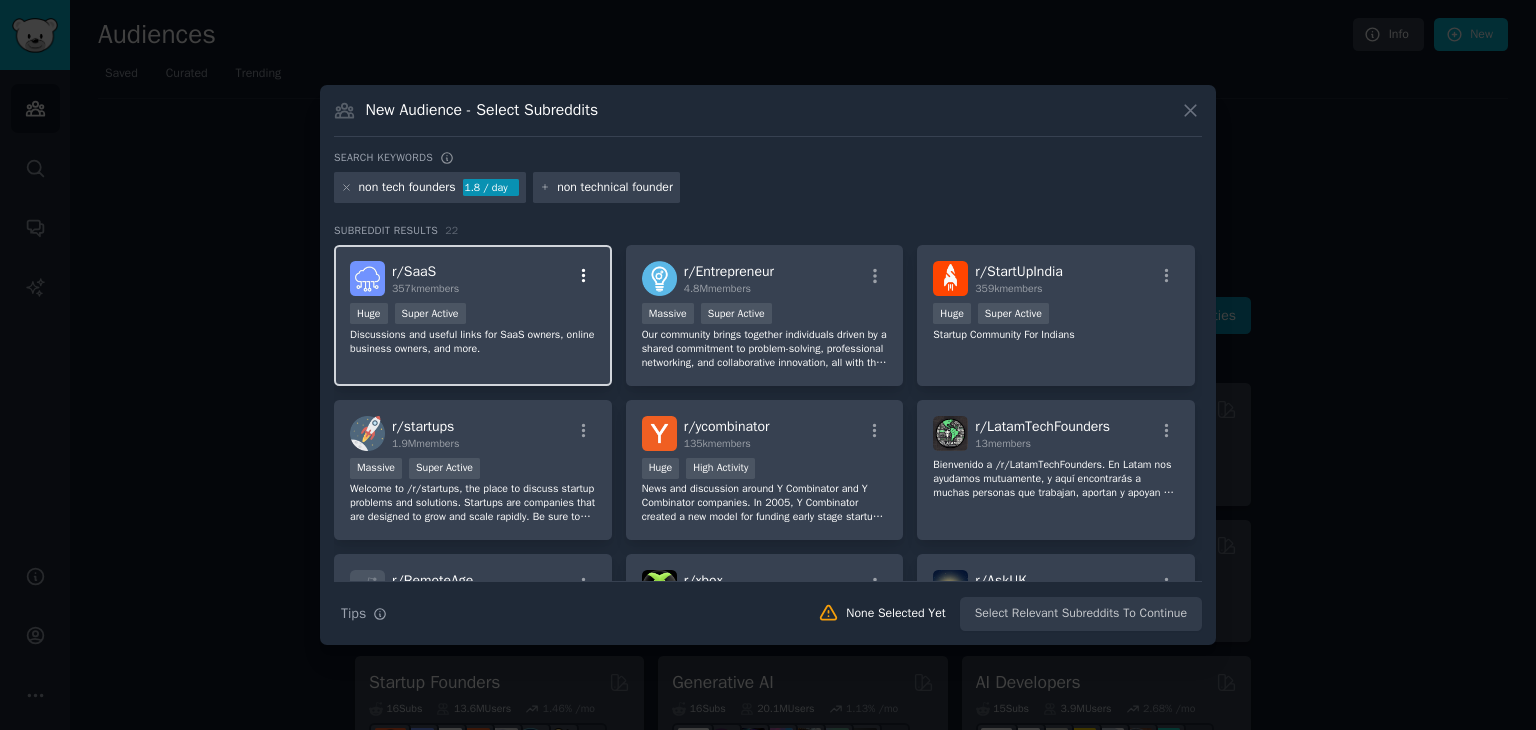click at bounding box center [583, 276] 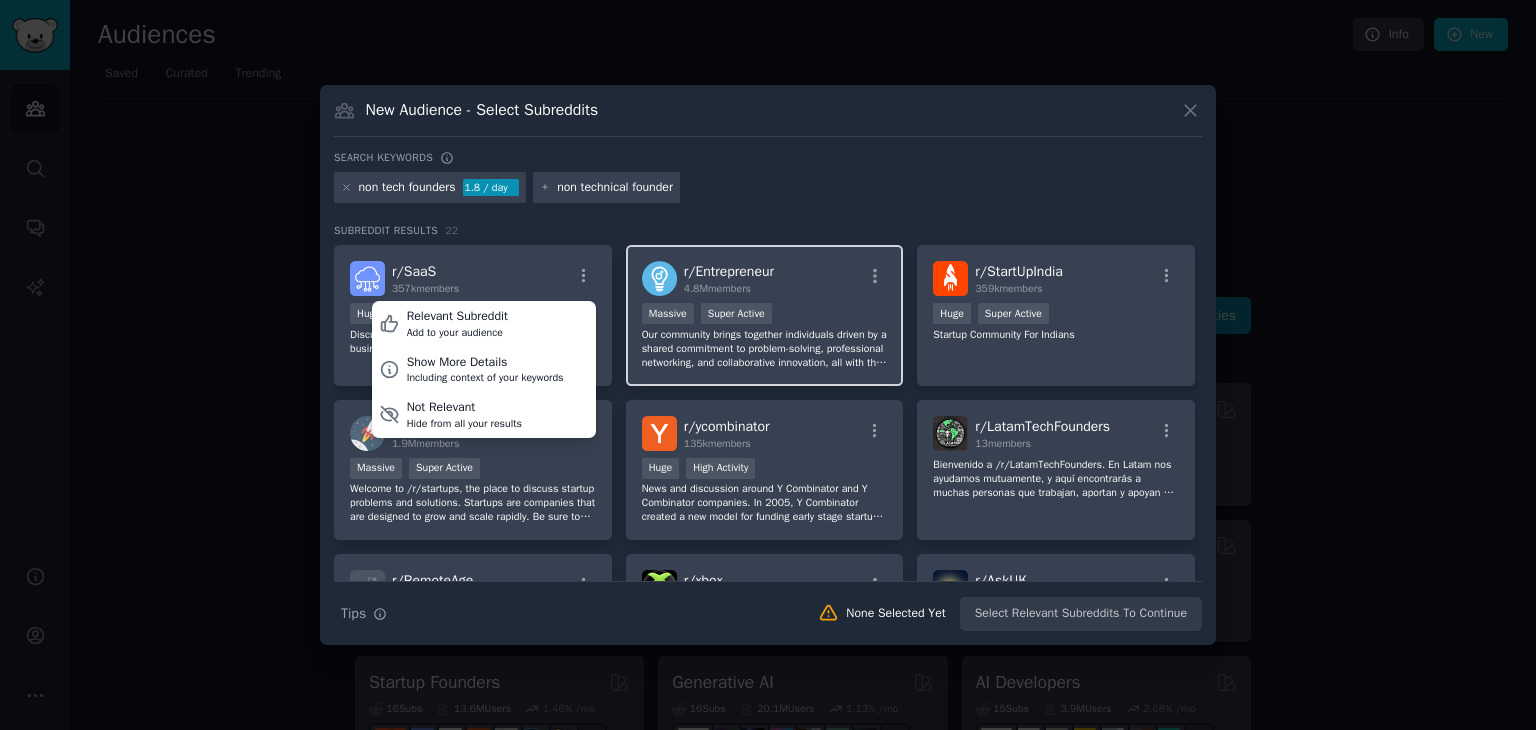 click on "r/ Entrepreneur 4.8M  members" at bounding box center [765, 278] 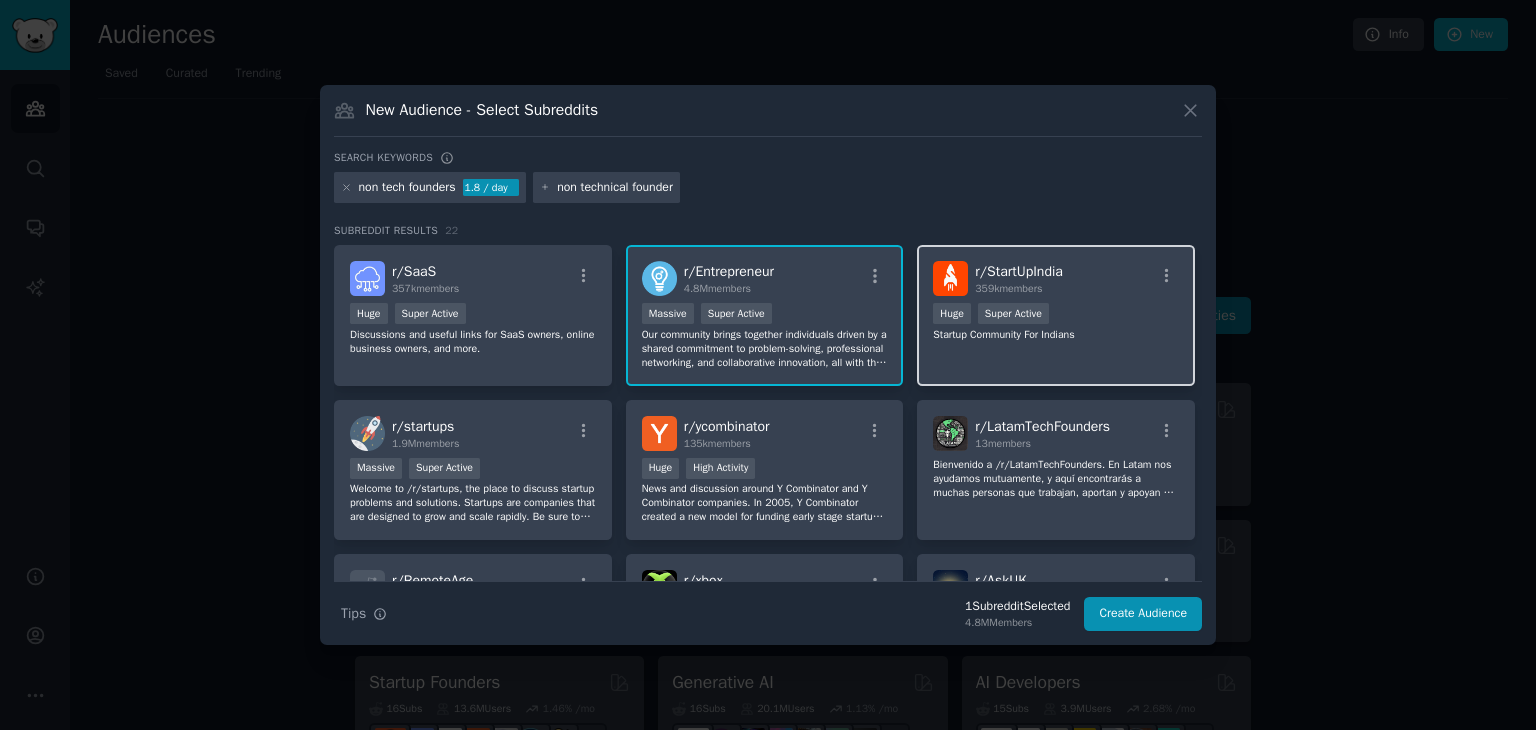 click on "Startup Community For Indians" at bounding box center [1056, 335] 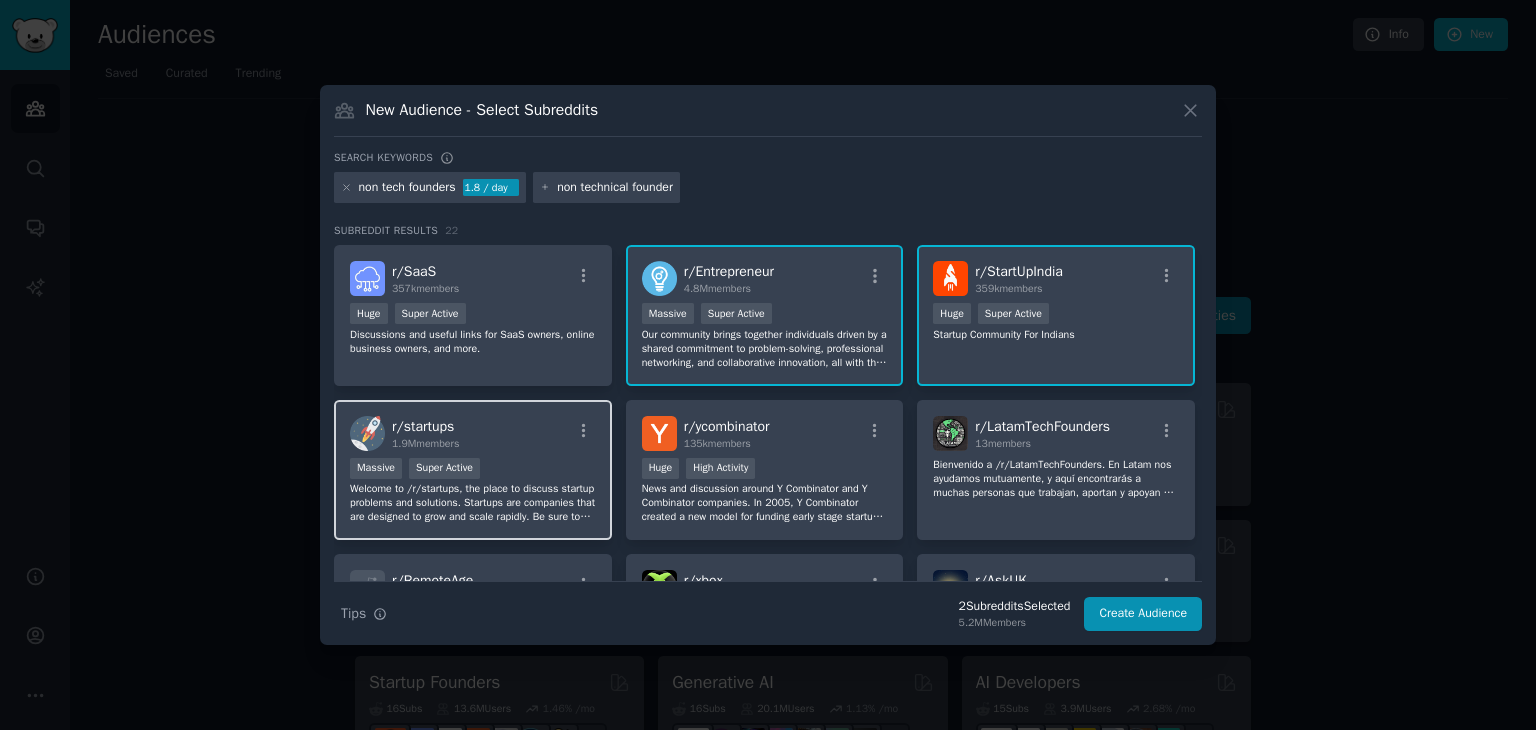 click on "r/ startups 1.9M  members Massive Super Active Welcome to /r/startups, the place to discuss startup problems and solutions. Startups are companies that are designed to grow and scale rapidly.  Be sure to read and follow all of our rules--we have specific places for common content and requests." at bounding box center [473, 470] 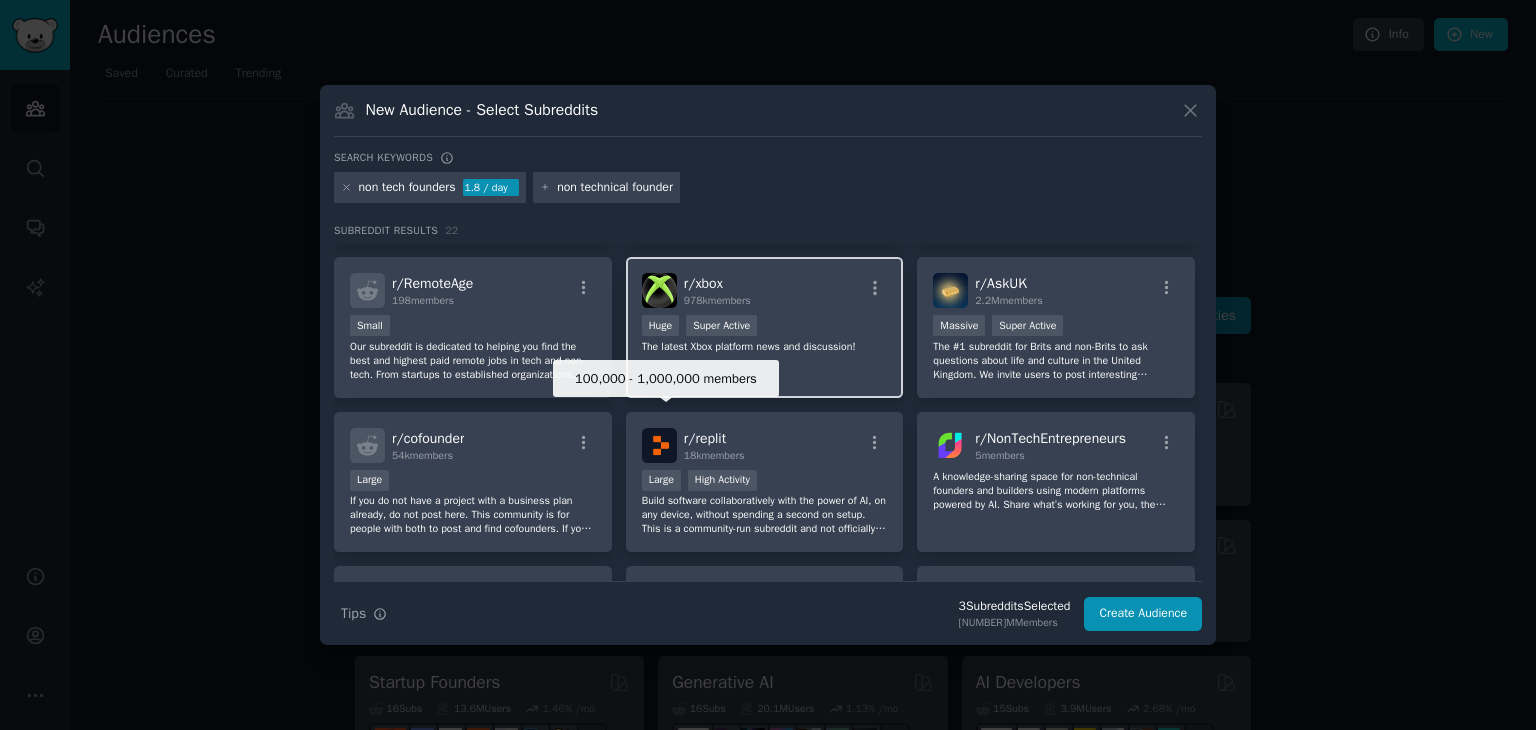 scroll, scrollTop: 300, scrollLeft: 0, axis: vertical 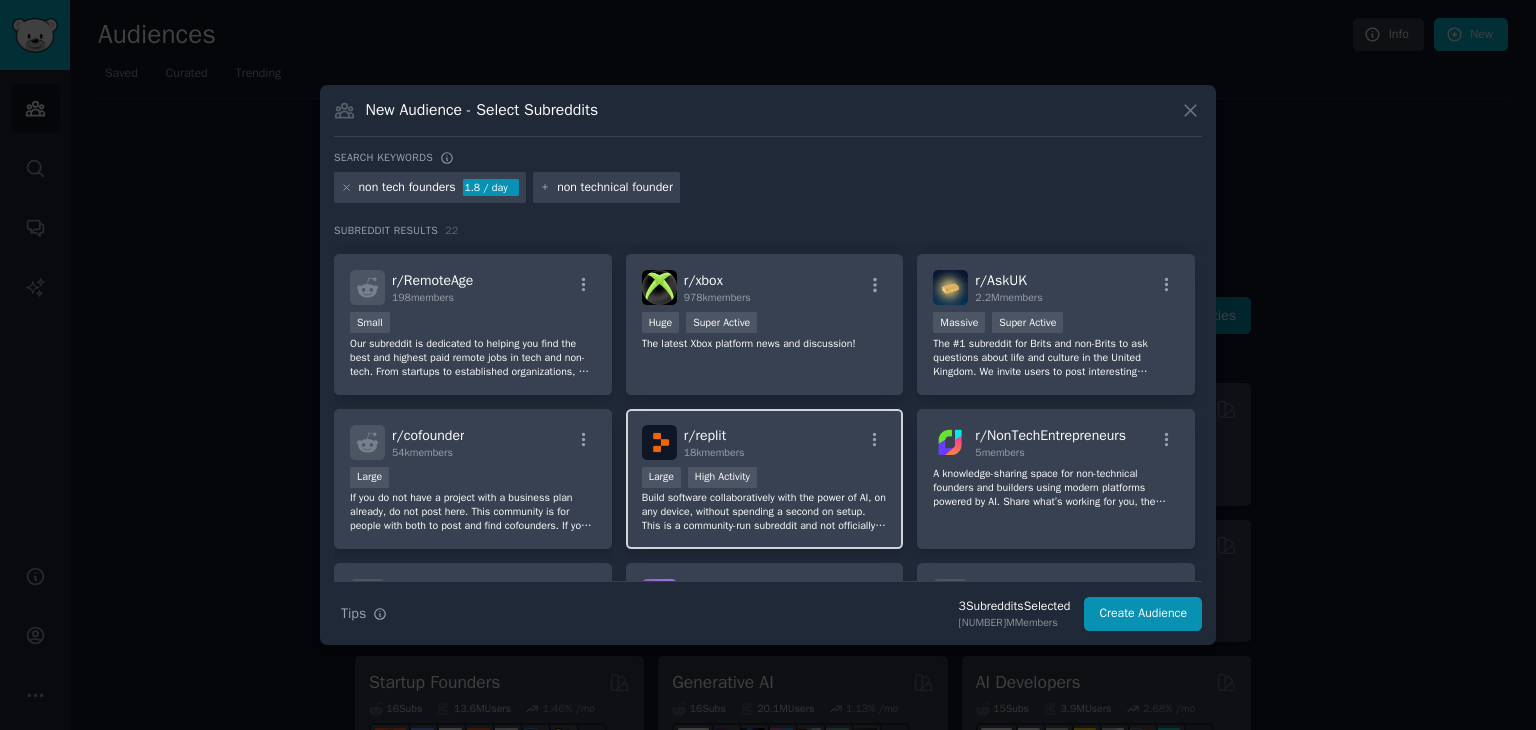 click on ">= 80th percentile for submissions / day Large High Activity" at bounding box center [765, 479] 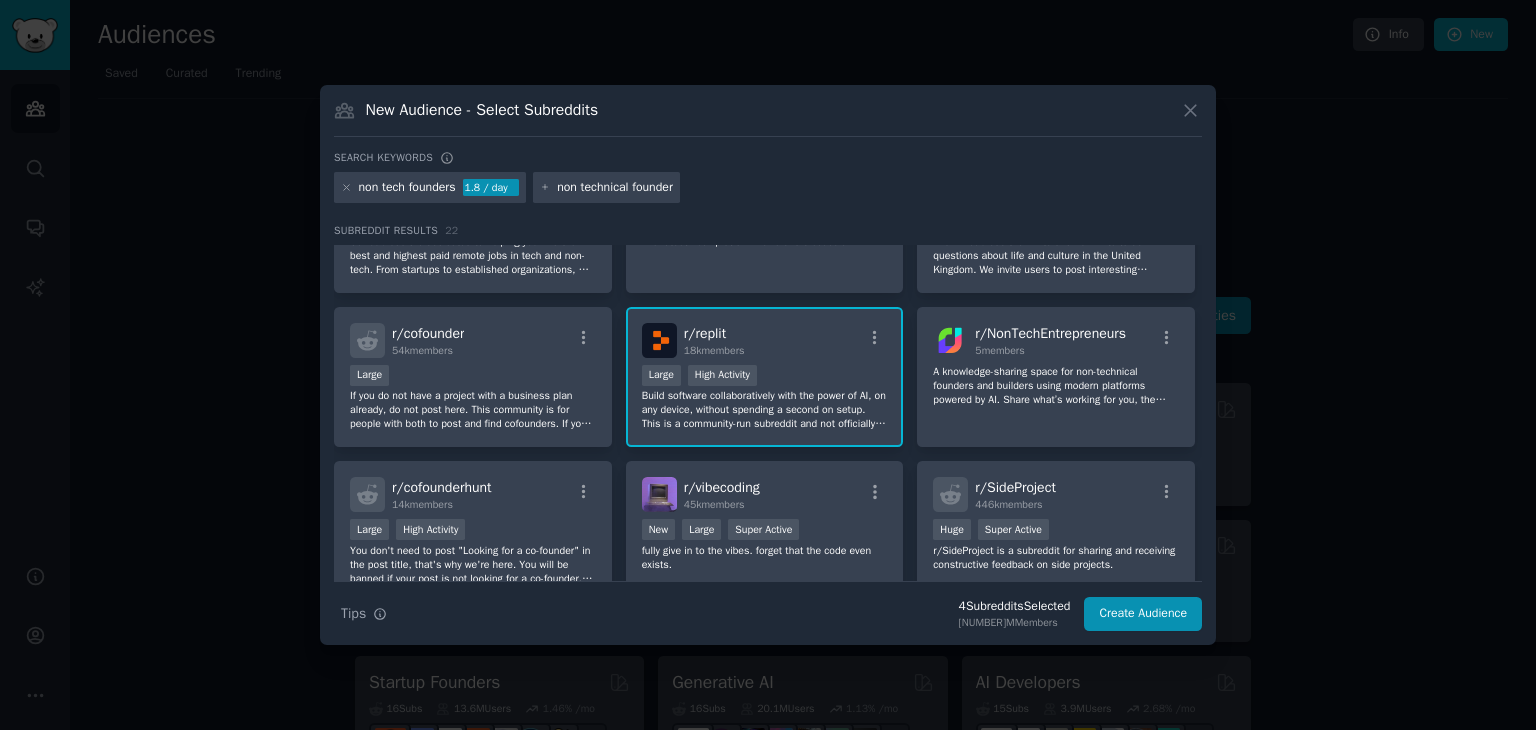 scroll, scrollTop: 400, scrollLeft: 0, axis: vertical 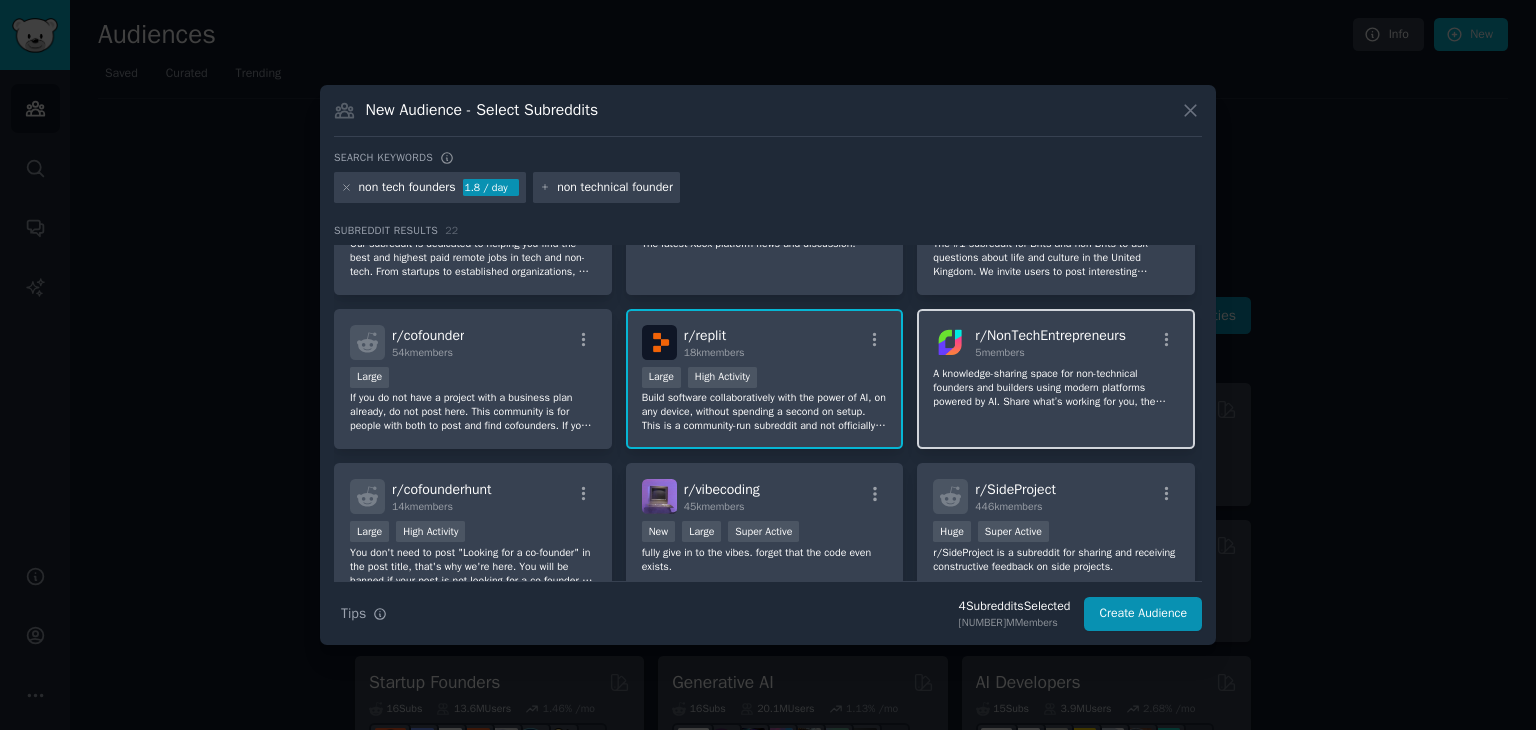 click on "r/ NonTechEntrepreneurs 5  members A knowledge-sharing space for non-technical founders and builders using modern platforms powered by AI.
Share what’s working for you, the challenges you’re facing, what you need help with, and what you’re building.
This is a supportive space to connect, learn, and grow together.
Welcome aboard!" at bounding box center (1056, 379) 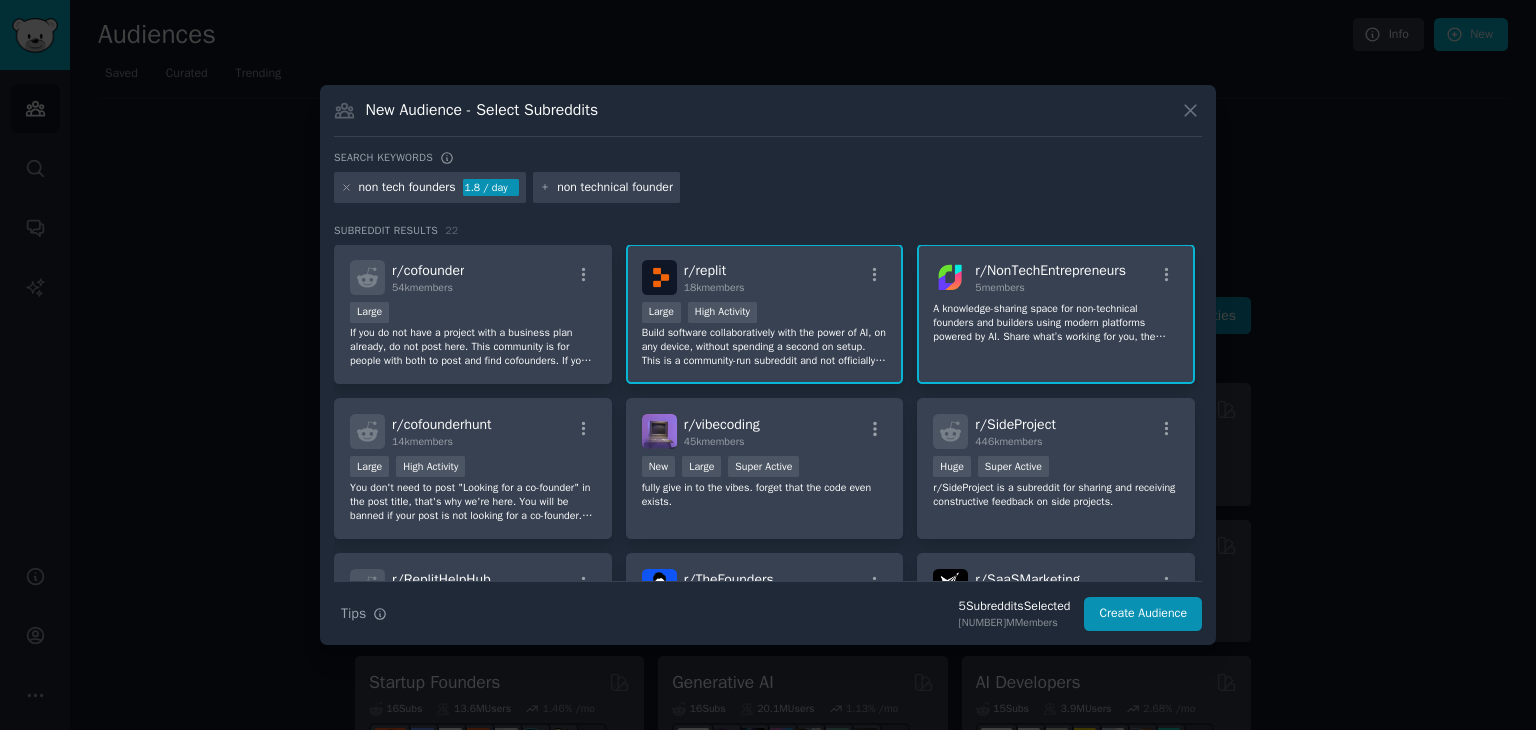 scroll, scrollTop: 500, scrollLeft: 0, axis: vertical 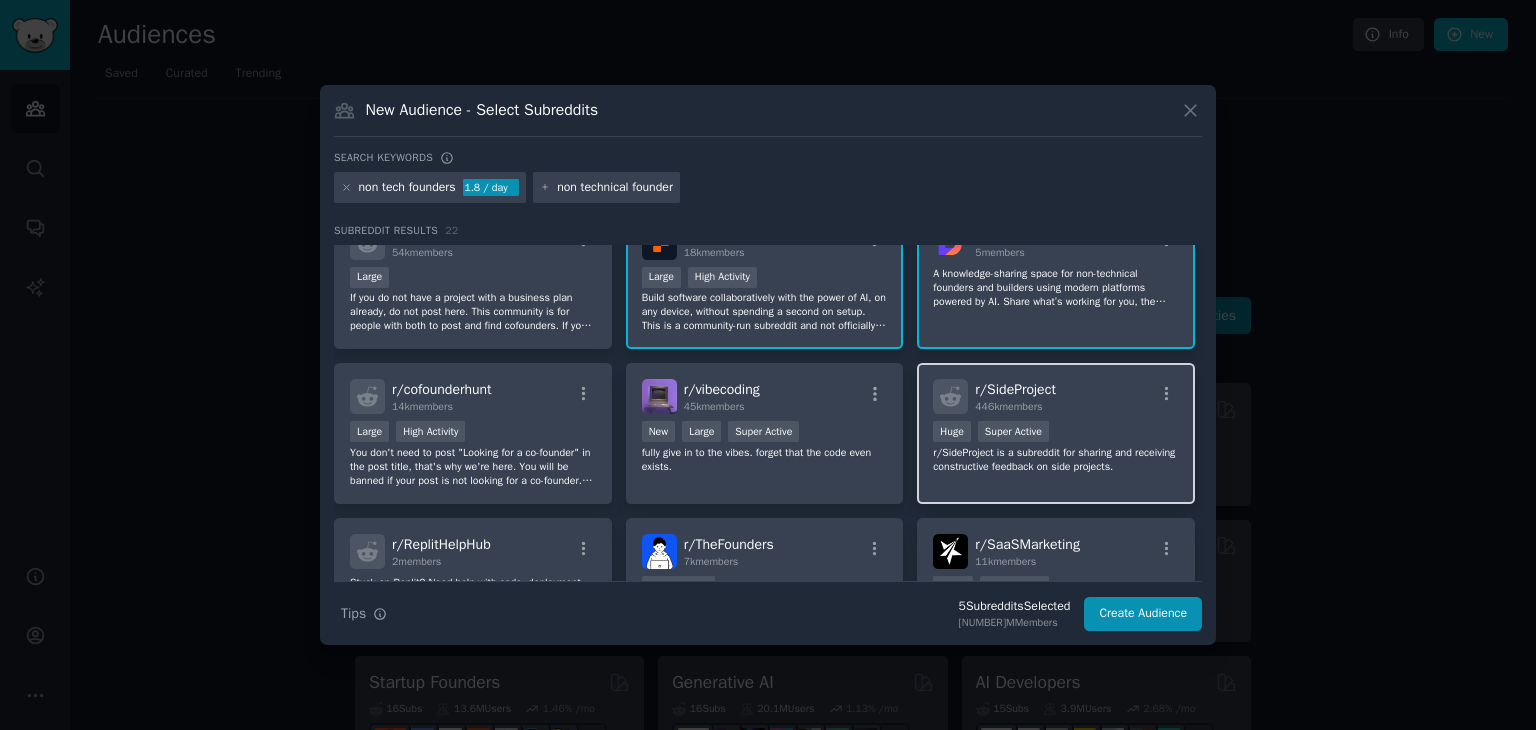 click on "r/SideProject is a subreddit for sharing and receiving constructive feedback on side projects." at bounding box center (1056, 460) 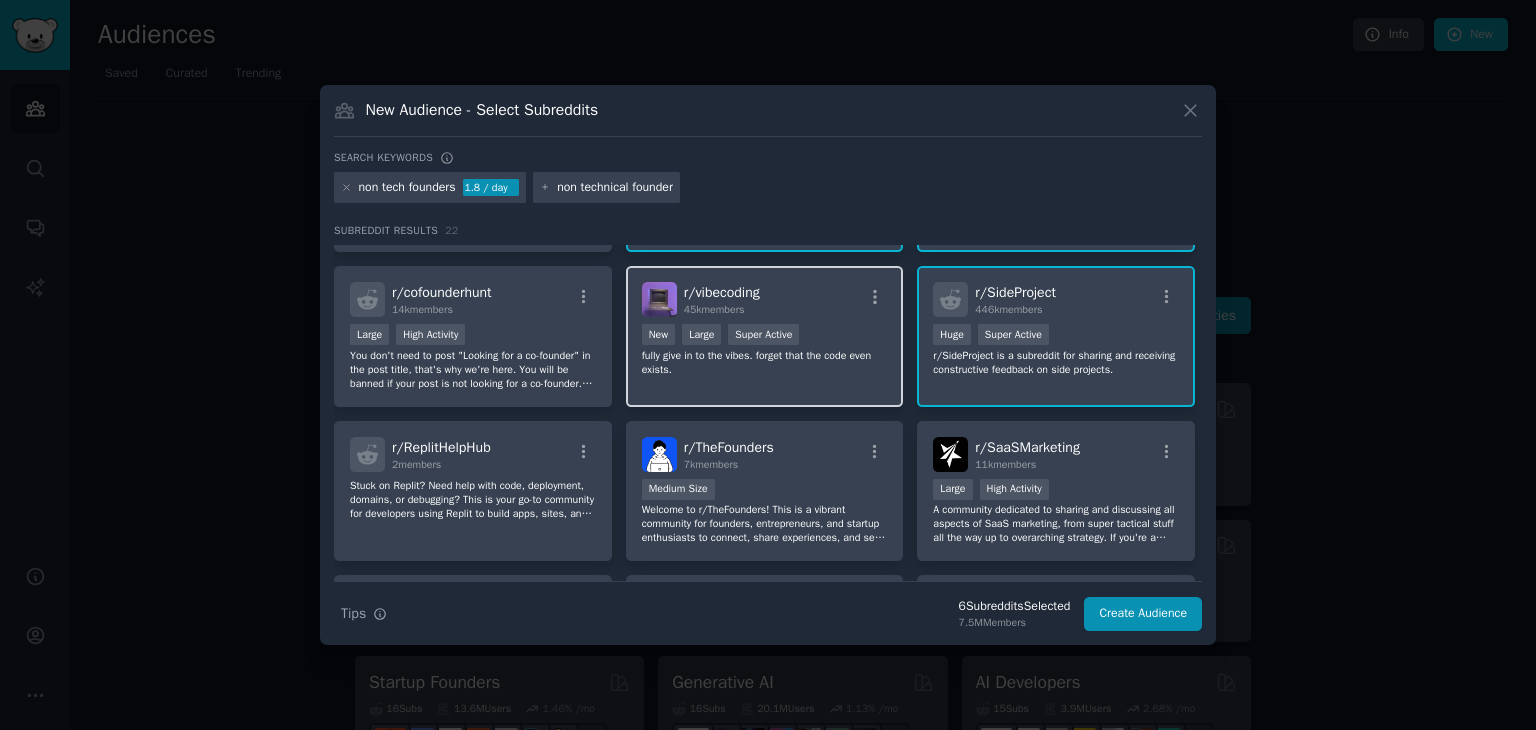 scroll, scrollTop: 600, scrollLeft: 0, axis: vertical 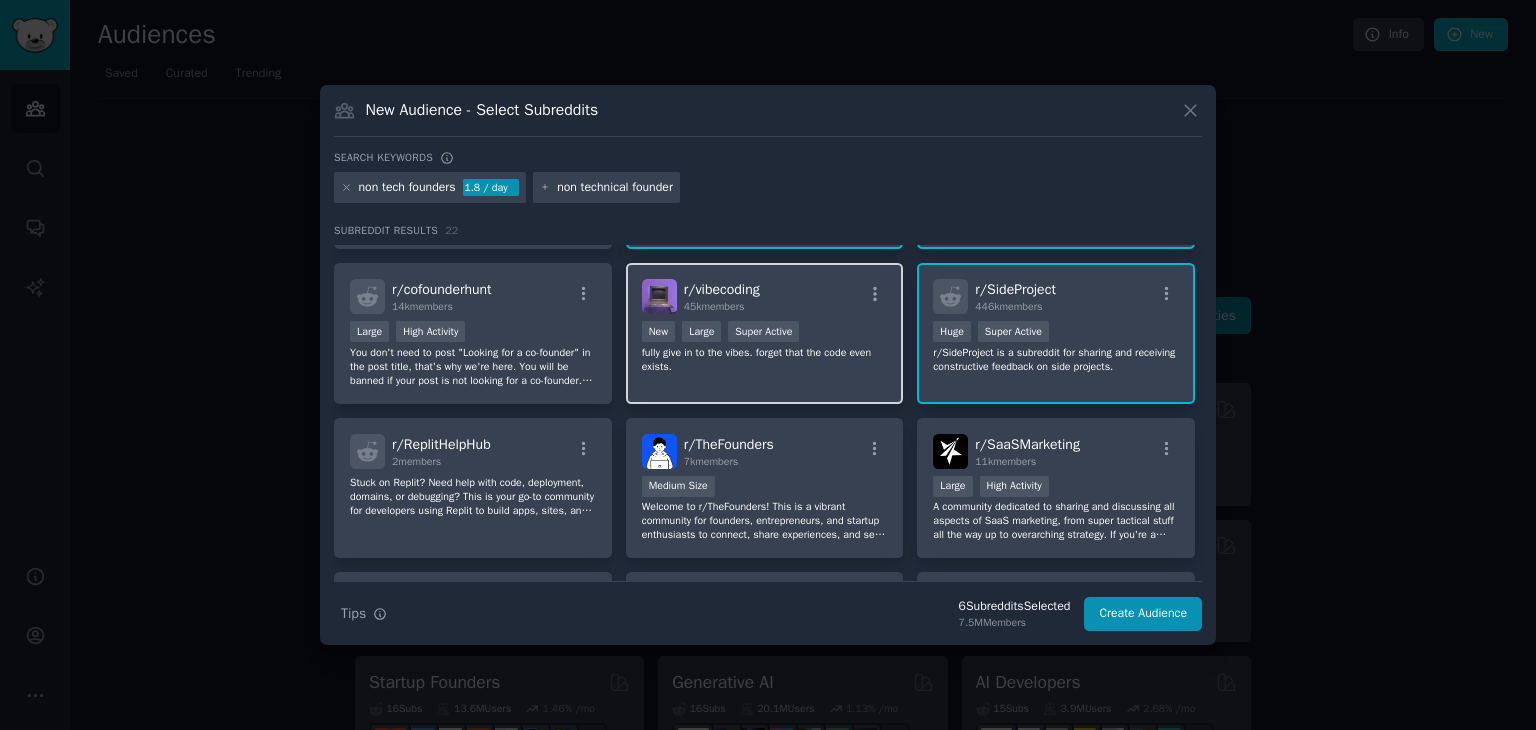 click on "r/ TheFounders 7k  members" at bounding box center (765, 451) 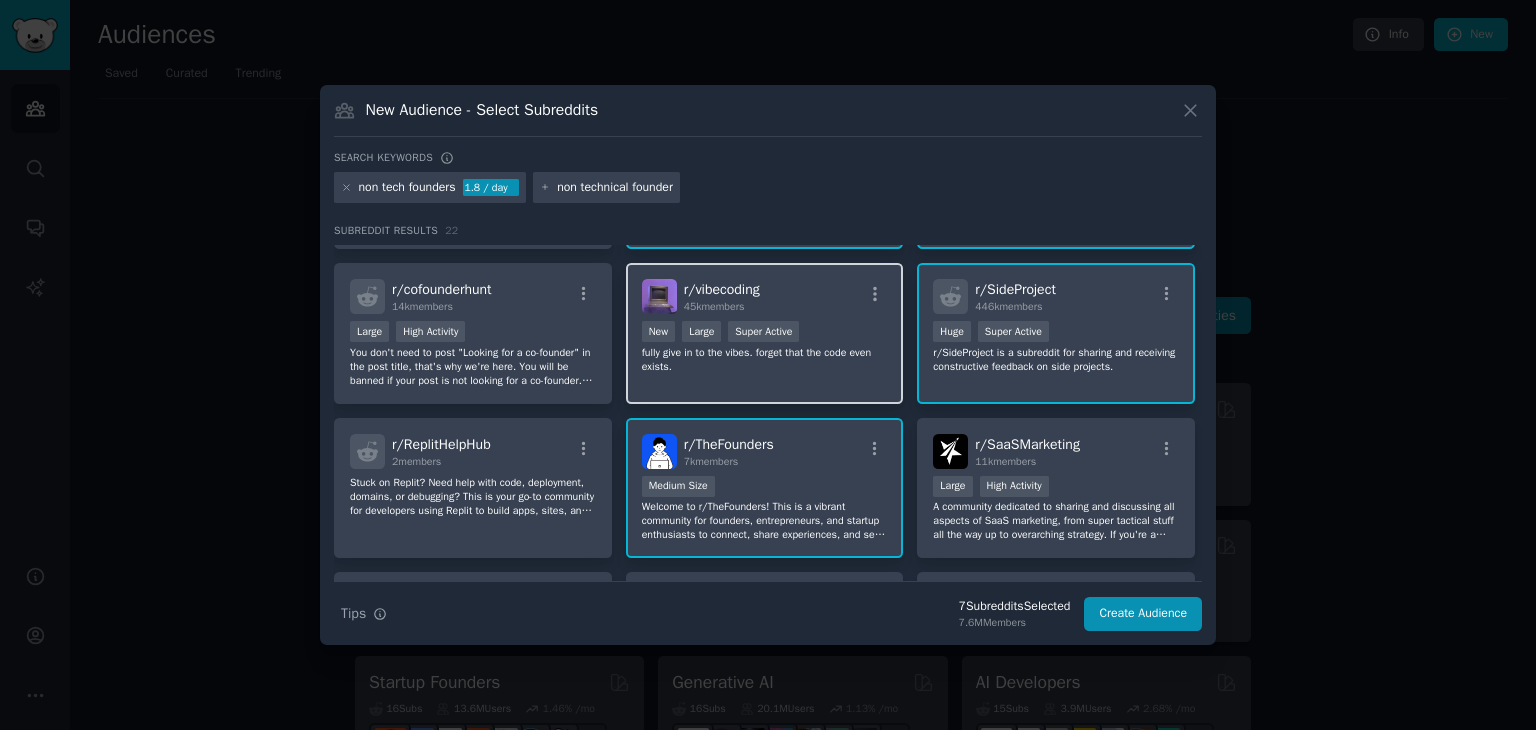 click on "r/[SUBREDDIT] [NUMBER] members >= [NUMBER]th percentile for submissions / day New Large Super Active fully give in to the vibes. forget that the code even exists." at bounding box center (765, 333) 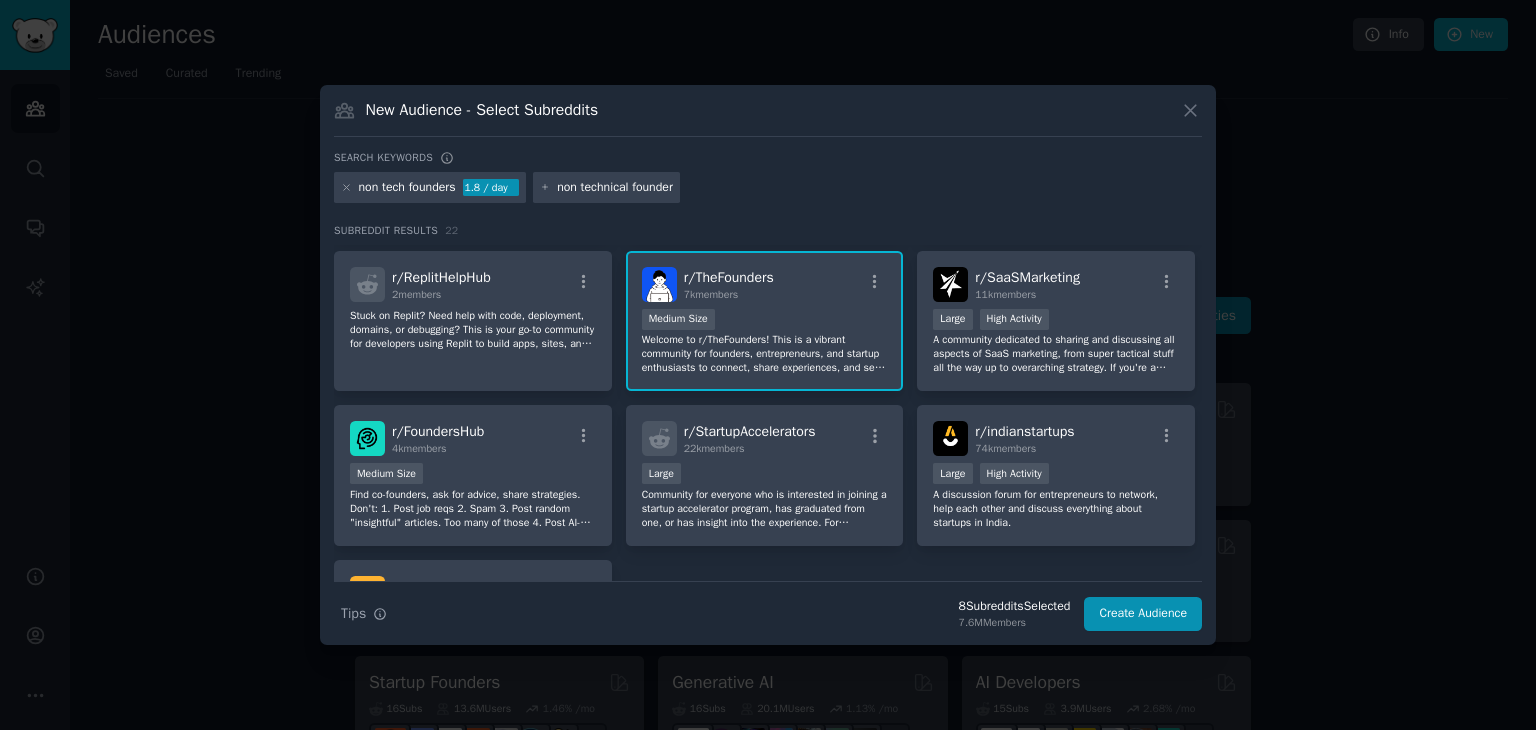 scroll, scrollTop: 800, scrollLeft: 0, axis: vertical 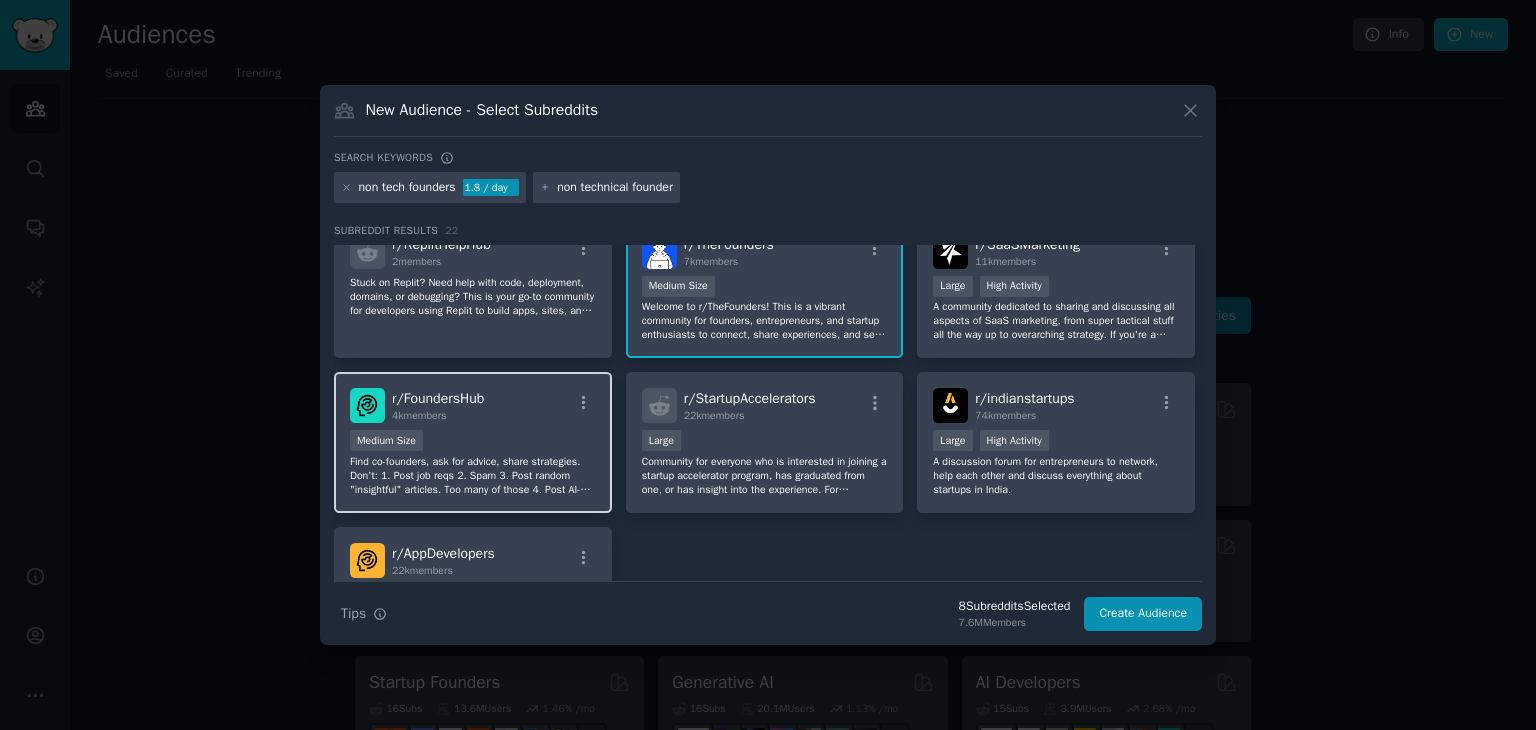 click on "Medium Size" at bounding box center [473, 442] 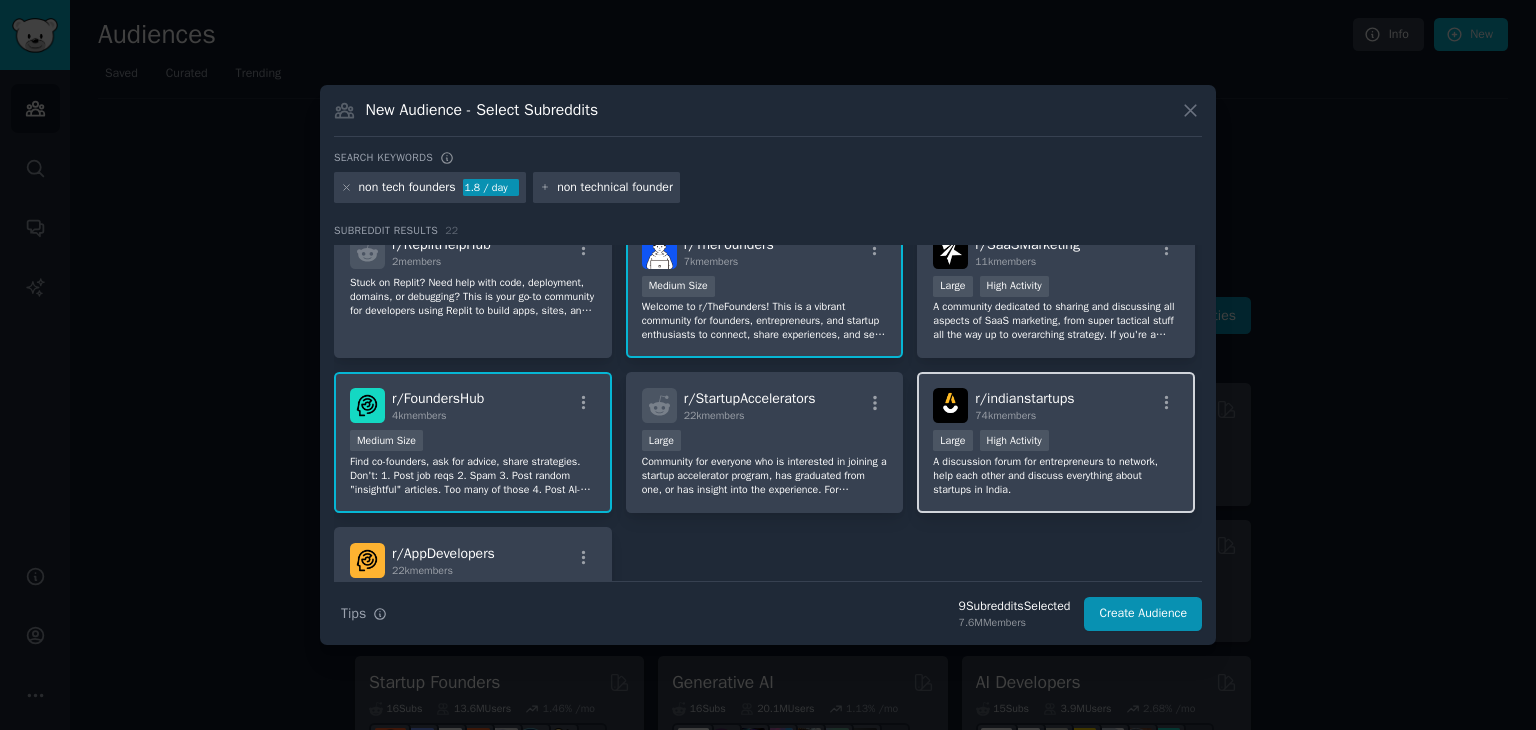 click on "A discussion forum for entrepreneurs to network, help each other and discuss everything about startups in India." at bounding box center [1056, 476] 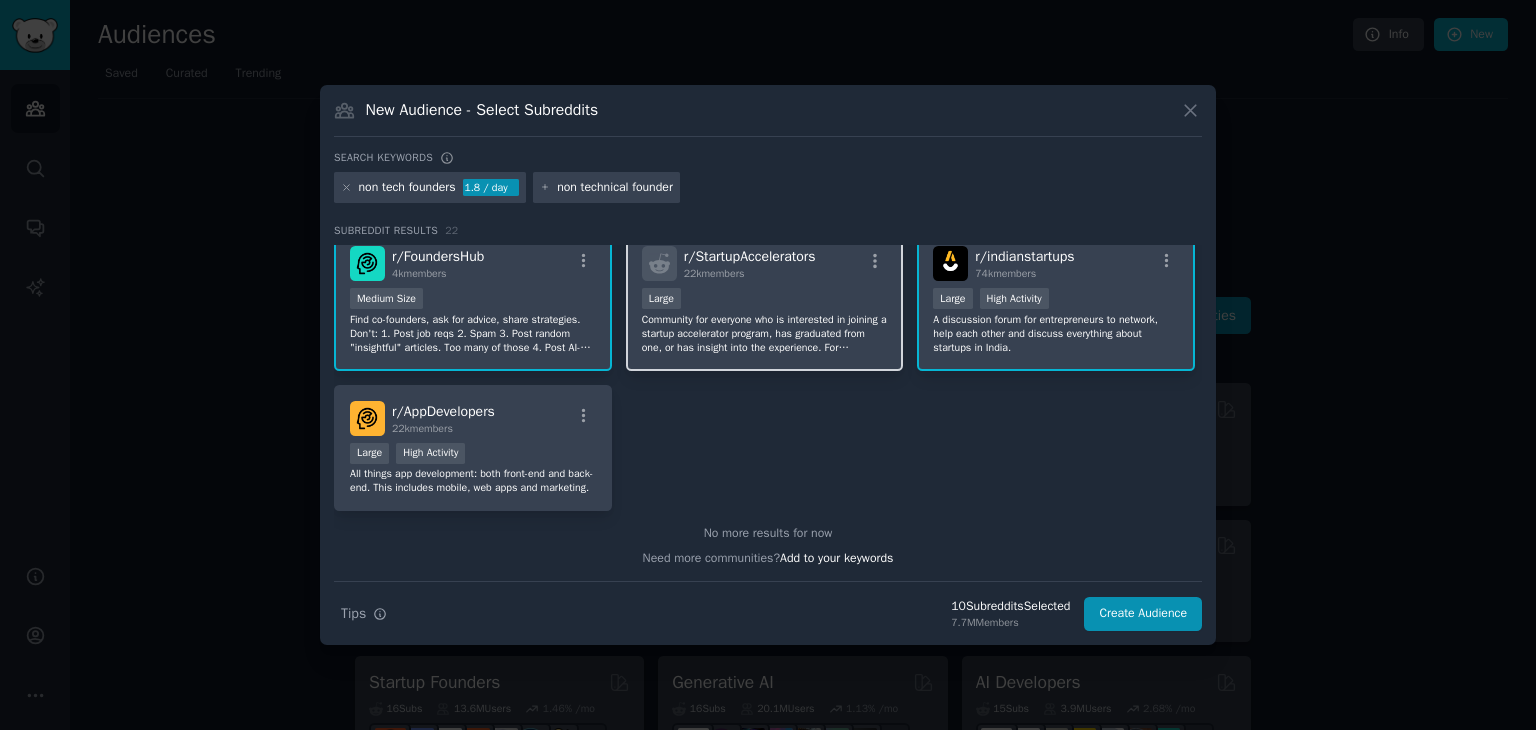 scroll, scrollTop: 949, scrollLeft: 0, axis: vertical 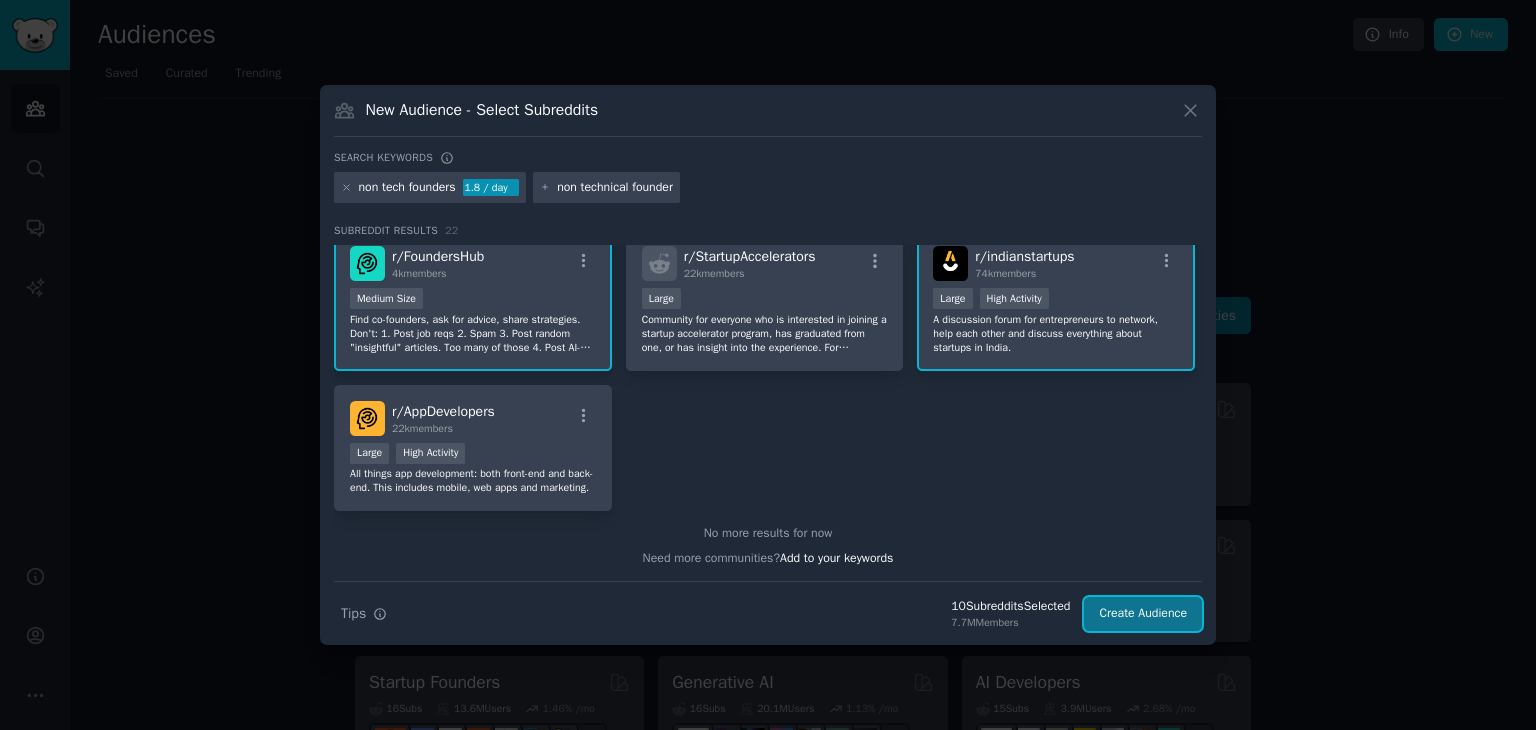click on "Create Audience" at bounding box center [1143, 614] 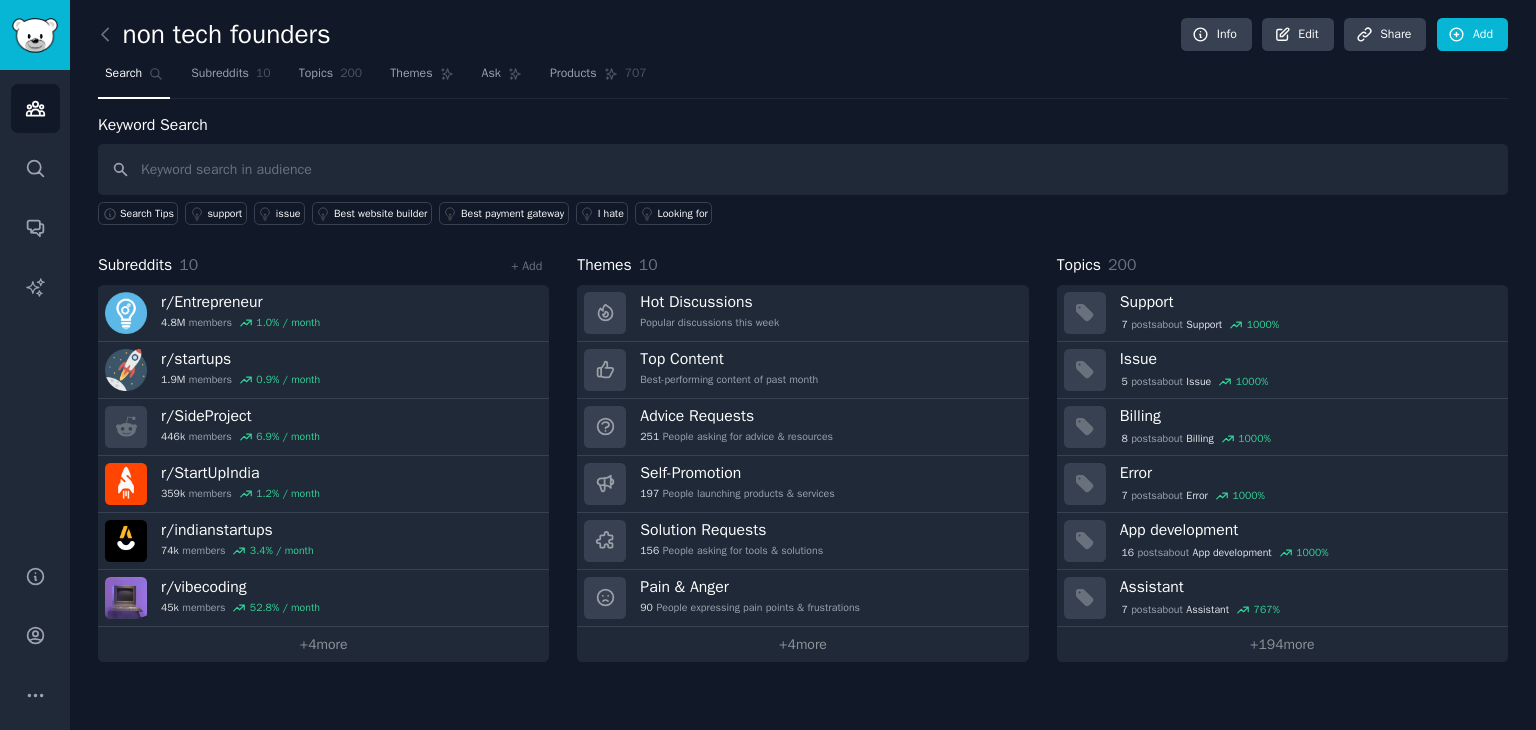 click at bounding box center [803, 169] 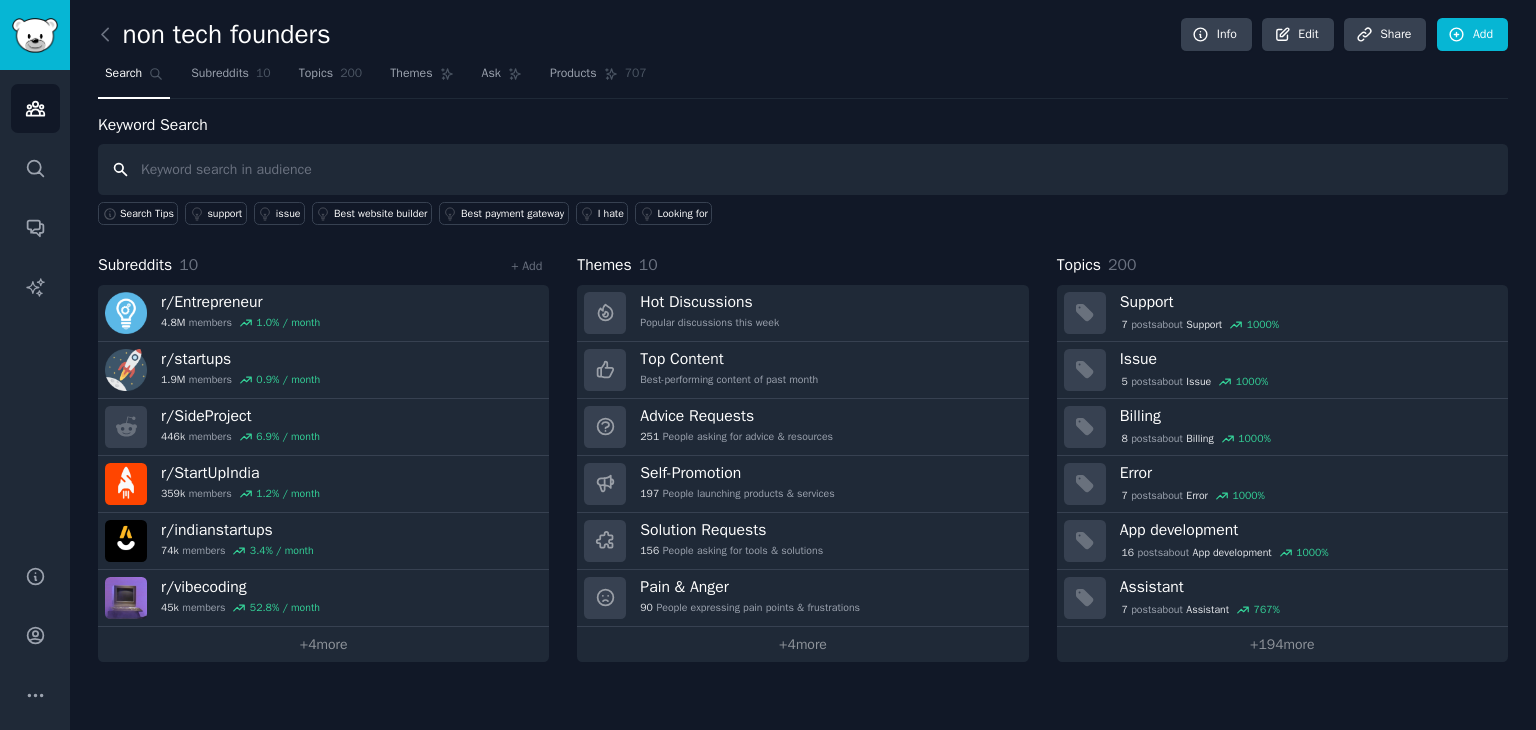 click at bounding box center (803, 169) 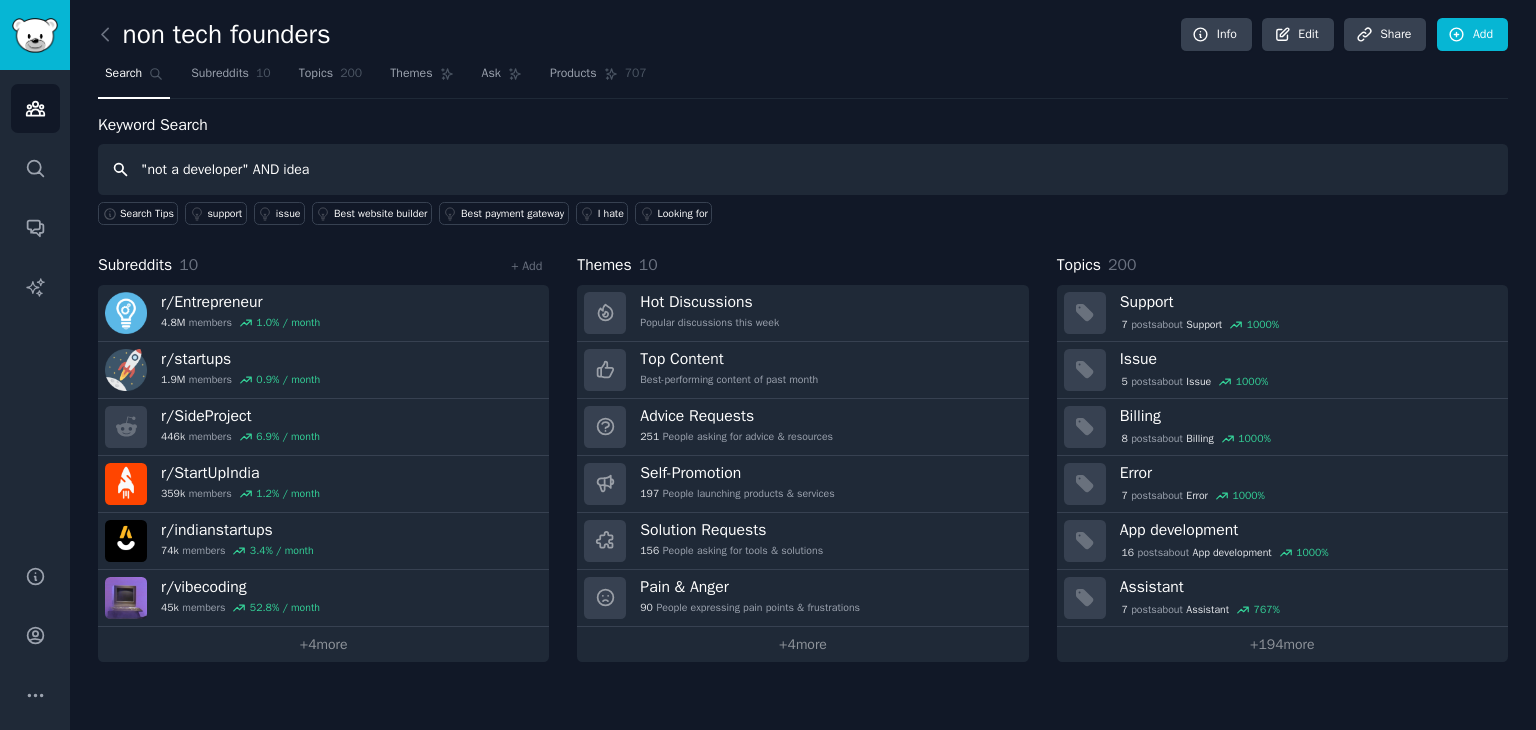 type on ""not a developer" AND idea" 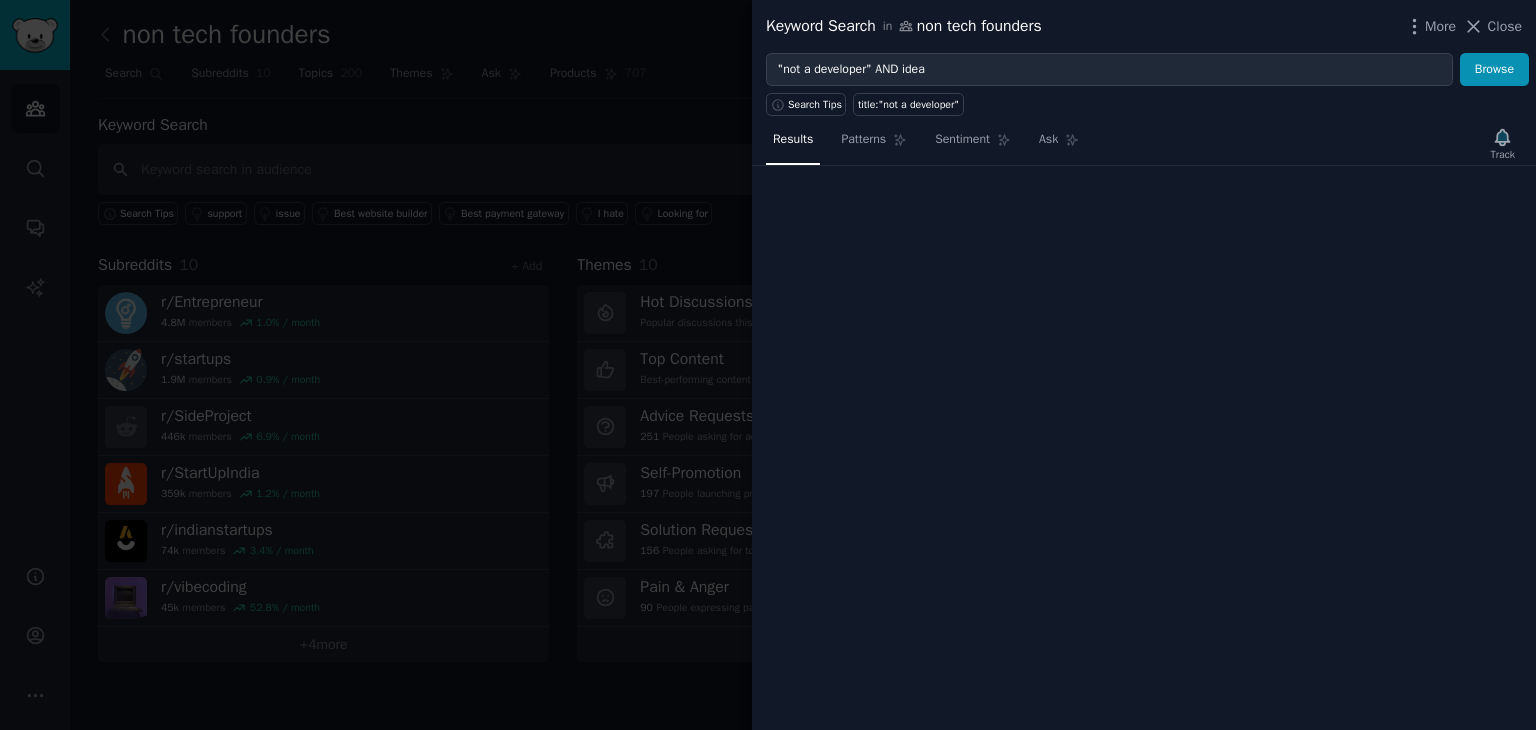 type 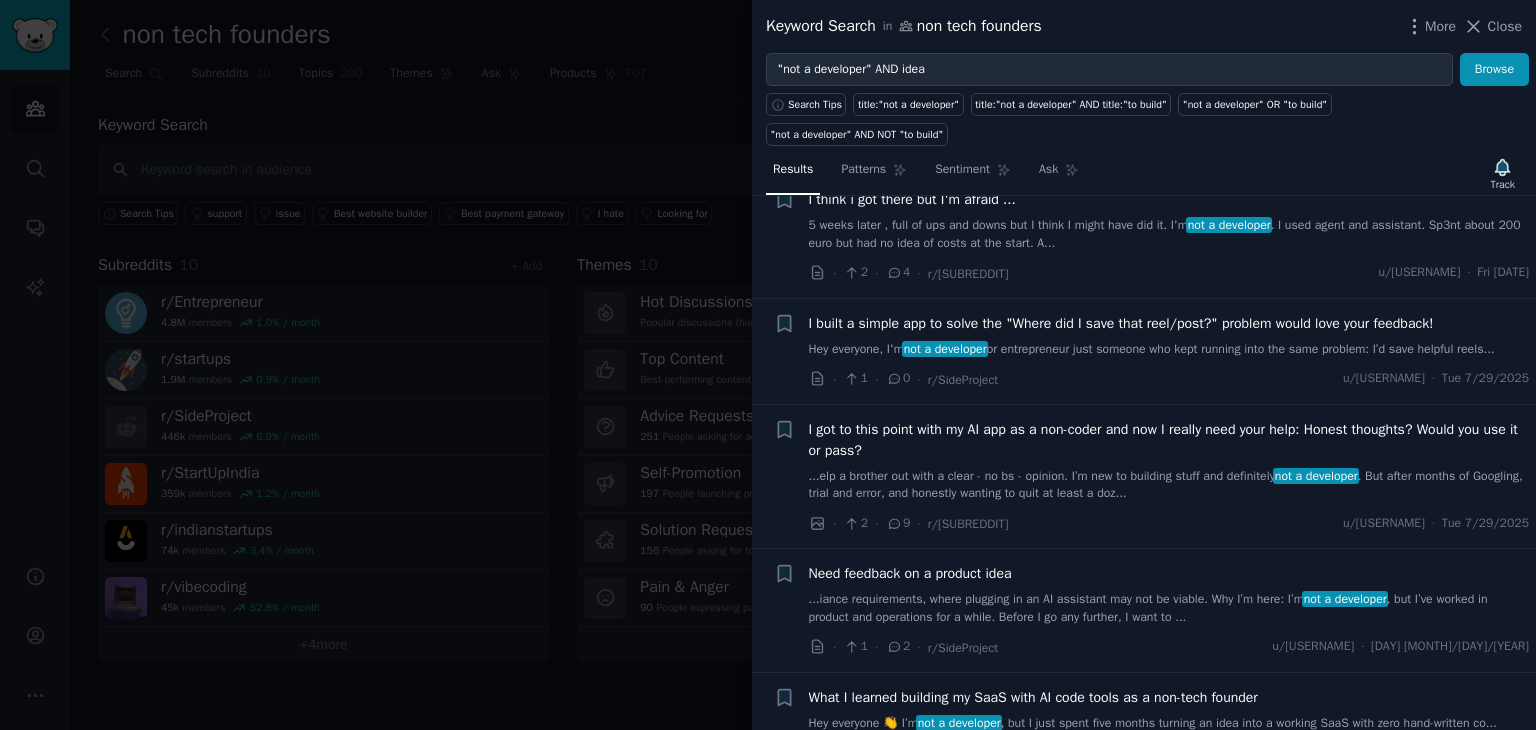 scroll, scrollTop: 200, scrollLeft: 0, axis: vertical 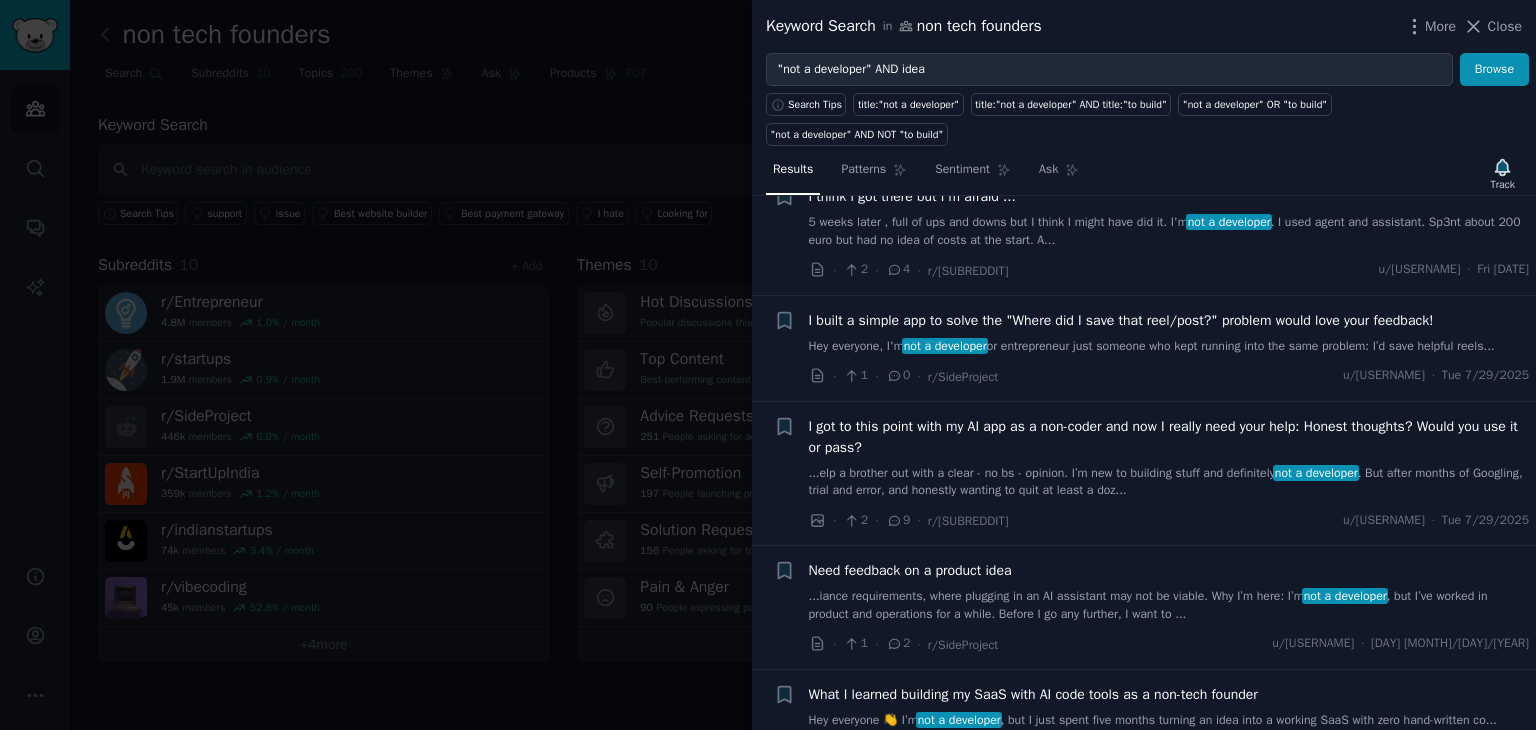 click on "· 2 · 9 · r/vibecoding u/[USERNAME] · Tue [DATE]" at bounding box center [1169, 520] 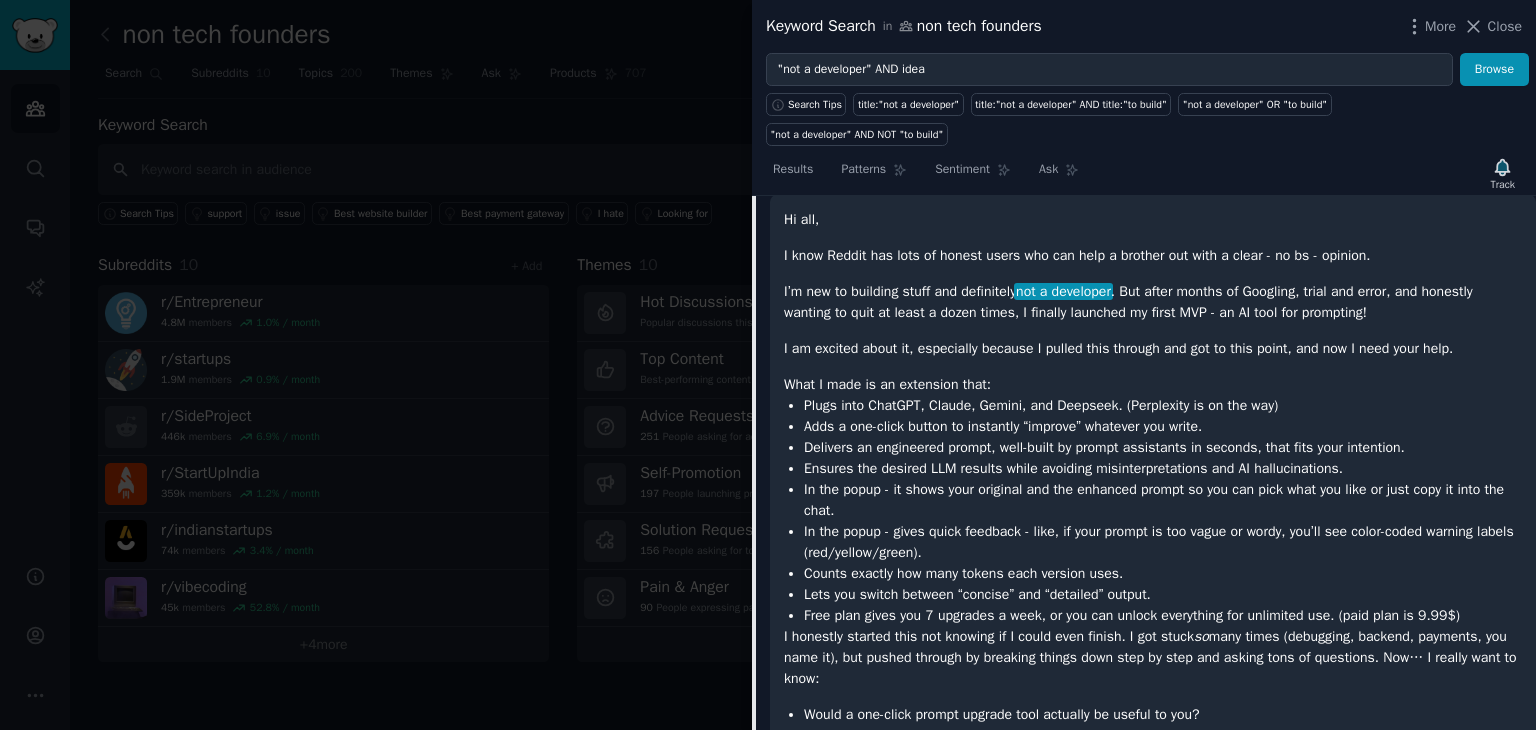 scroll, scrollTop: 504, scrollLeft: 0, axis: vertical 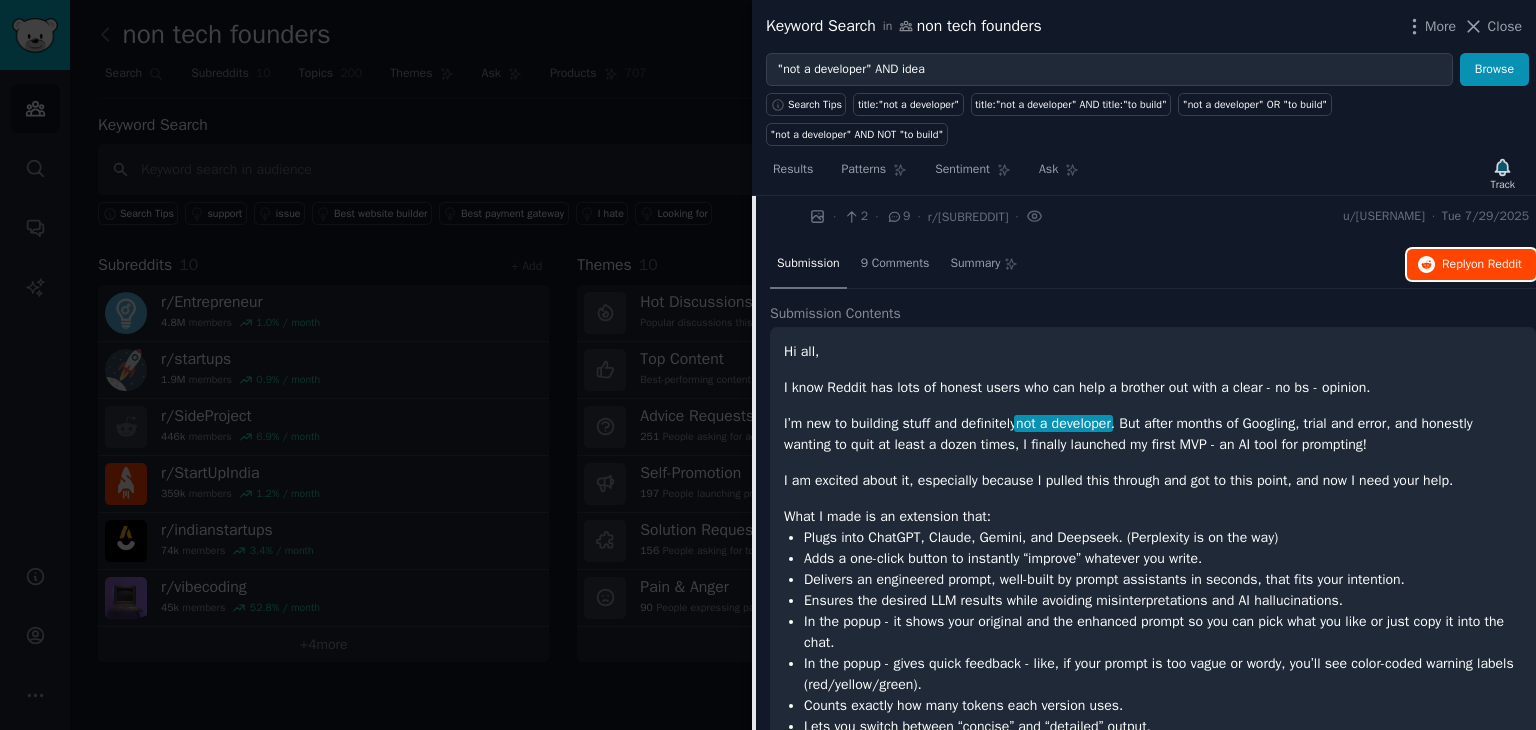 click on "Reply  on Reddit" at bounding box center [1482, 265] 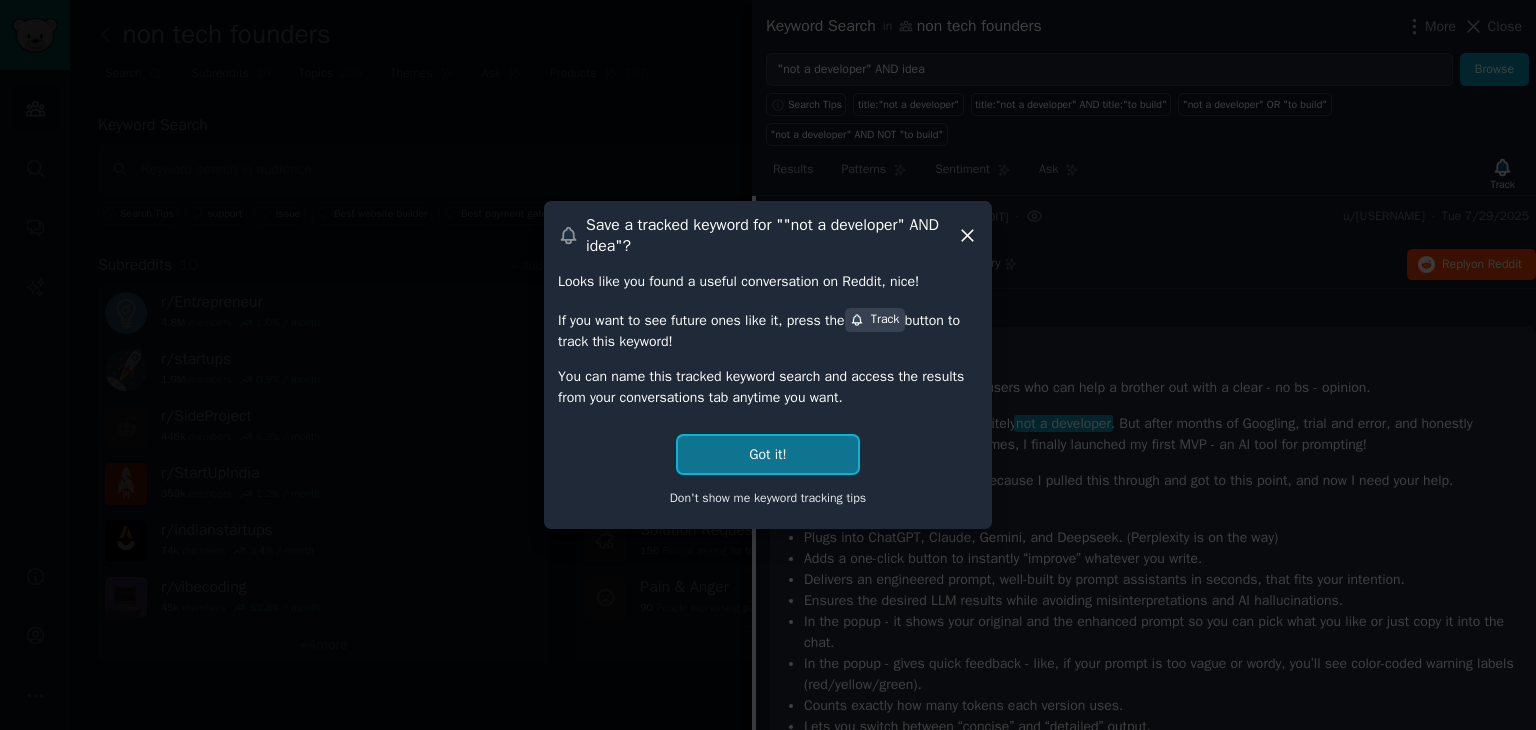 click on "Got it!" at bounding box center [767, 454] 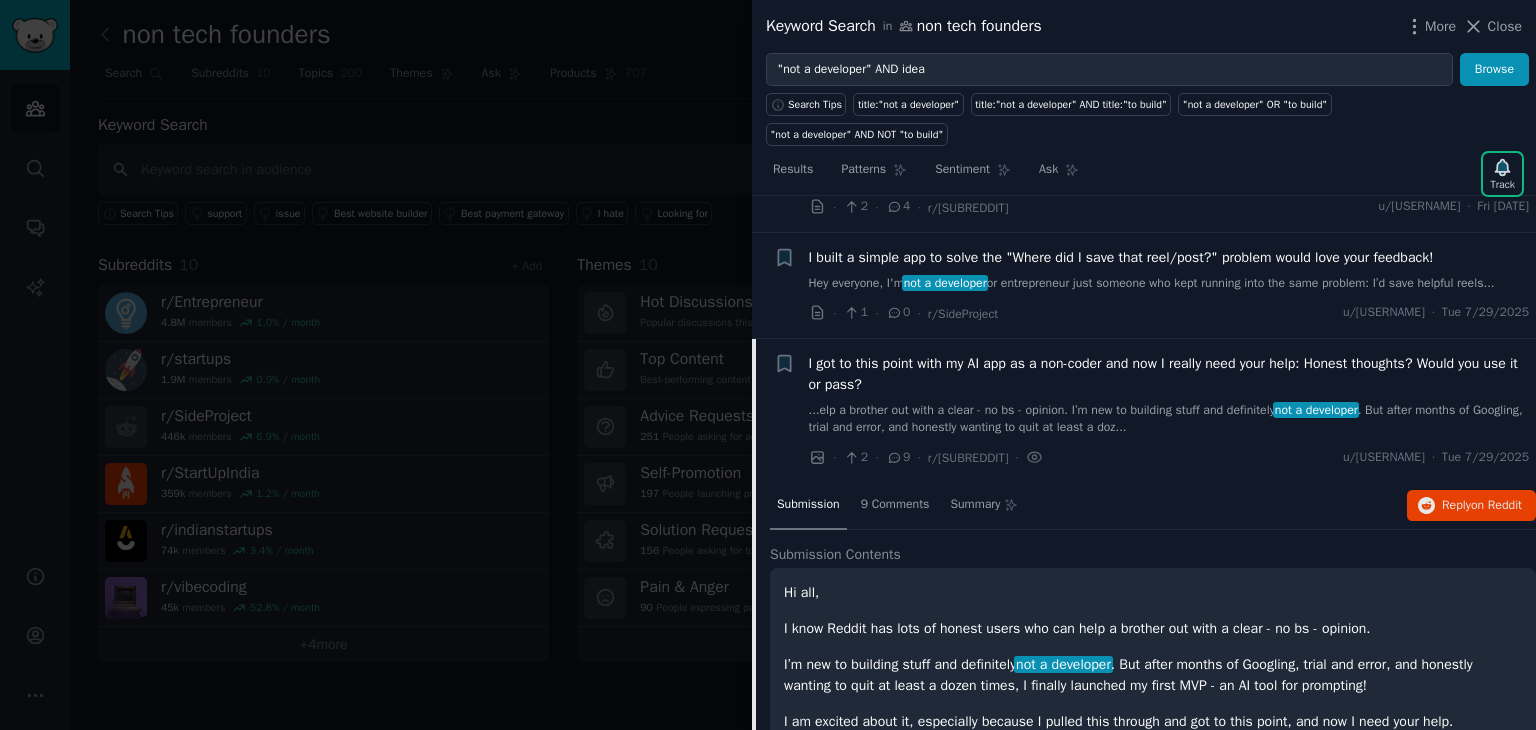scroll, scrollTop: 204, scrollLeft: 0, axis: vertical 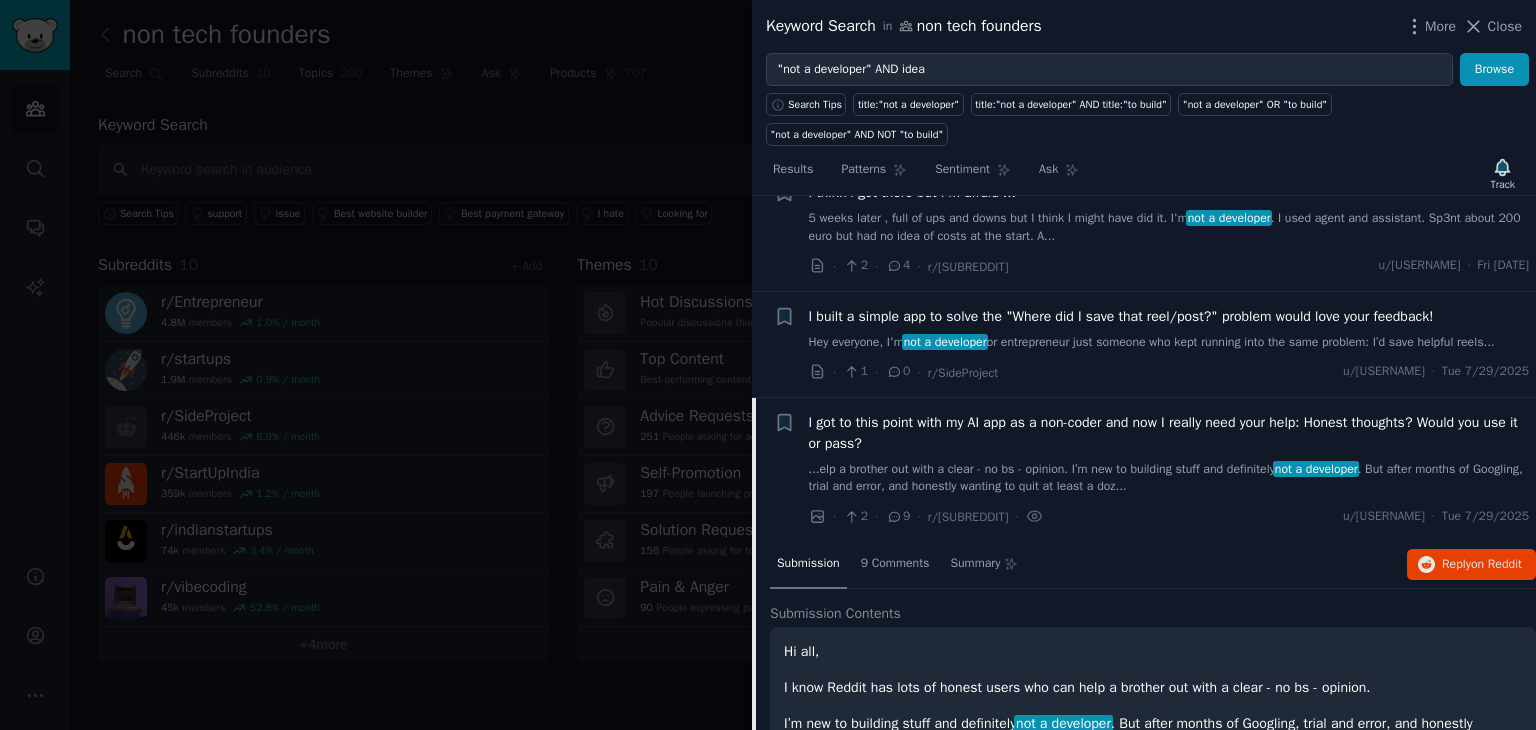 click on "I got to this point with my AI app as a non-coder and now I really need your help: Honest thoughts? Would you use it or pass?" at bounding box center (1169, 433) 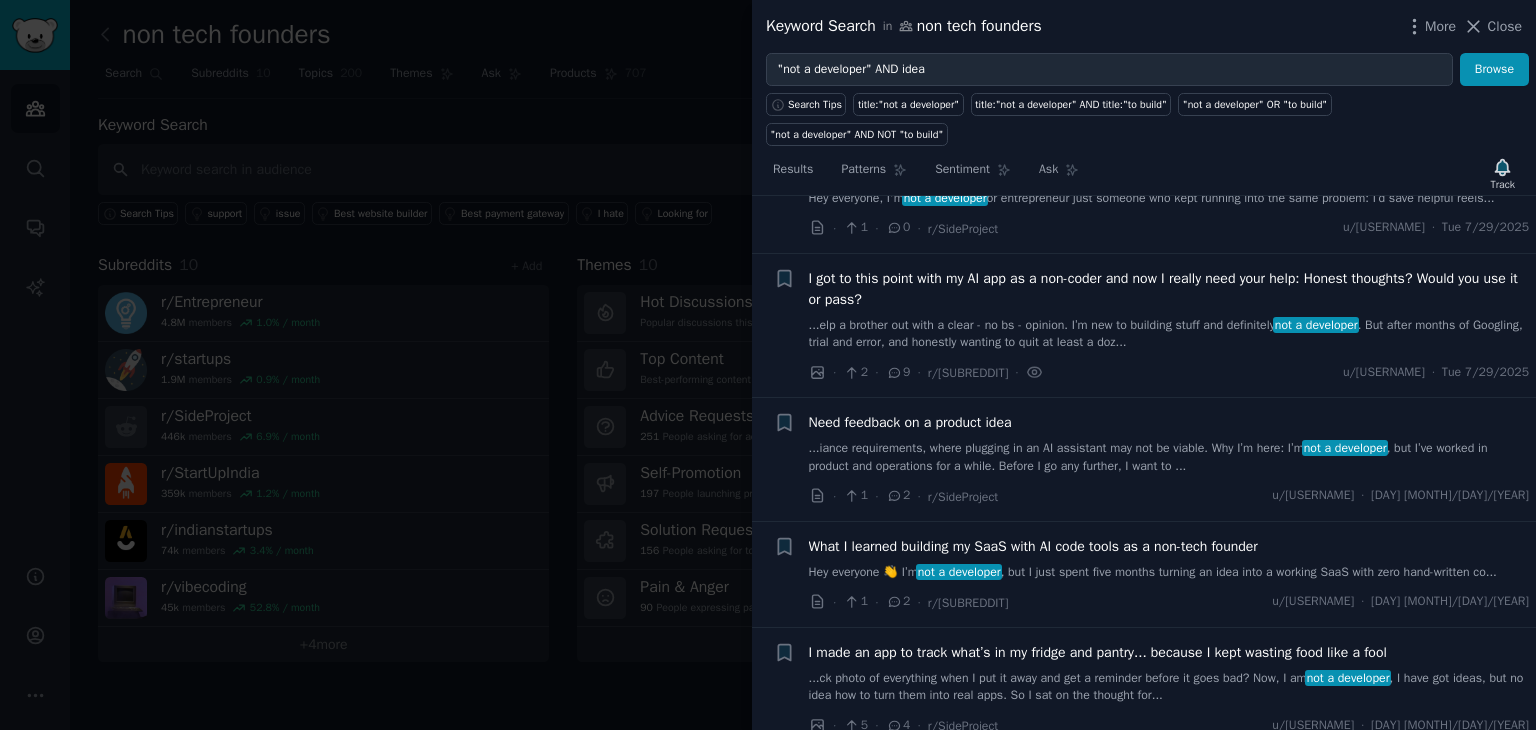 scroll, scrollTop: 404, scrollLeft: 0, axis: vertical 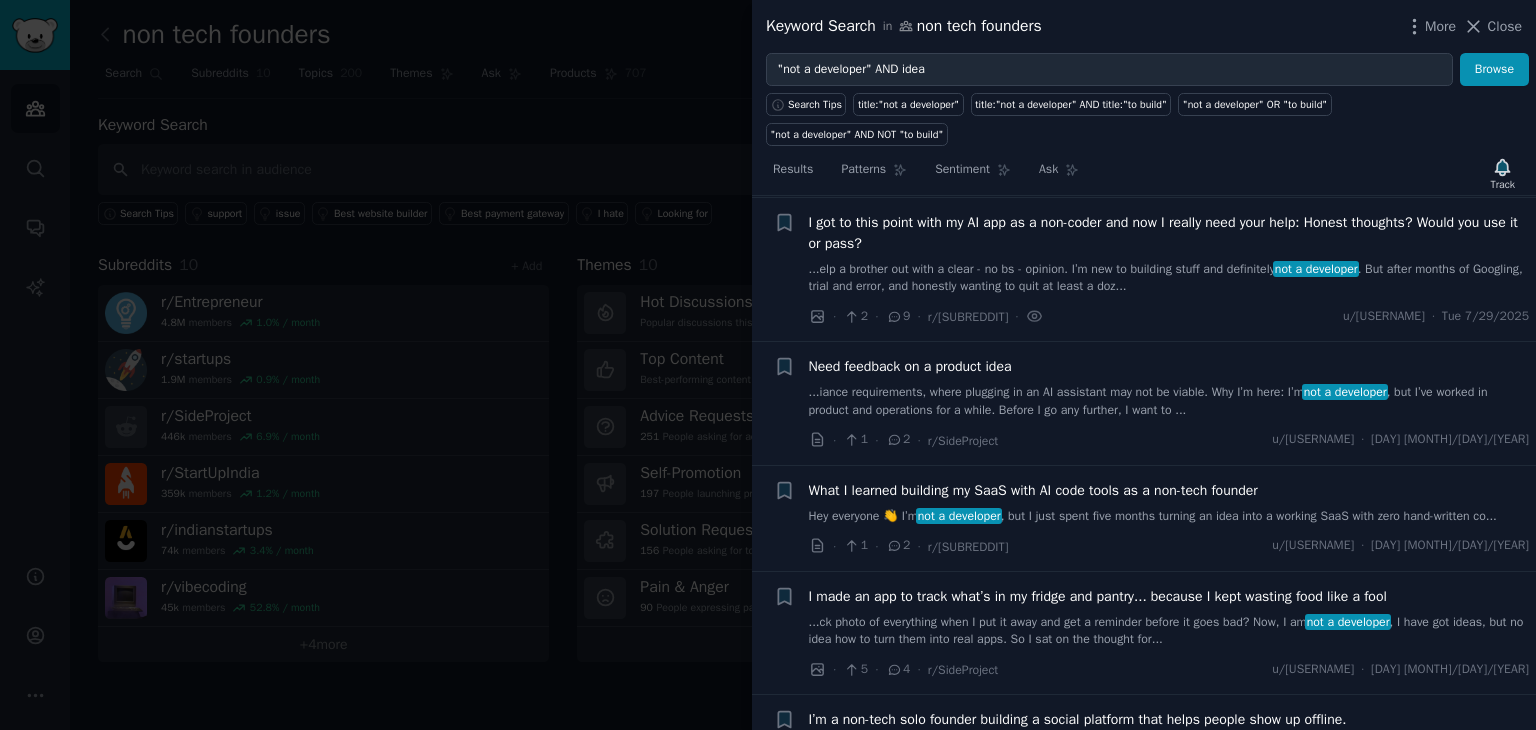 click on "...iance requirements, where plugging in an AI assistant may not be viable.
Why I’m here:
I’m  not a developer , but I’ve worked in product and operations for a while. Before I go any further, I want to ..." at bounding box center [1169, 401] 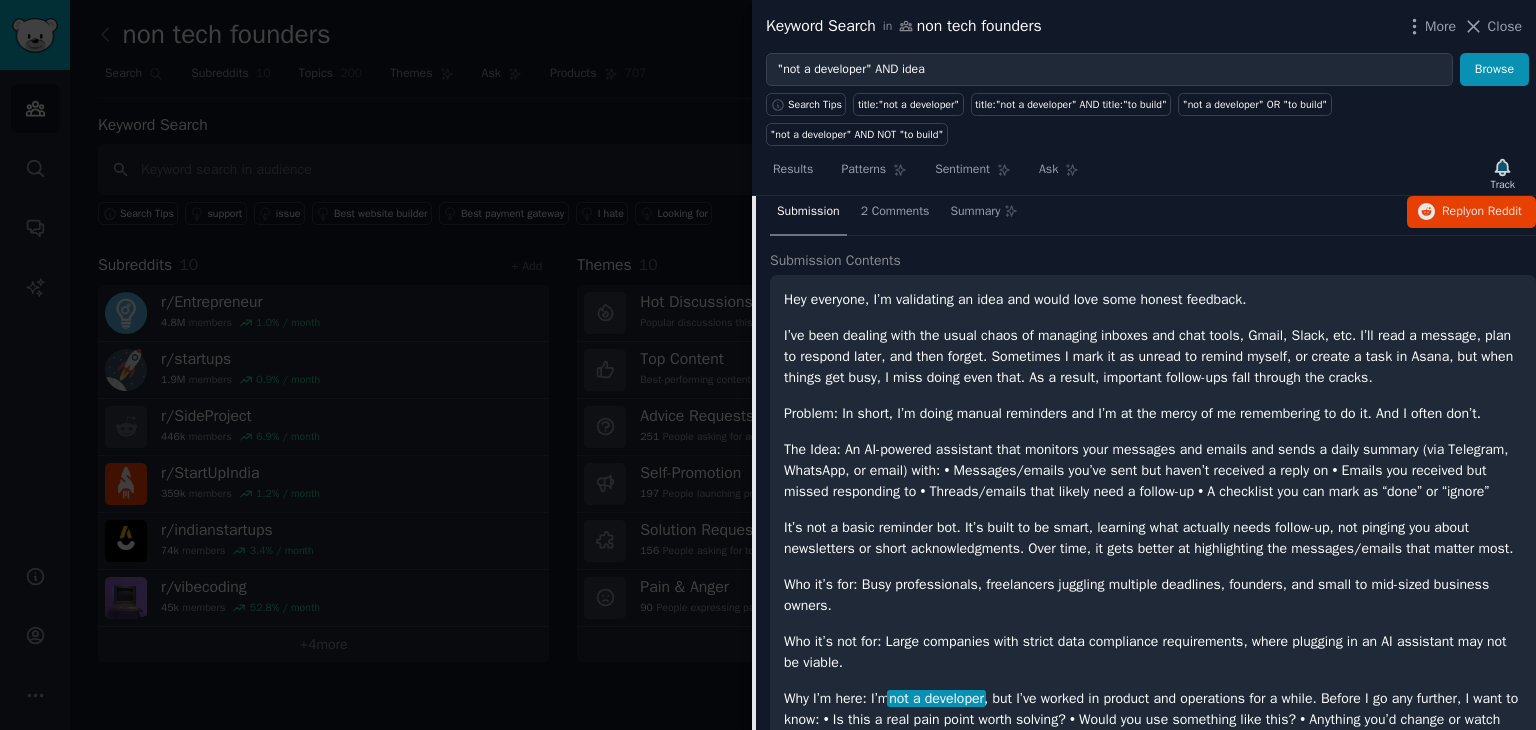 scroll, scrollTop: 549, scrollLeft: 0, axis: vertical 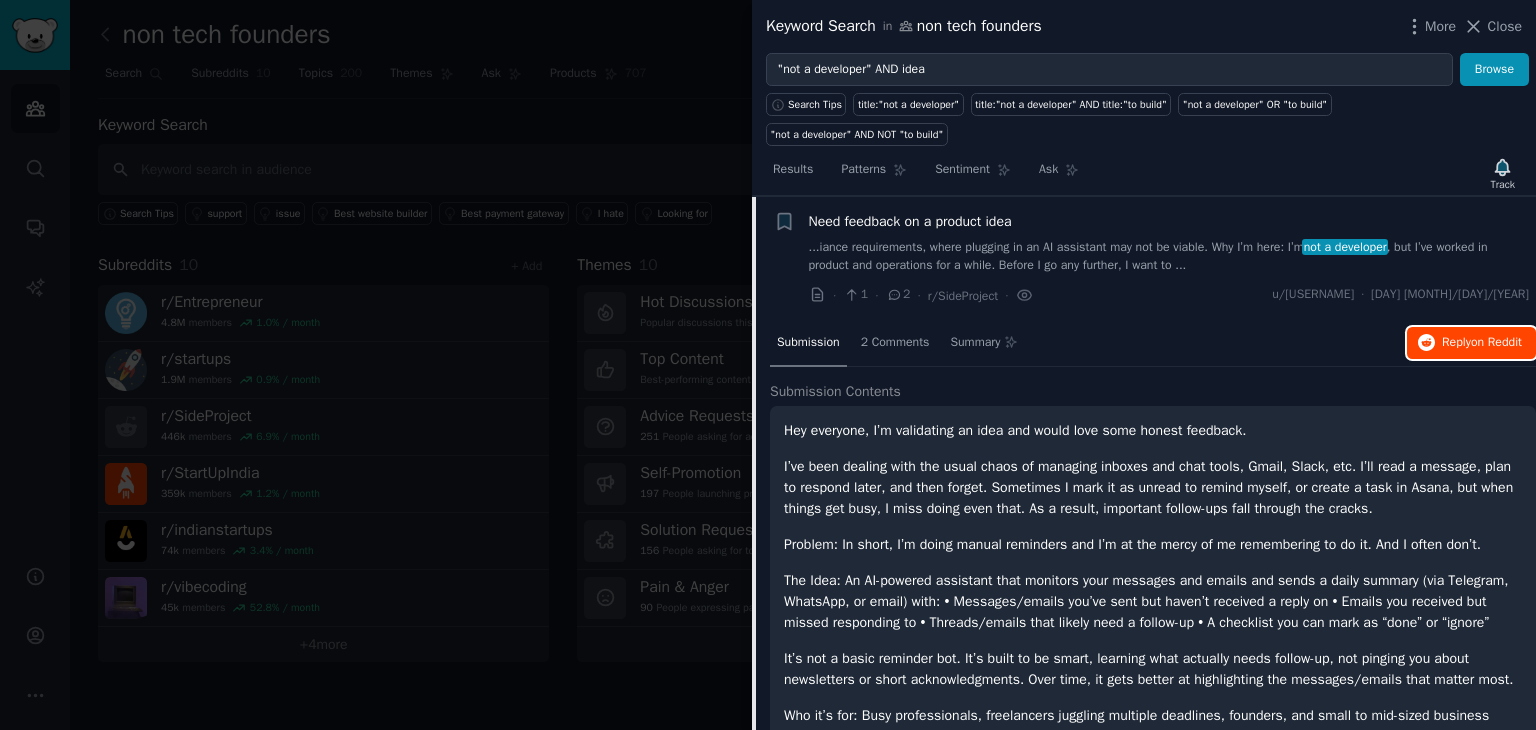 click on "Reply  on Reddit" at bounding box center [1471, 343] 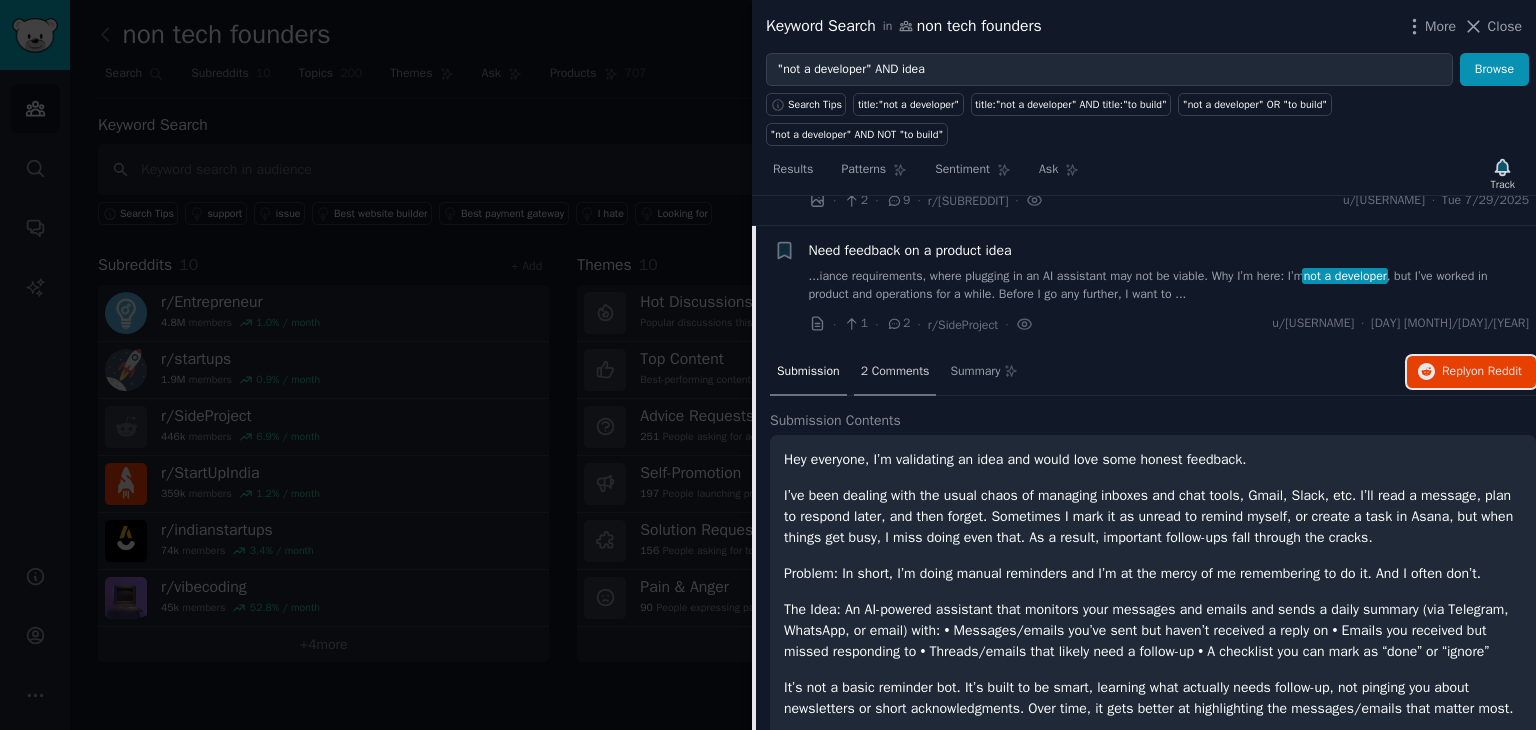 scroll, scrollTop: 449, scrollLeft: 0, axis: vertical 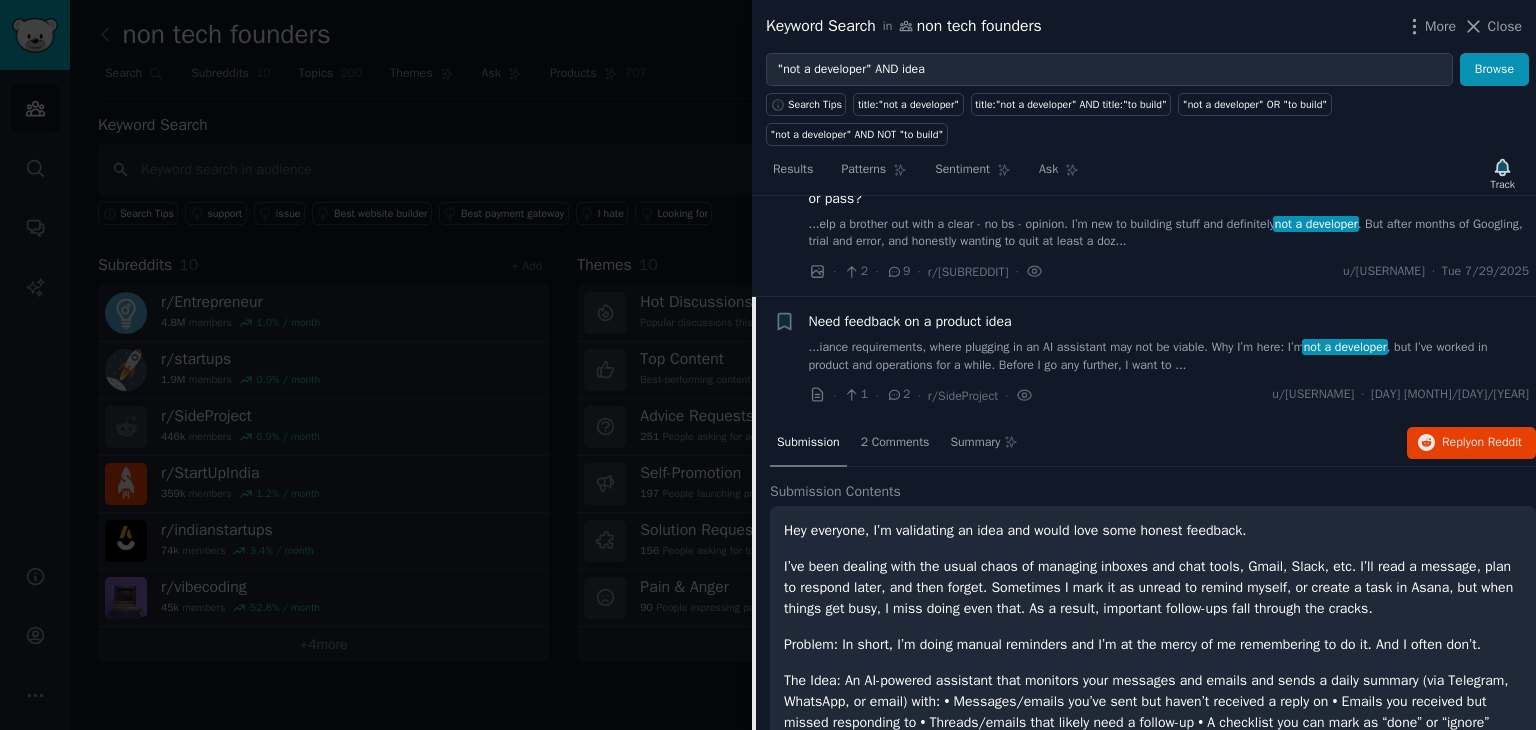 click on "Need feedback on a product idea" at bounding box center (910, 321) 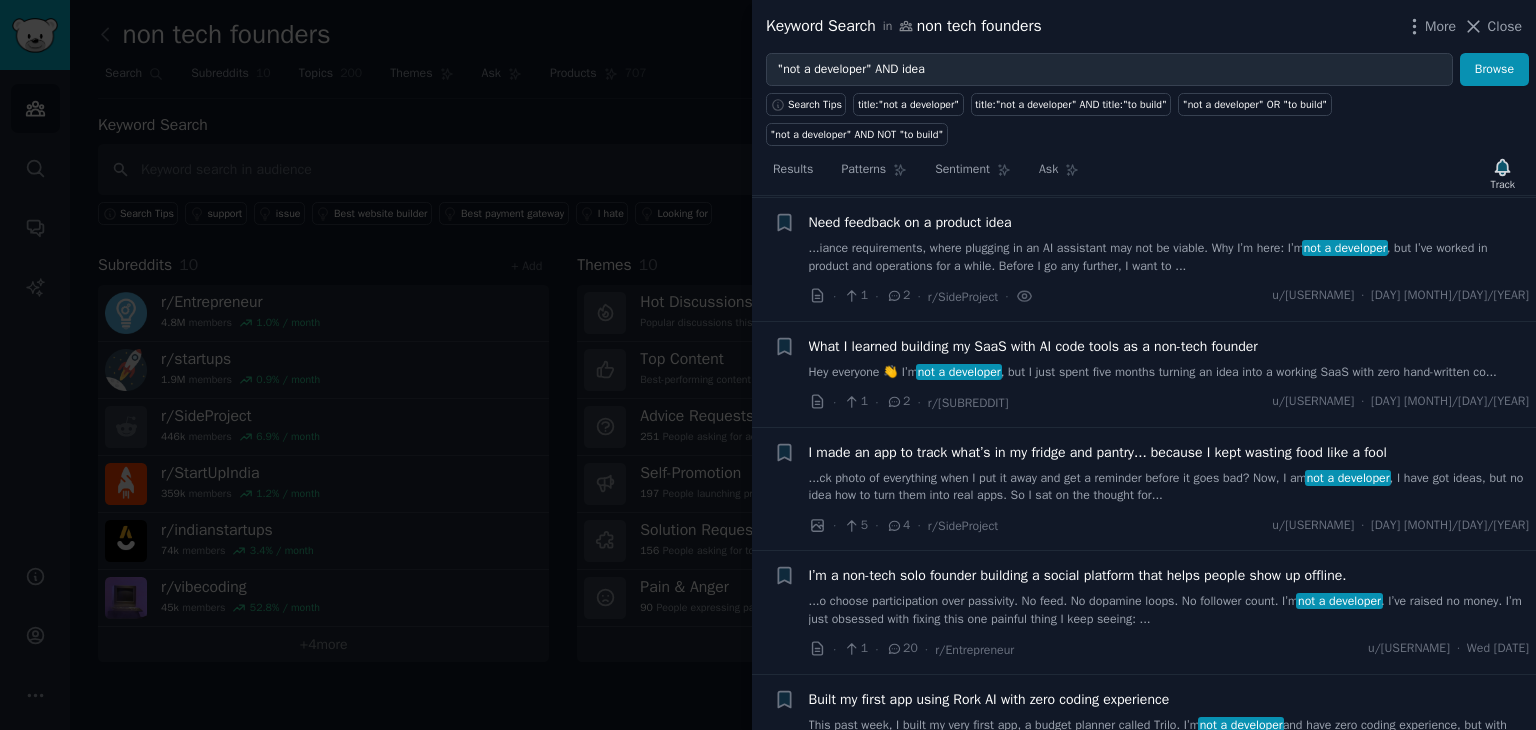 scroll, scrollTop: 549, scrollLeft: 0, axis: vertical 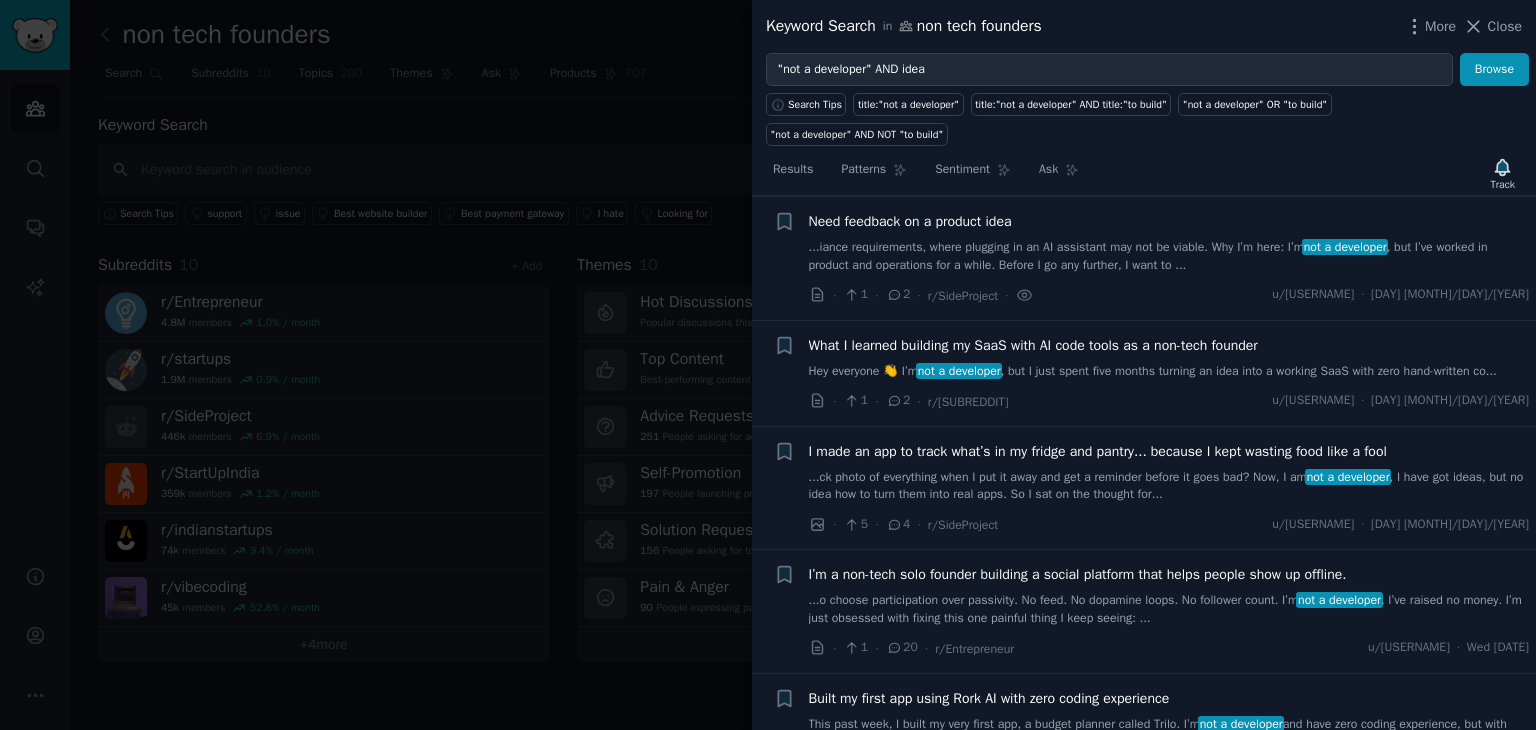 click on "What I learned building my SaaS with AI code tools as a non-tech founder" at bounding box center (1033, 345) 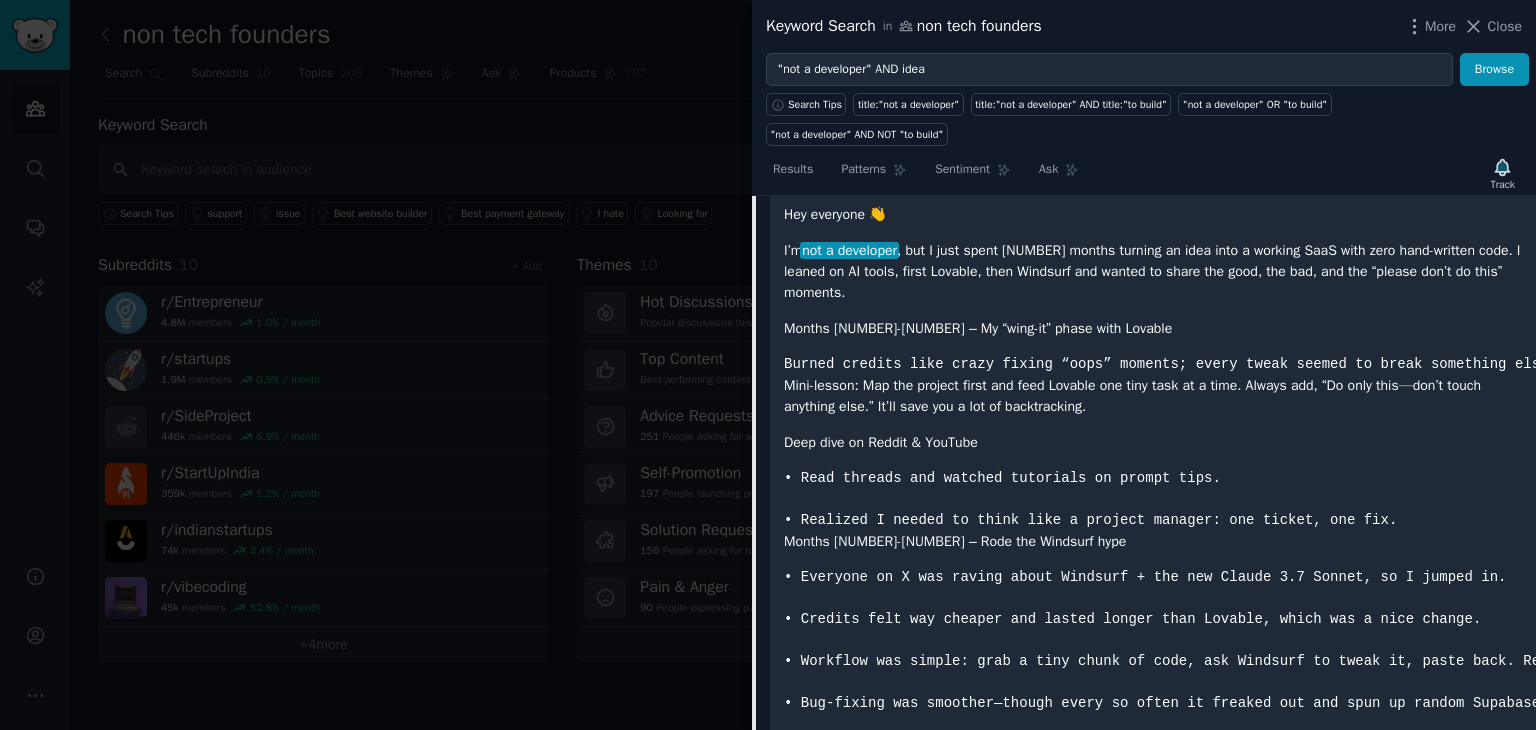 scroll, scrollTop: 872, scrollLeft: 0, axis: vertical 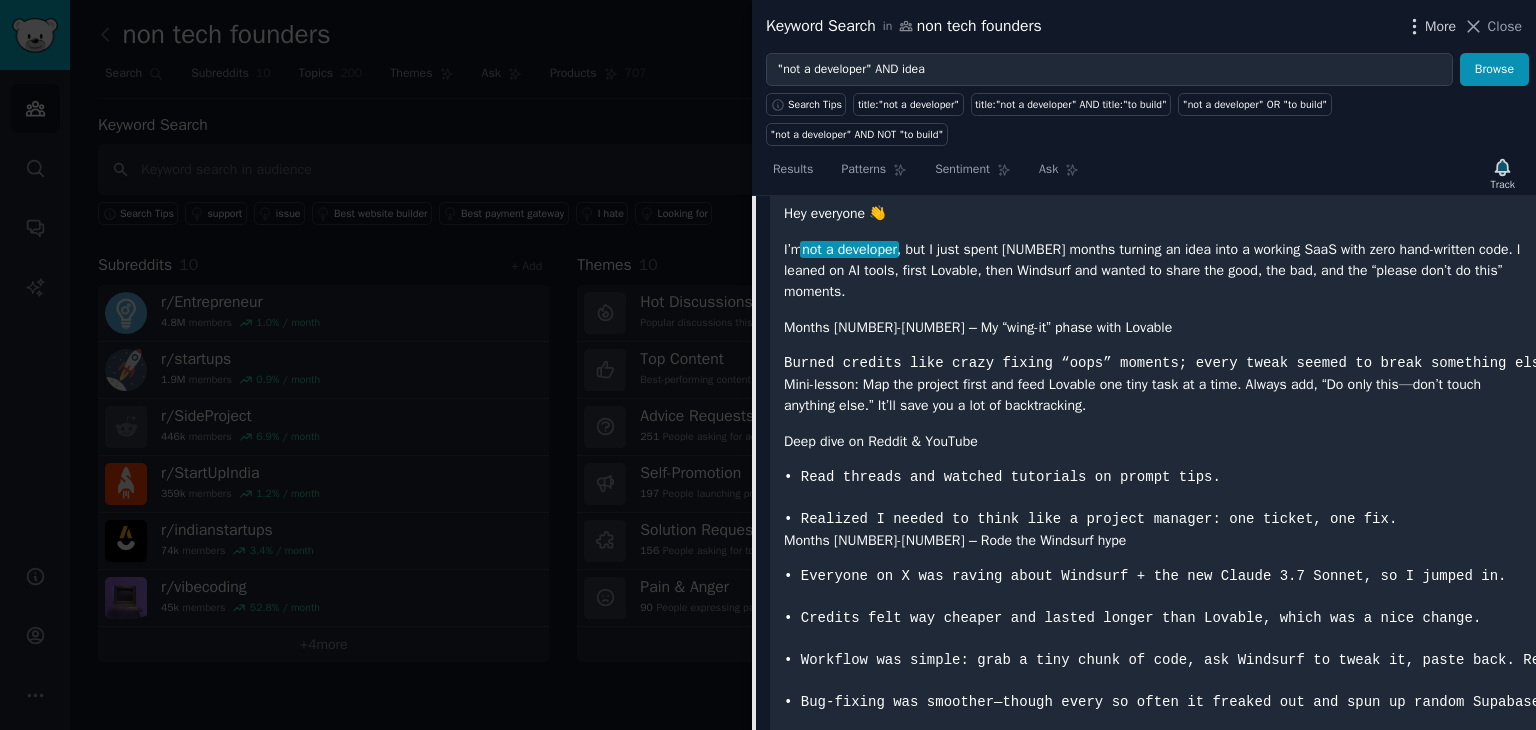 click on "More" at bounding box center (1440, 26) 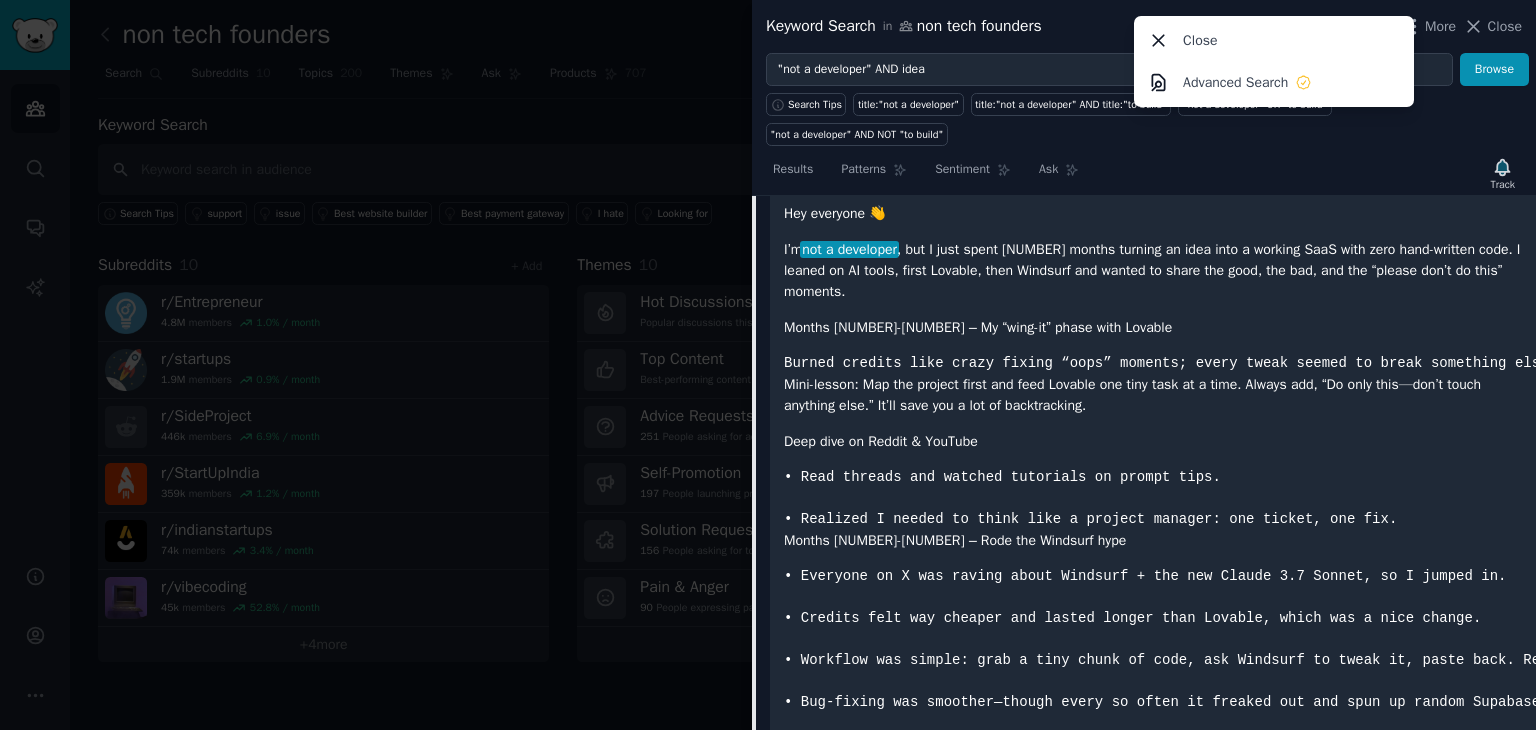click on "Results Patterns Sentiment Ask Track Submission s 100   Sort Recent Bookmark this conversation + We Developed an AI App that Acts as a VFX Supervisor for Filmmakers and VFX Artists. This is what I learned in the process.... and this is our No Budget Launch Trailer! ...k with me for years and I finally decided to try building something to help bridge it.
I’m  not a developer  so at first I explored no-code options. But it quickly became clear that what we needed — a... · 1 · 0 · r/SideProject u/[USERNAME] · 12:15 AM + I think i got there but I'm afraid ... 5 weeks later , full of ups and downs but I think I might have did it. I'm  not a developer . I used agent and assistant.  Sp3nt about 200 euro but had no idea of costs at the start. A... · 2 · 4 · r/replit u/[USERNAME] · Fri [DATE] + I built a simple app to solve the "Where did I save that reel/post?" problem would love your feedback! Hey everyone,
I'm  not a developer · 1 · 0 · r/SideProject u/[USERNAME] · + · 2 9" at bounding box center [1144, 438] 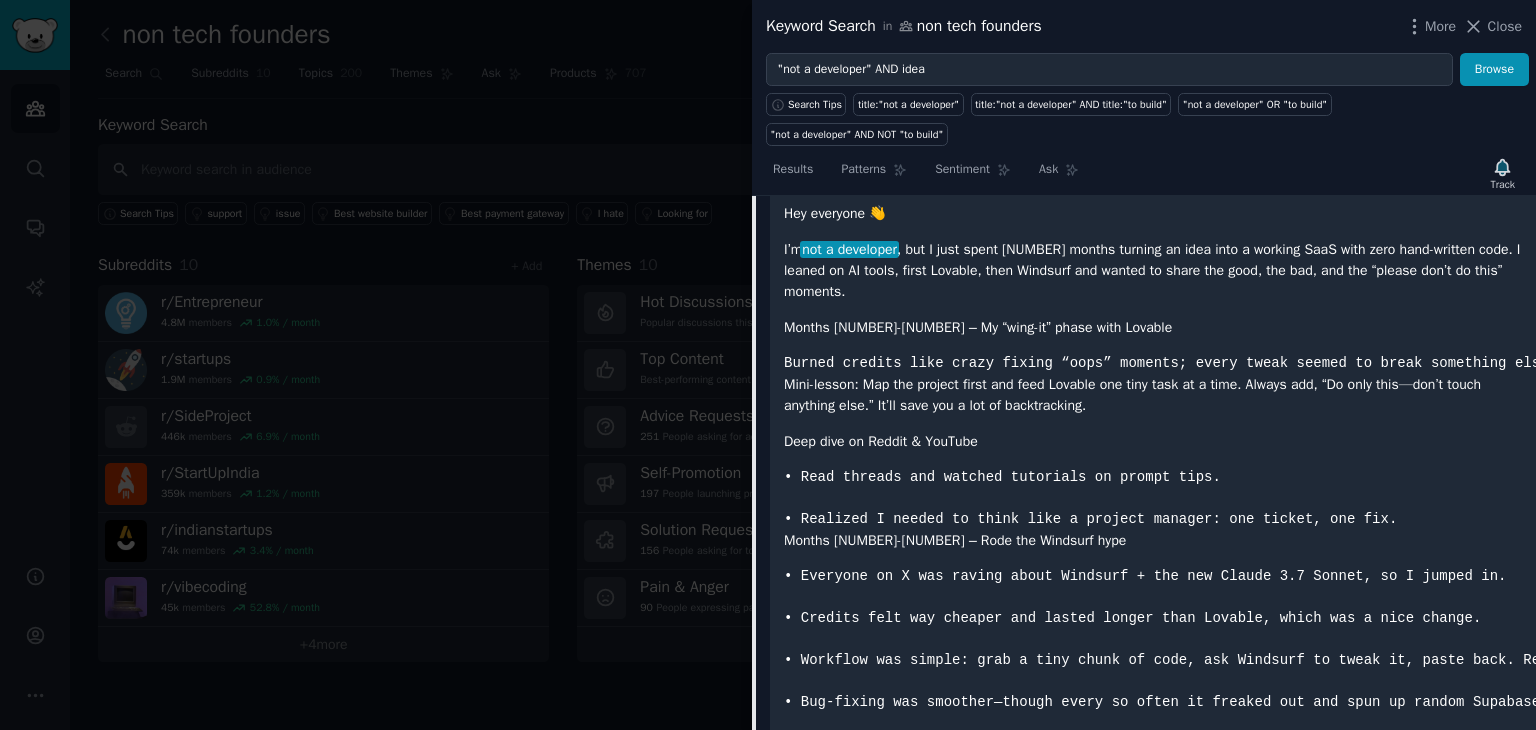 drag, startPoint x: 749, startPoint y: 145, endPoint x: 735, endPoint y: 149, distance: 14.56022 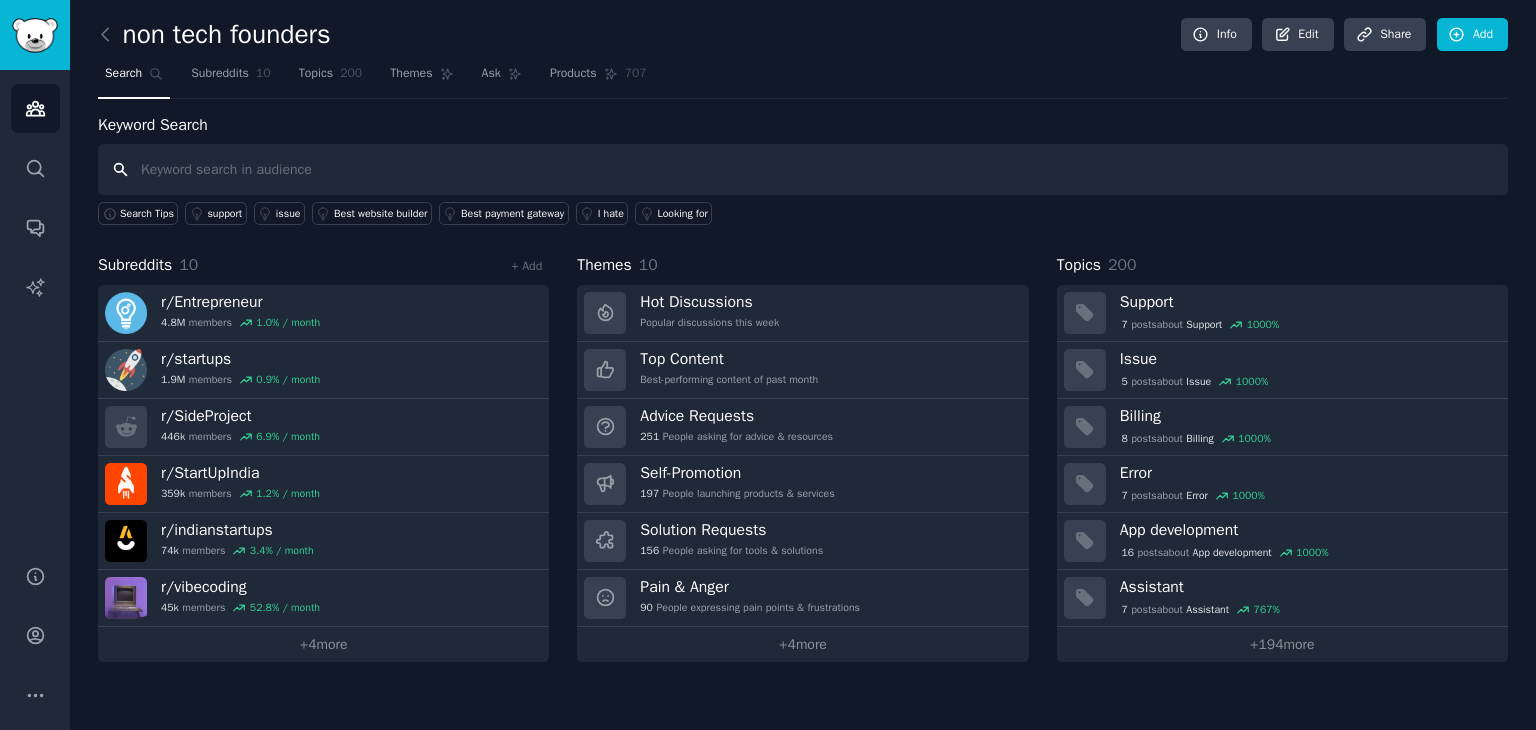 click at bounding box center [803, 169] 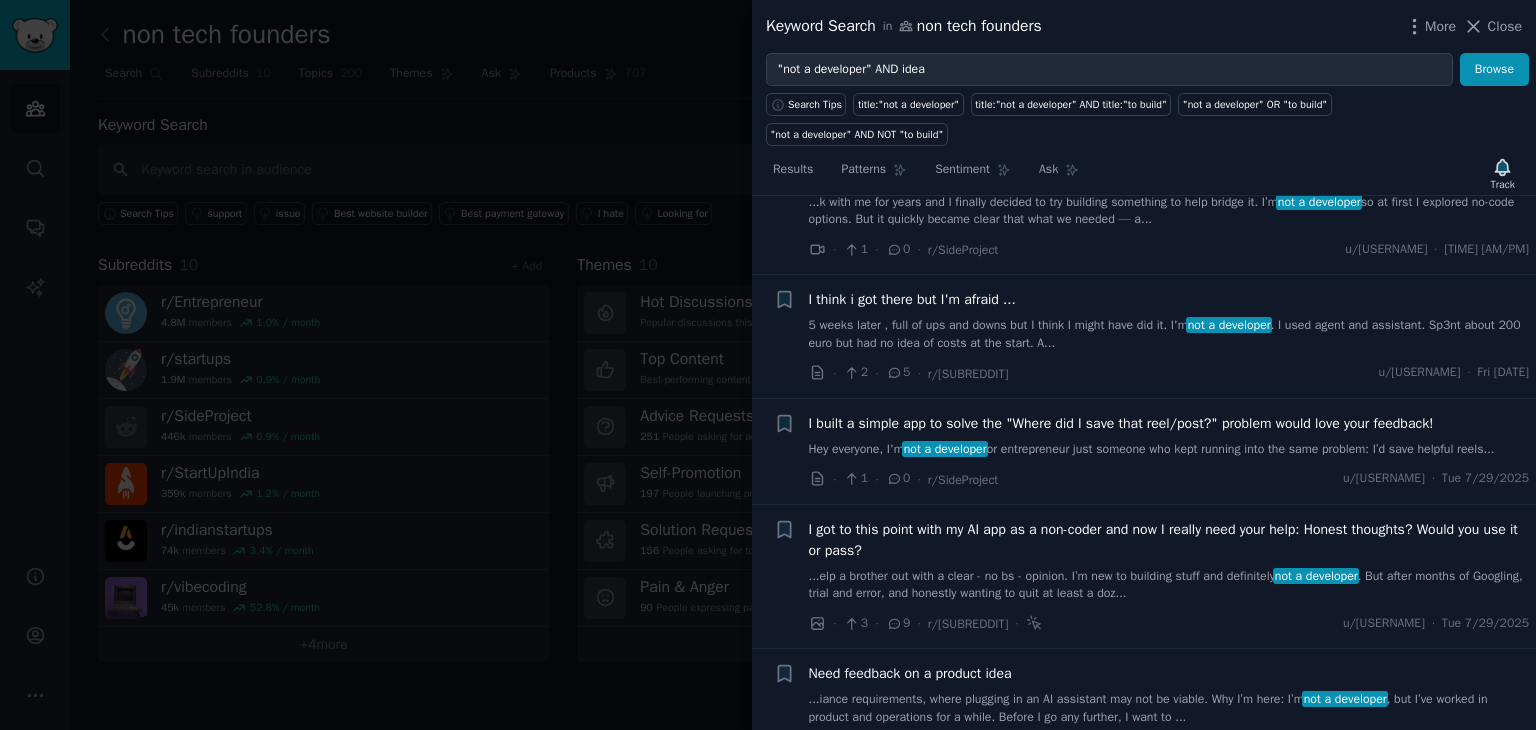 scroll, scrollTop: 100, scrollLeft: 0, axis: vertical 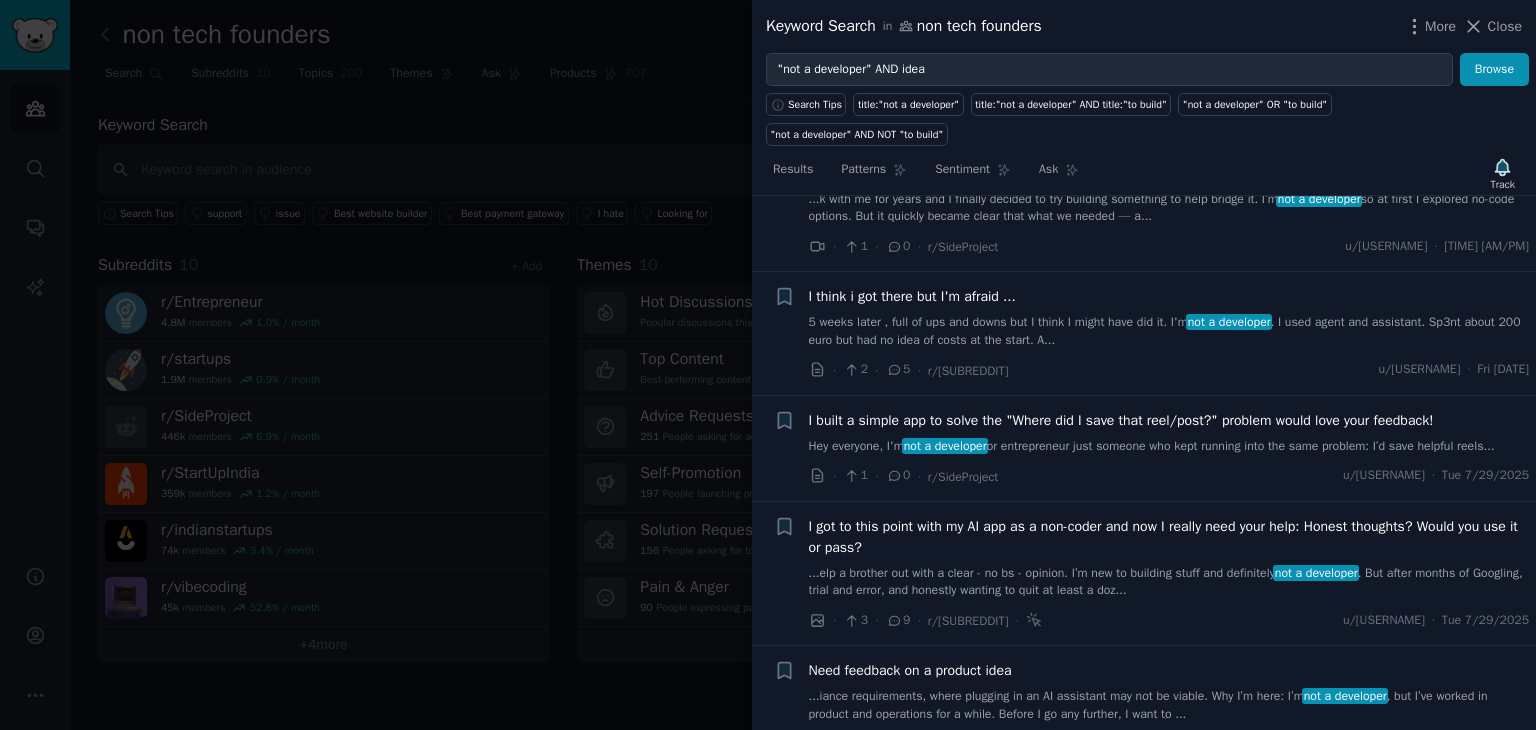 click on "I think i got there but I'm afraid ..." at bounding box center [1169, 296] 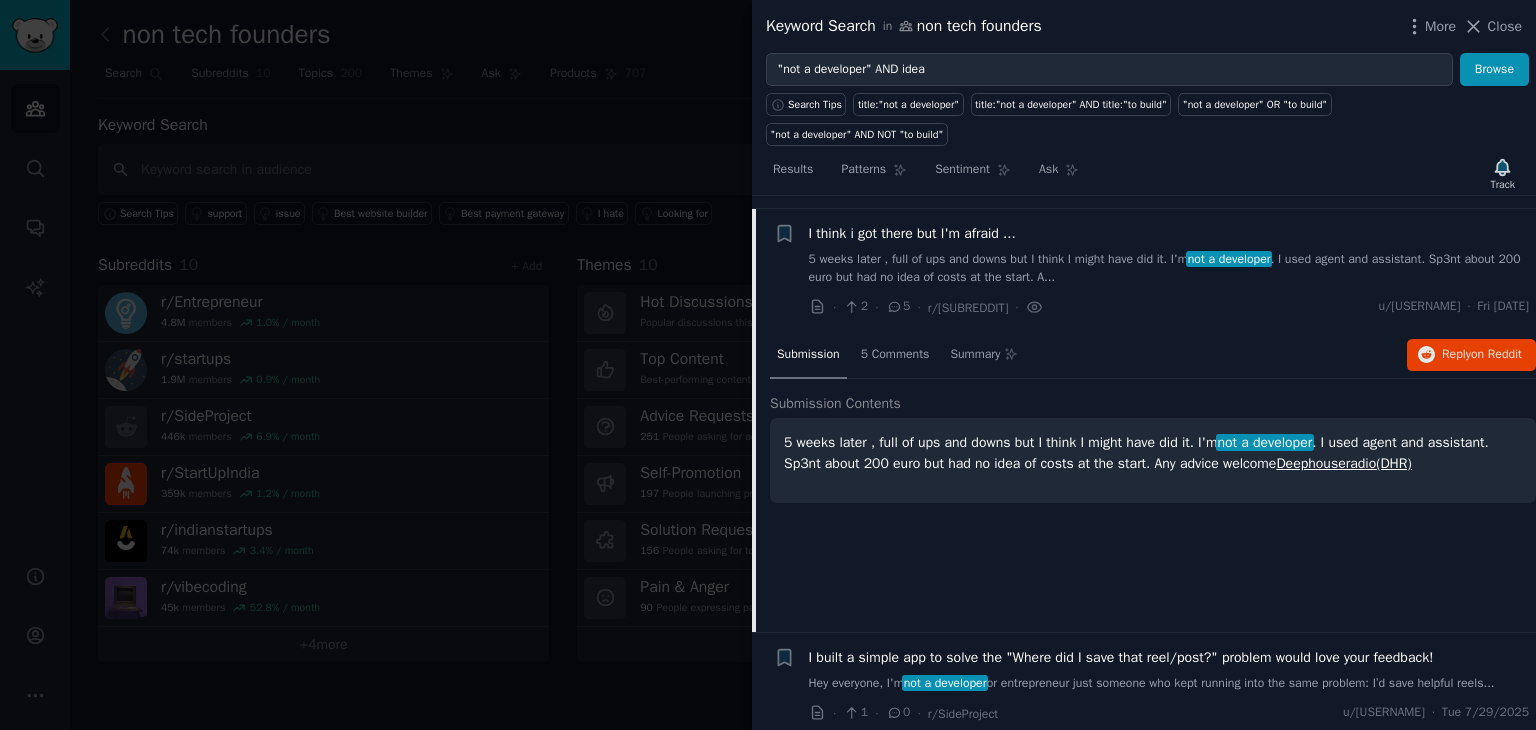 scroll, scrollTop: 176, scrollLeft: 0, axis: vertical 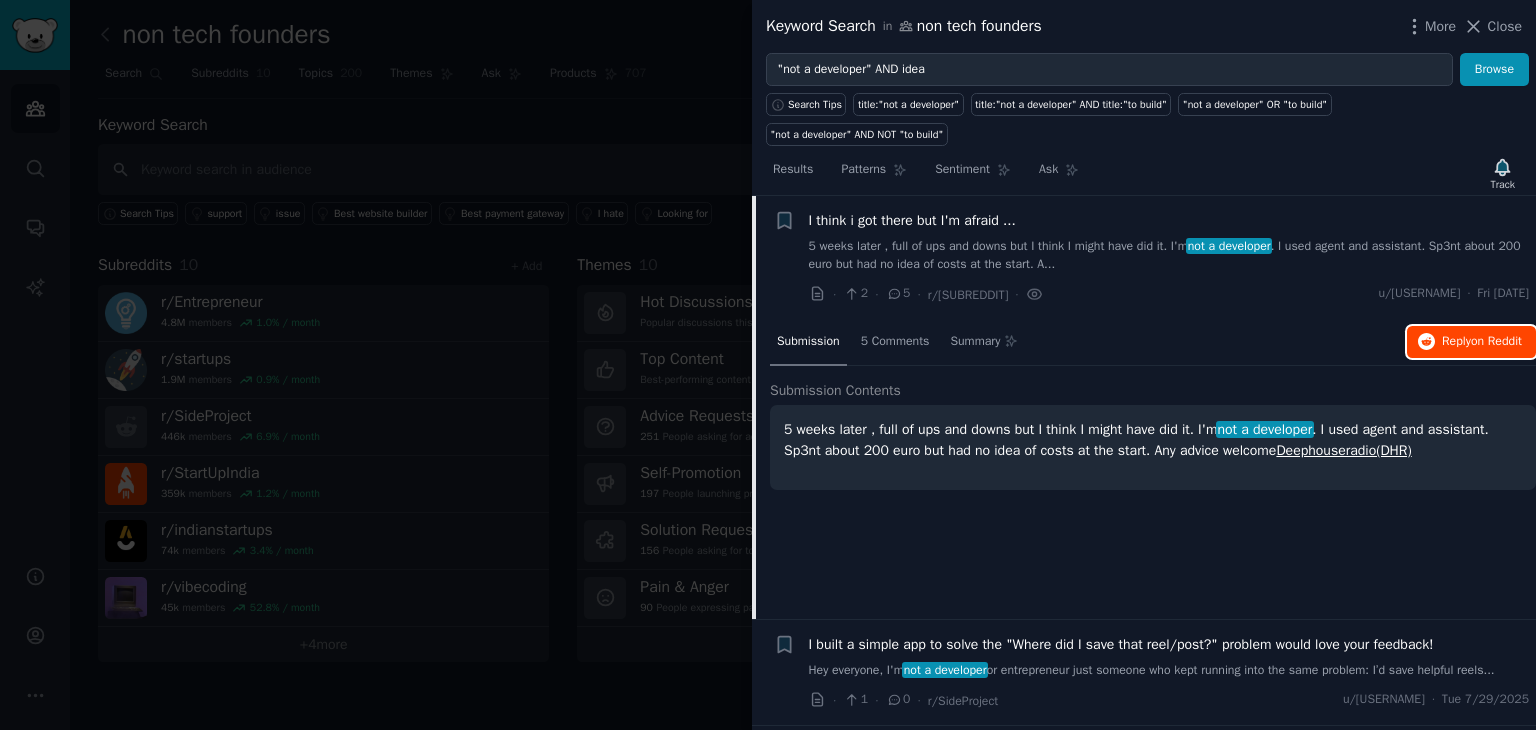 click on "Reply  on Reddit" at bounding box center [1471, 342] 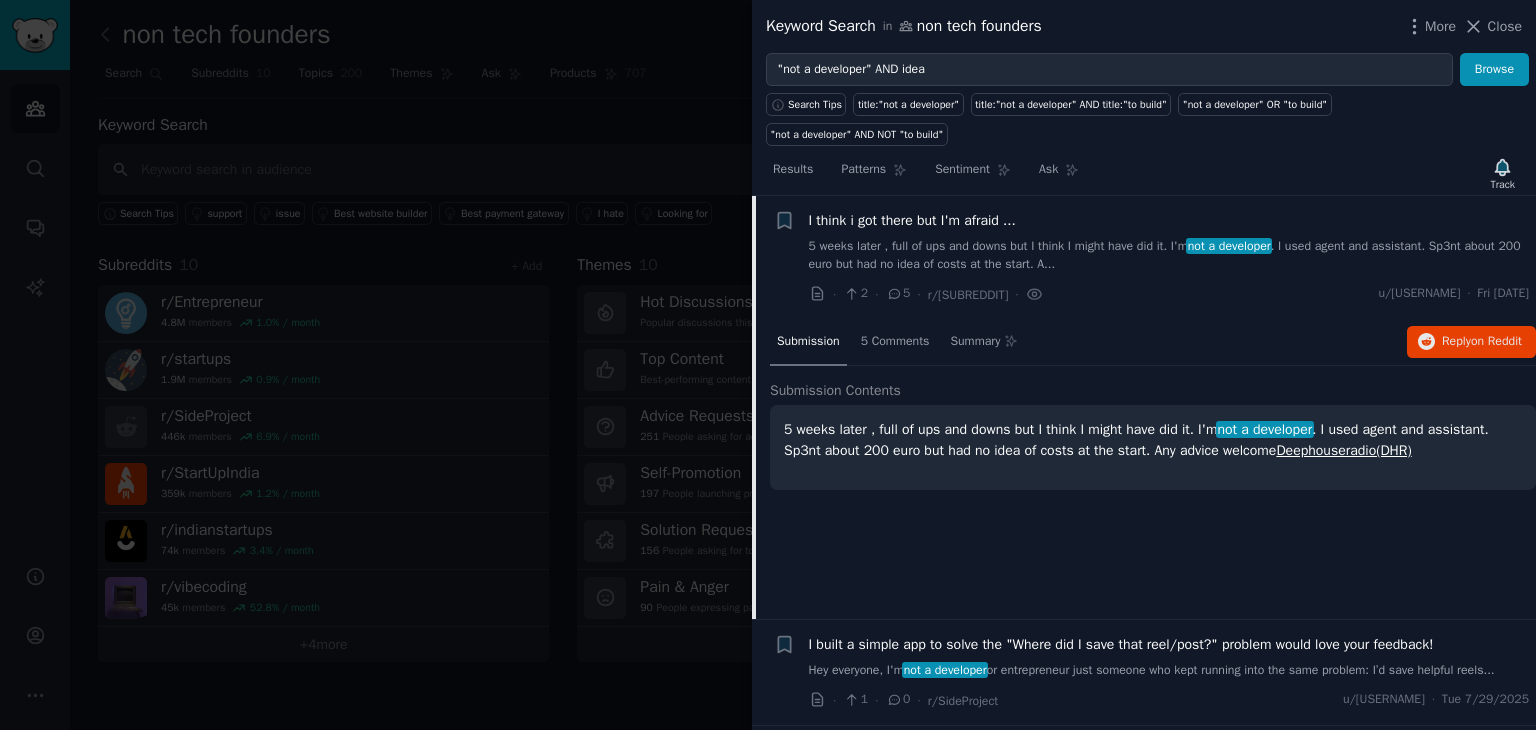 click on "Submission 5 Comments Summary Reply  on Reddit" 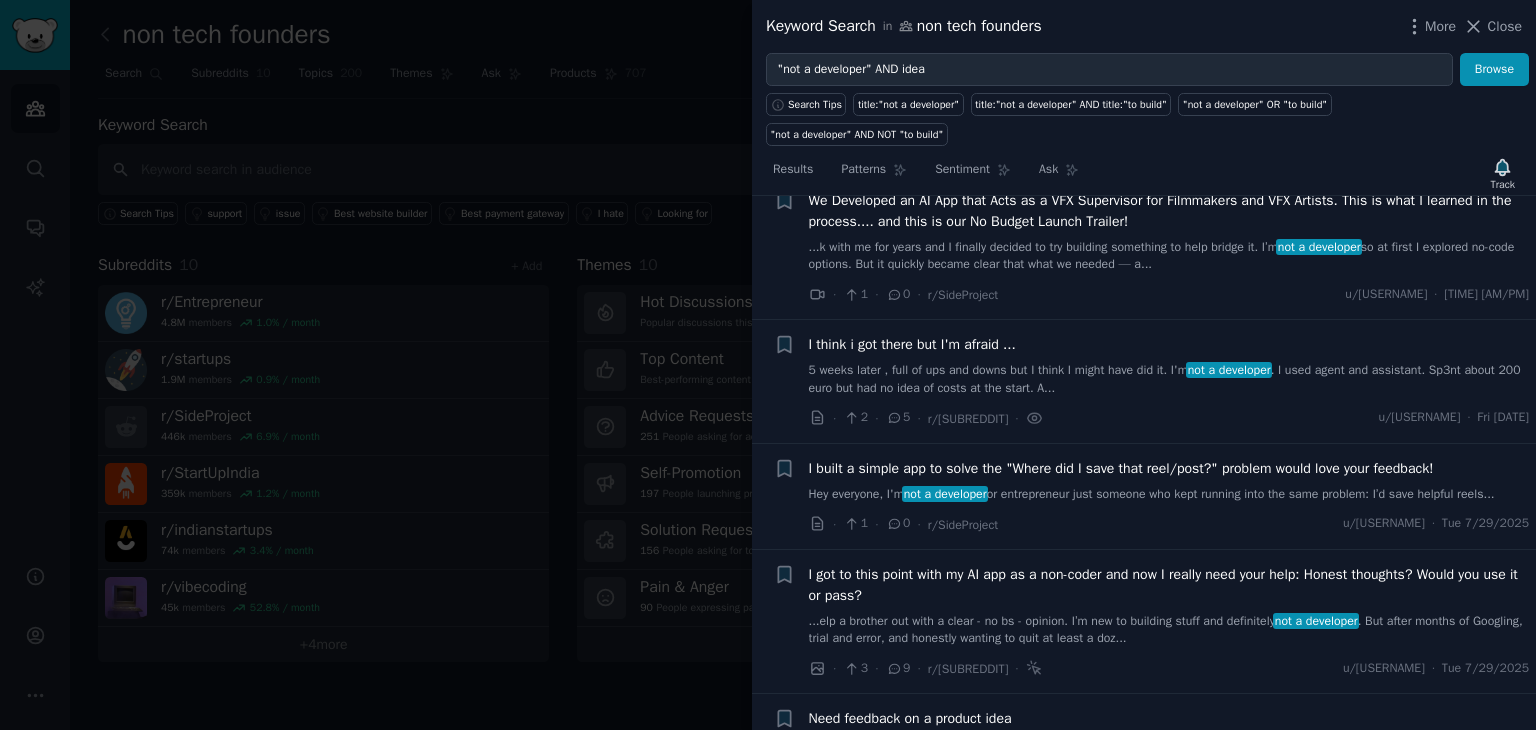 scroll, scrollTop: 100, scrollLeft: 0, axis: vertical 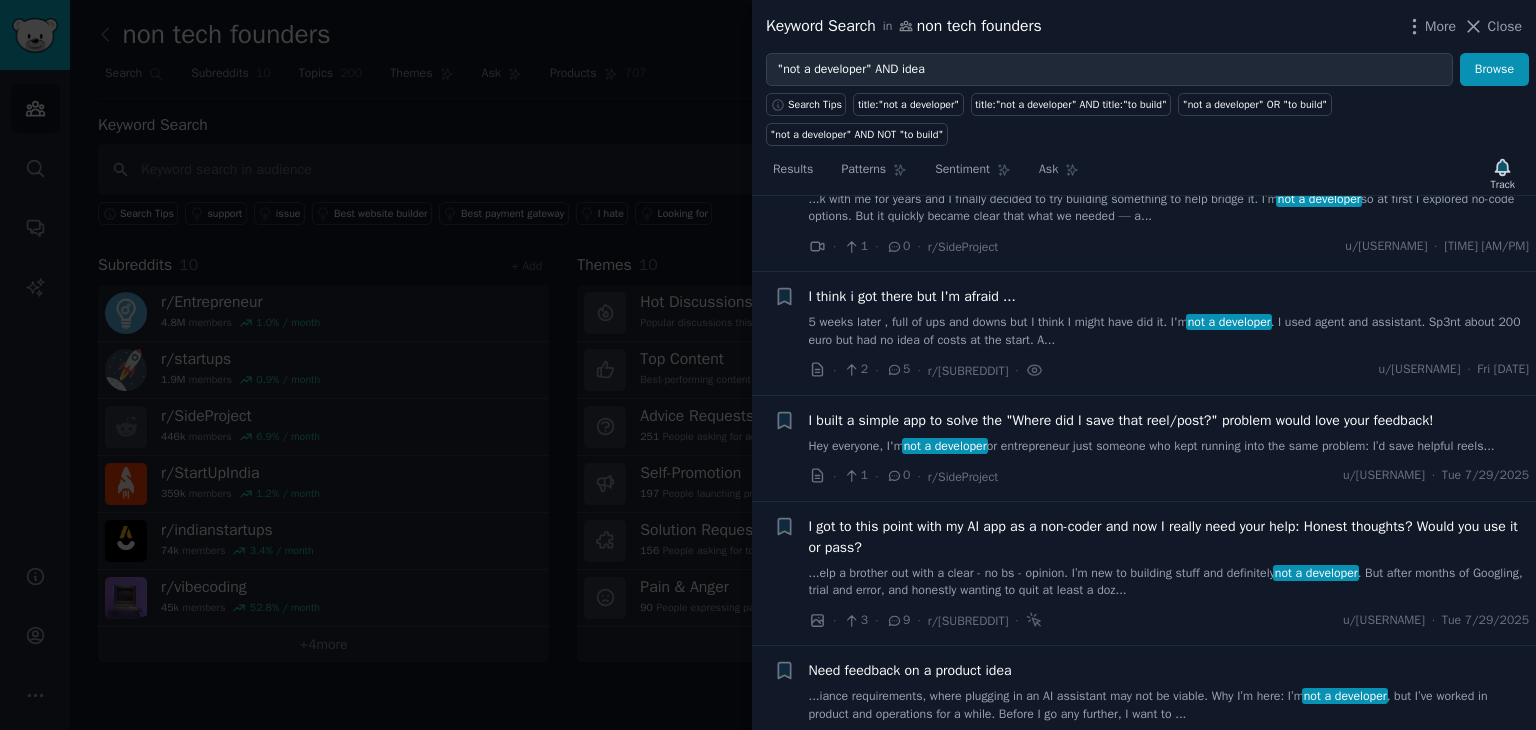 click on "Hey everyone,
I'm  not a developer  or entrepreneur just someone who kept running into the same problem: I’d save helpful reels..." at bounding box center (1169, 447) 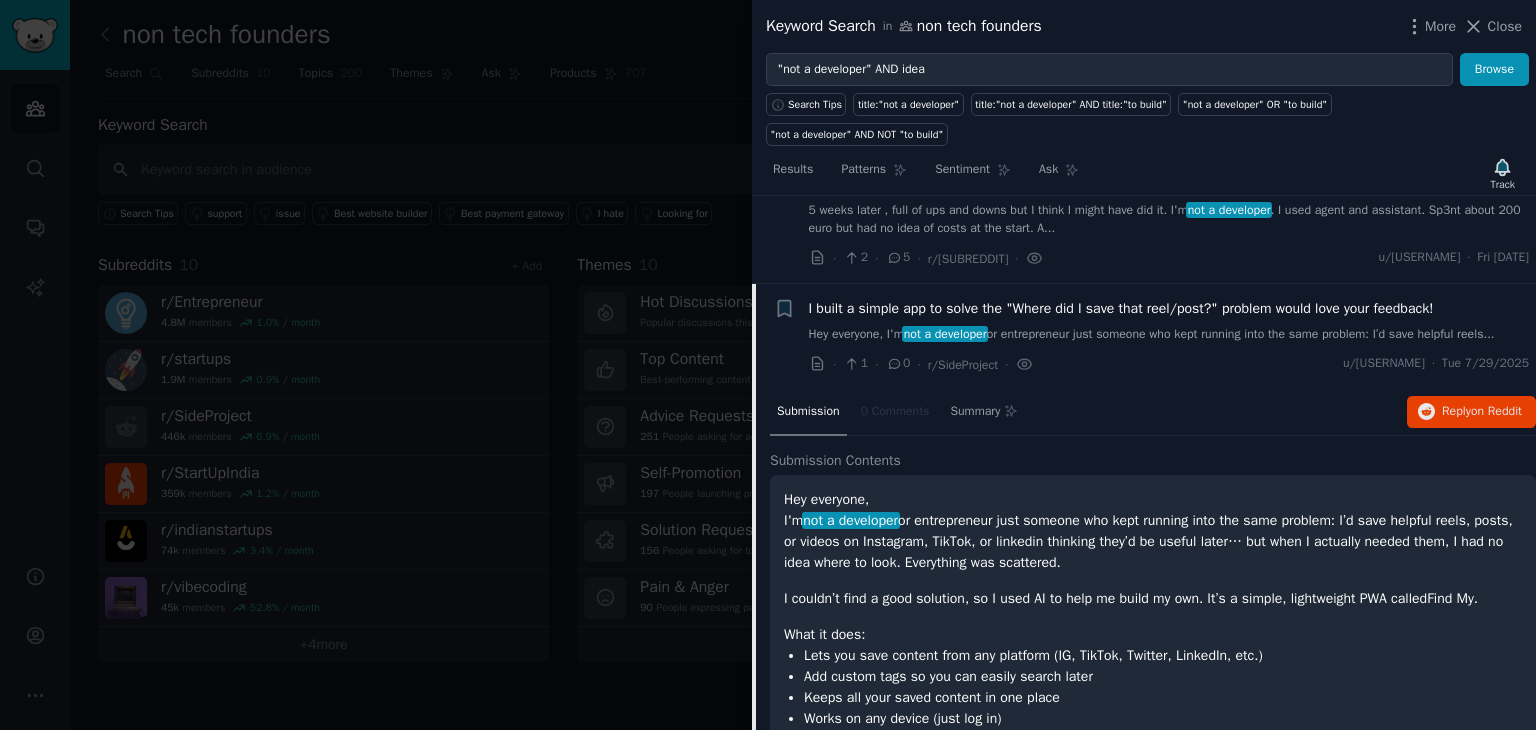 scroll, scrollTop: 199, scrollLeft: 0, axis: vertical 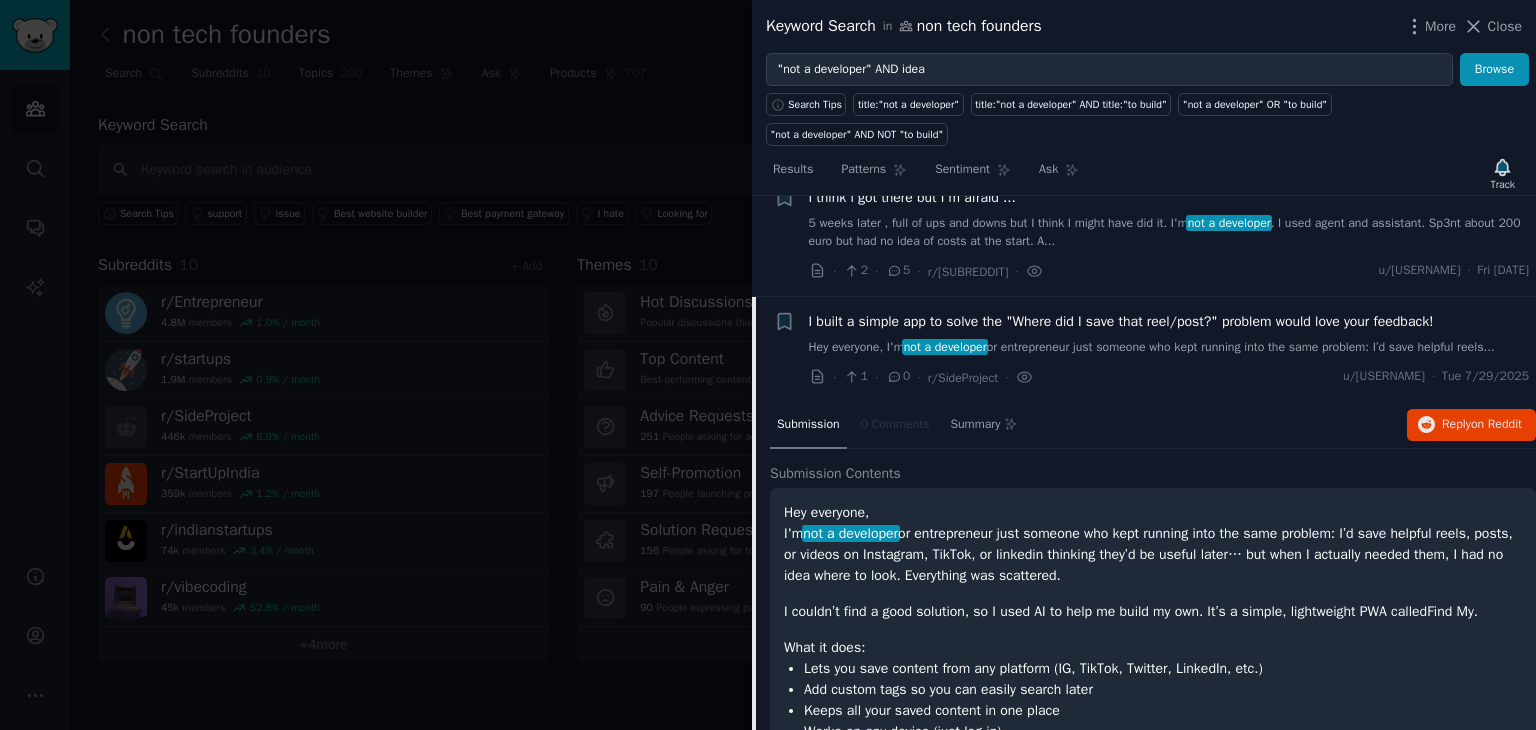 click on "I built a simple app to solve the "Where did I save that reel/post?" problem would love your feedback!" at bounding box center (1121, 321) 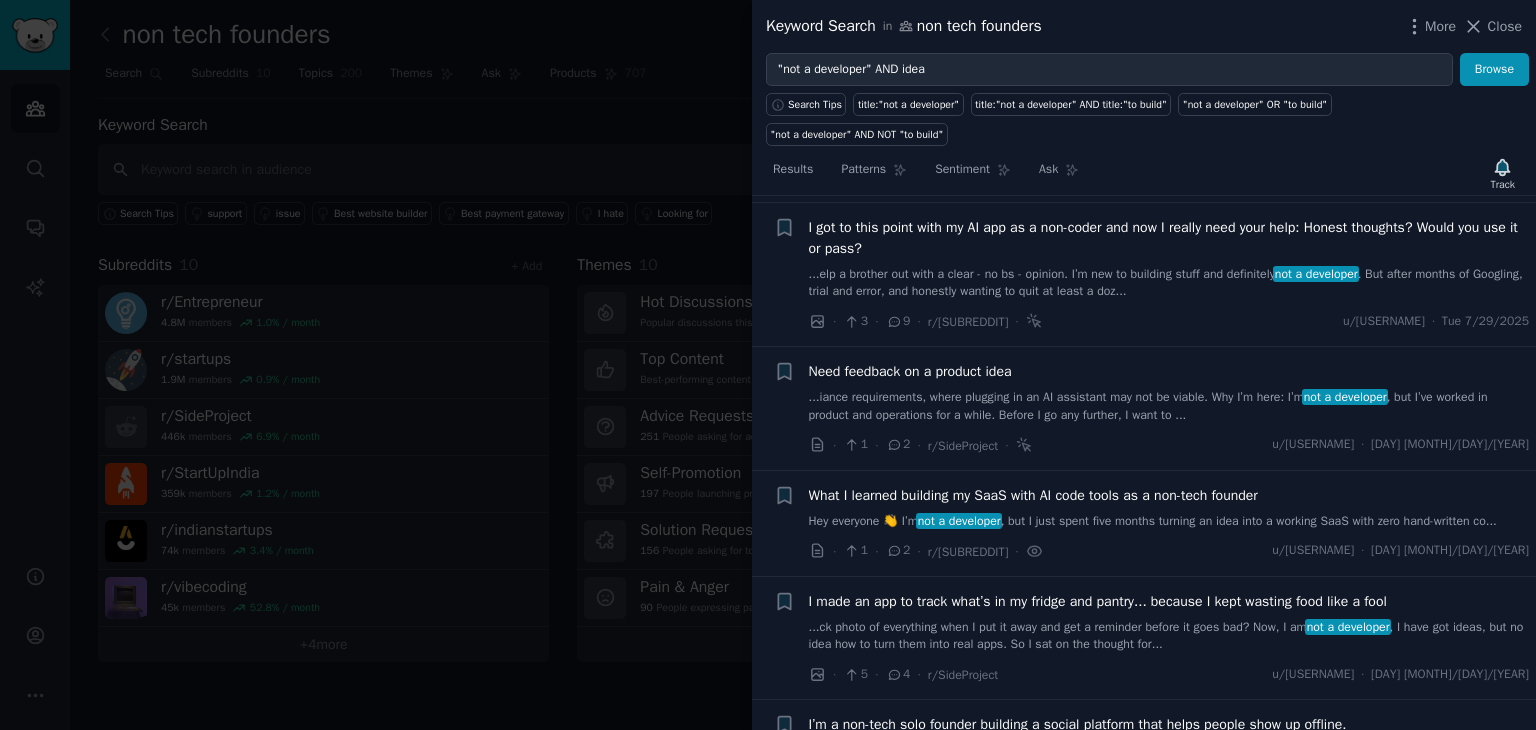 scroll, scrollTop: 499, scrollLeft: 0, axis: vertical 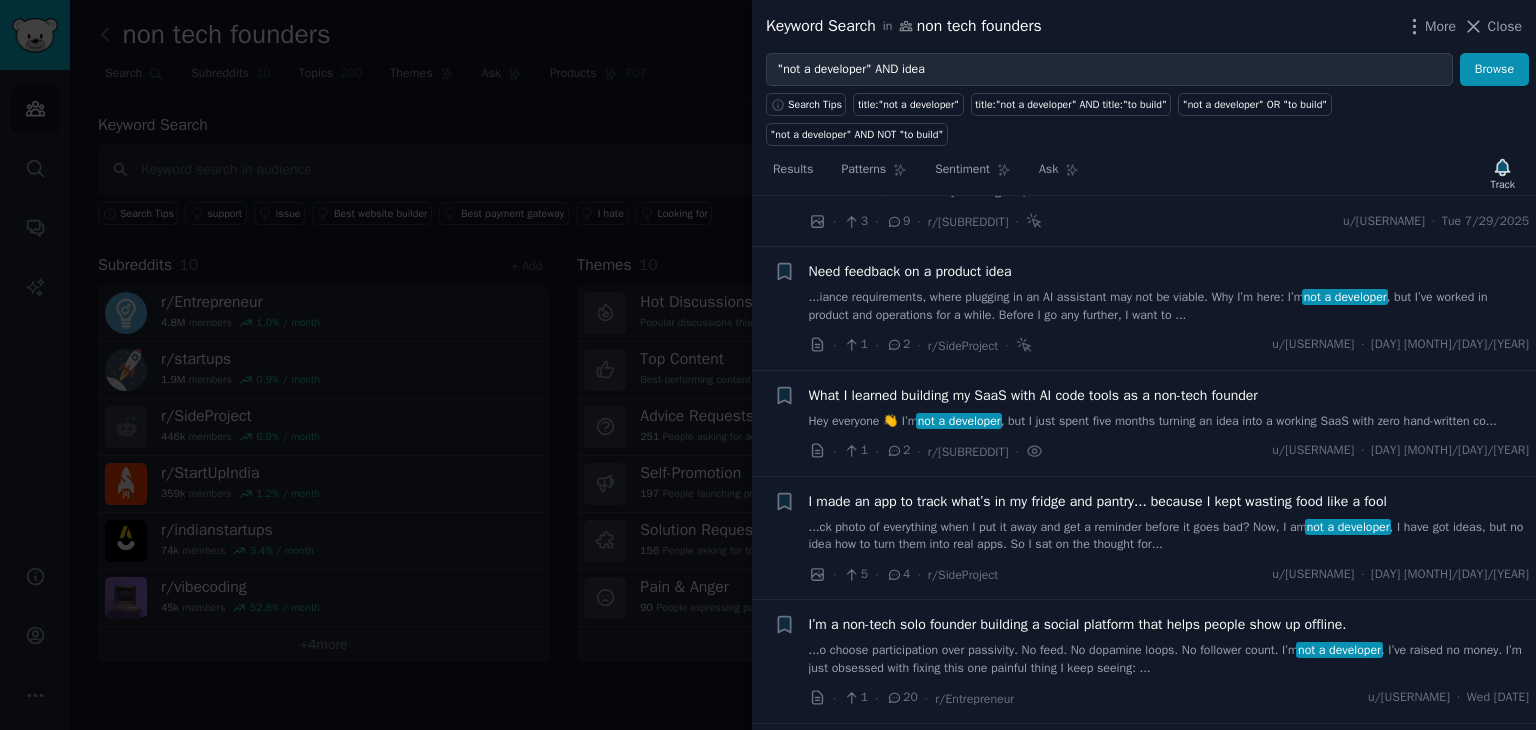 click on "What I learned building my SaaS with AI code tools as a non-tech founder Hey everyone 👋
I’m  not a developer , but I just spent five months turning an idea into a working SaaS with zero hand-written co..." at bounding box center (1169, 408) 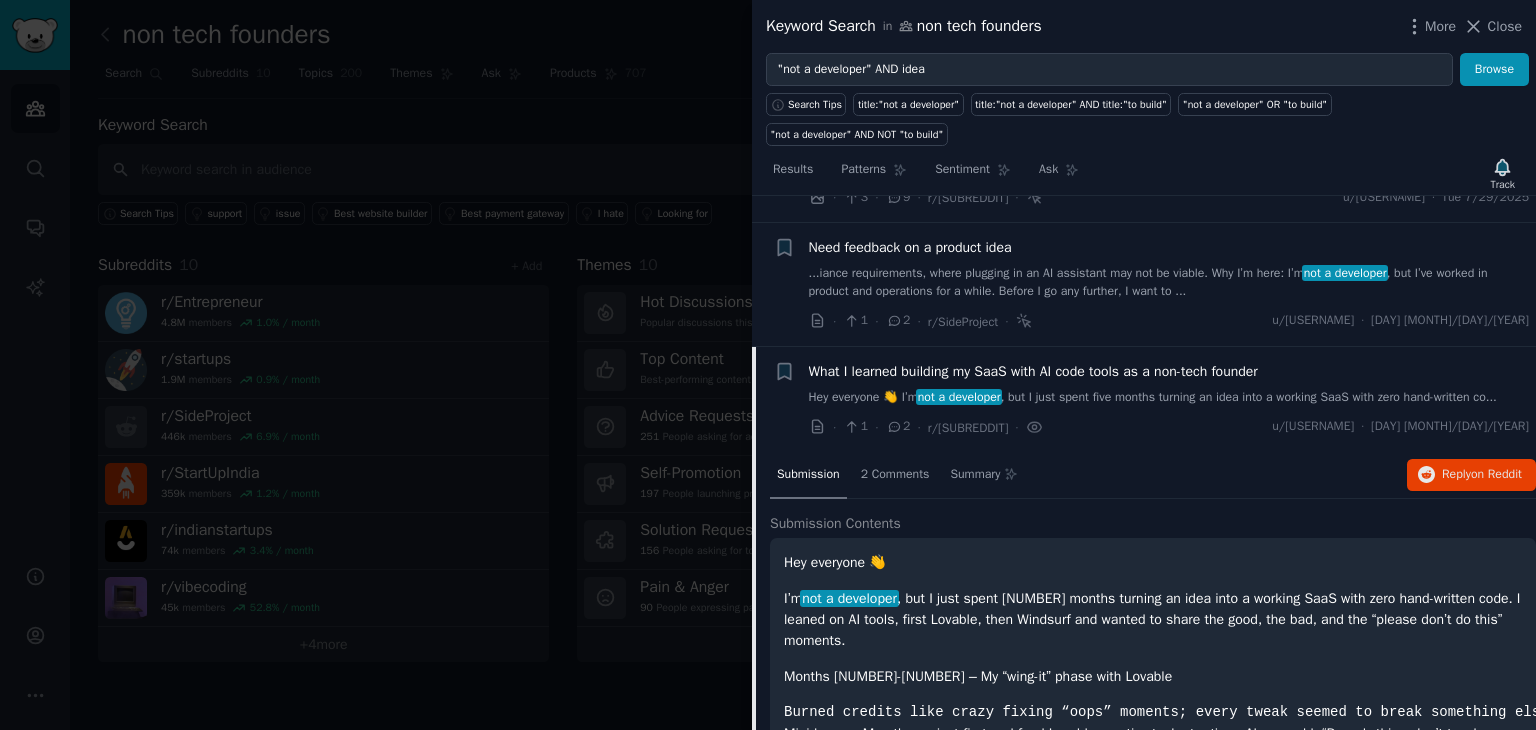 scroll, scrollTop: 472, scrollLeft: 0, axis: vertical 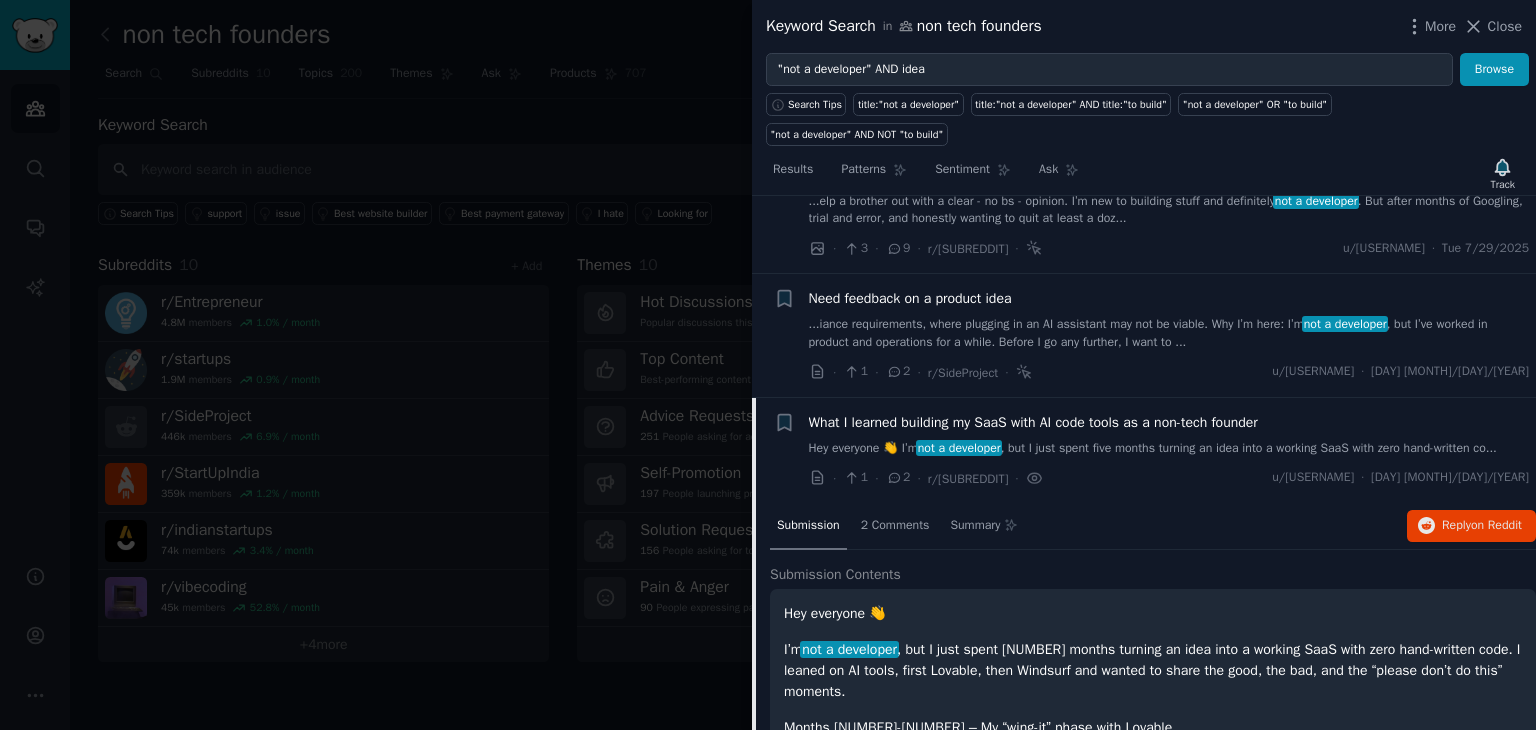 click on "What I learned building my SaaS with AI code tools as a non-tech founder Hey everyone 👋
I’m  not a developer , but I just spent five months turning an idea into a working SaaS with zero hand-written co..." at bounding box center [1169, 435] 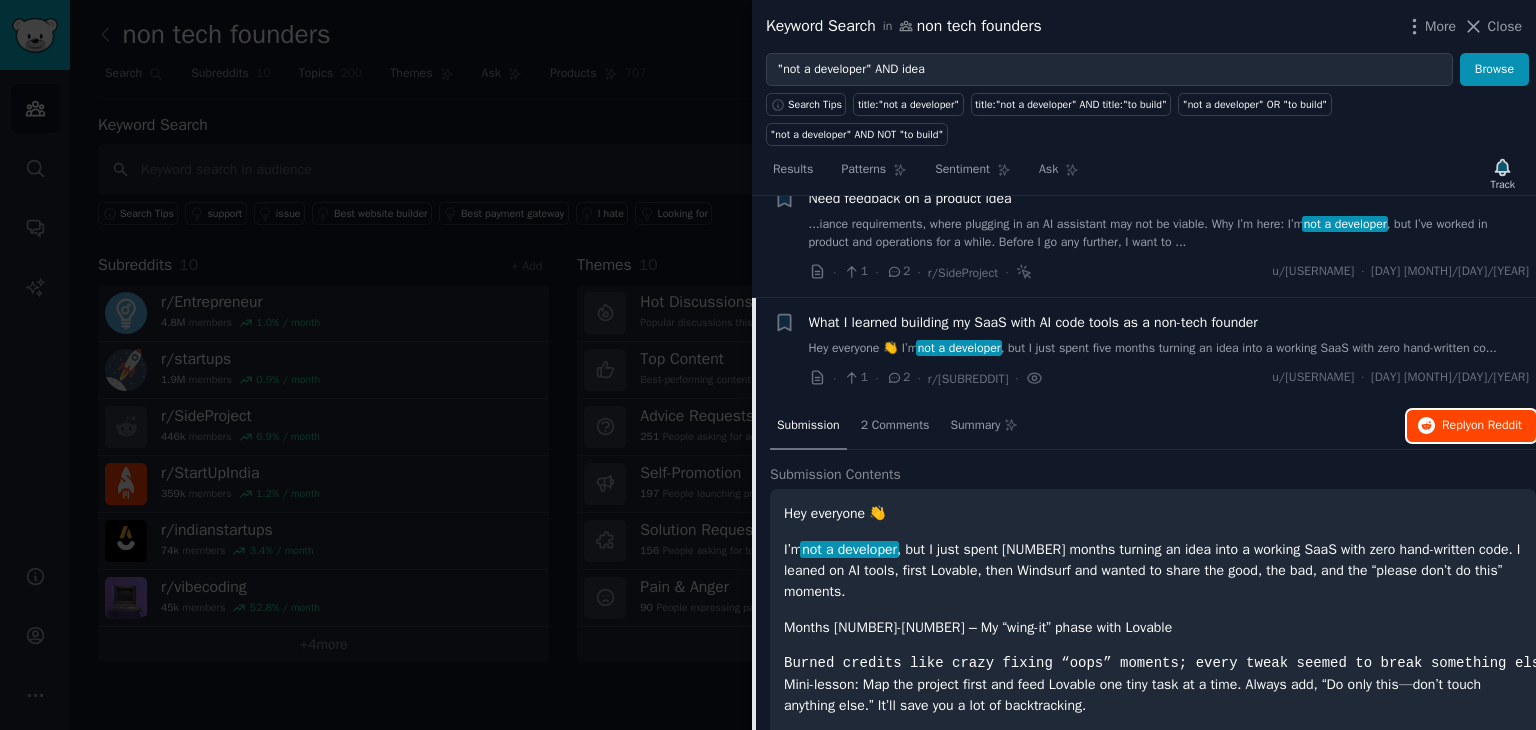 click on "on Reddit" at bounding box center (1496, 425) 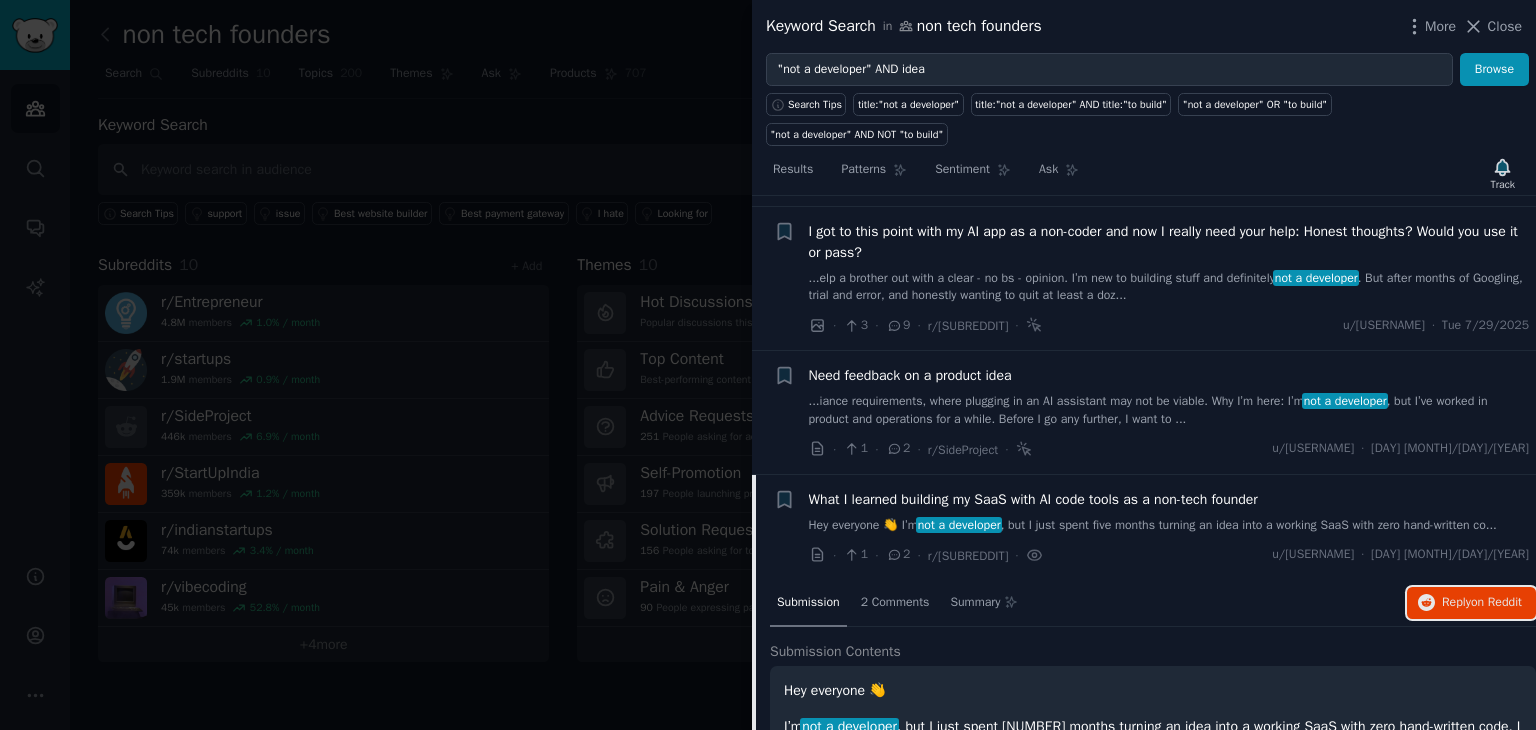 scroll, scrollTop: 372, scrollLeft: 0, axis: vertical 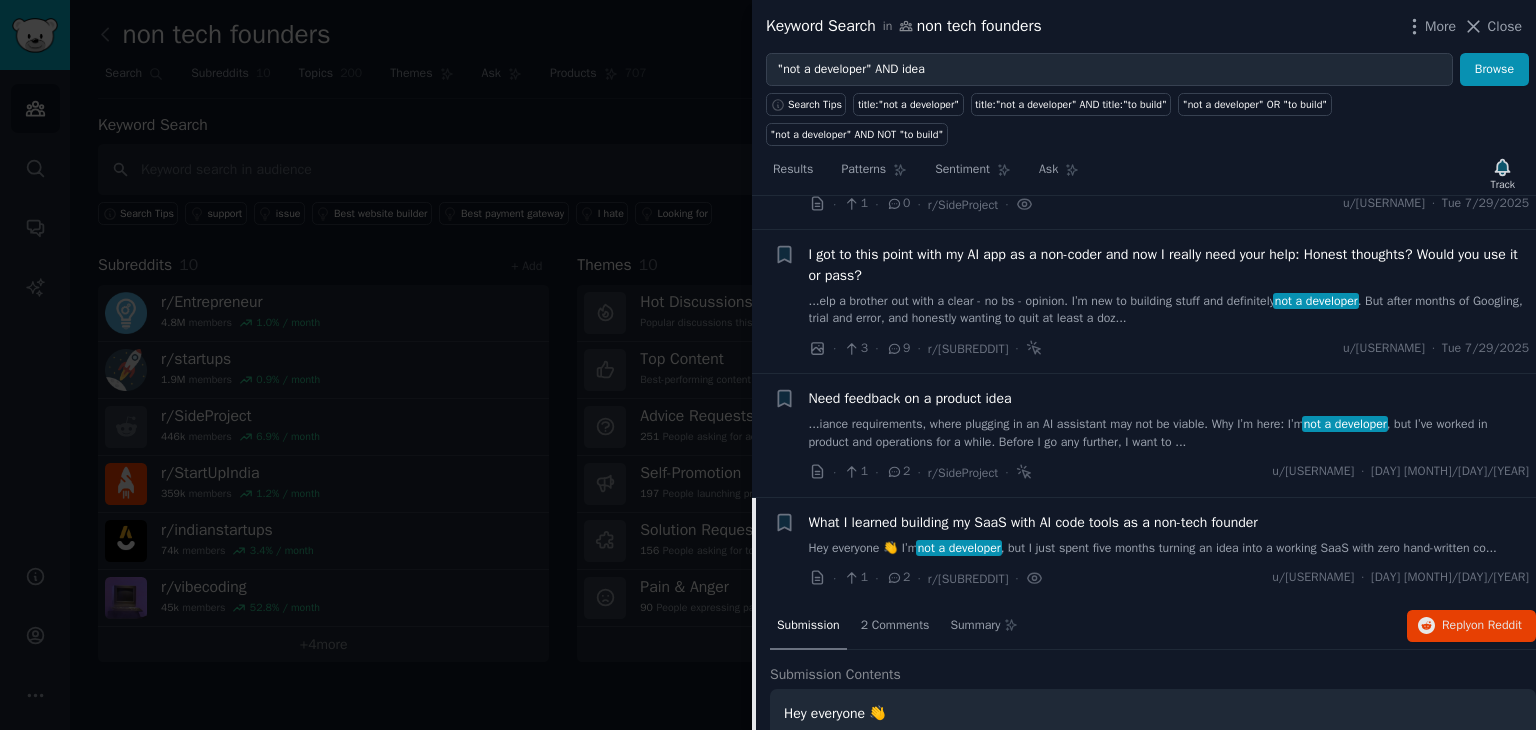 click on "Hey everyone 👋
I’m  not a developer , but I just spent five months turning an idea into a working SaaS with zero hand-written co..." at bounding box center [1169, 549] 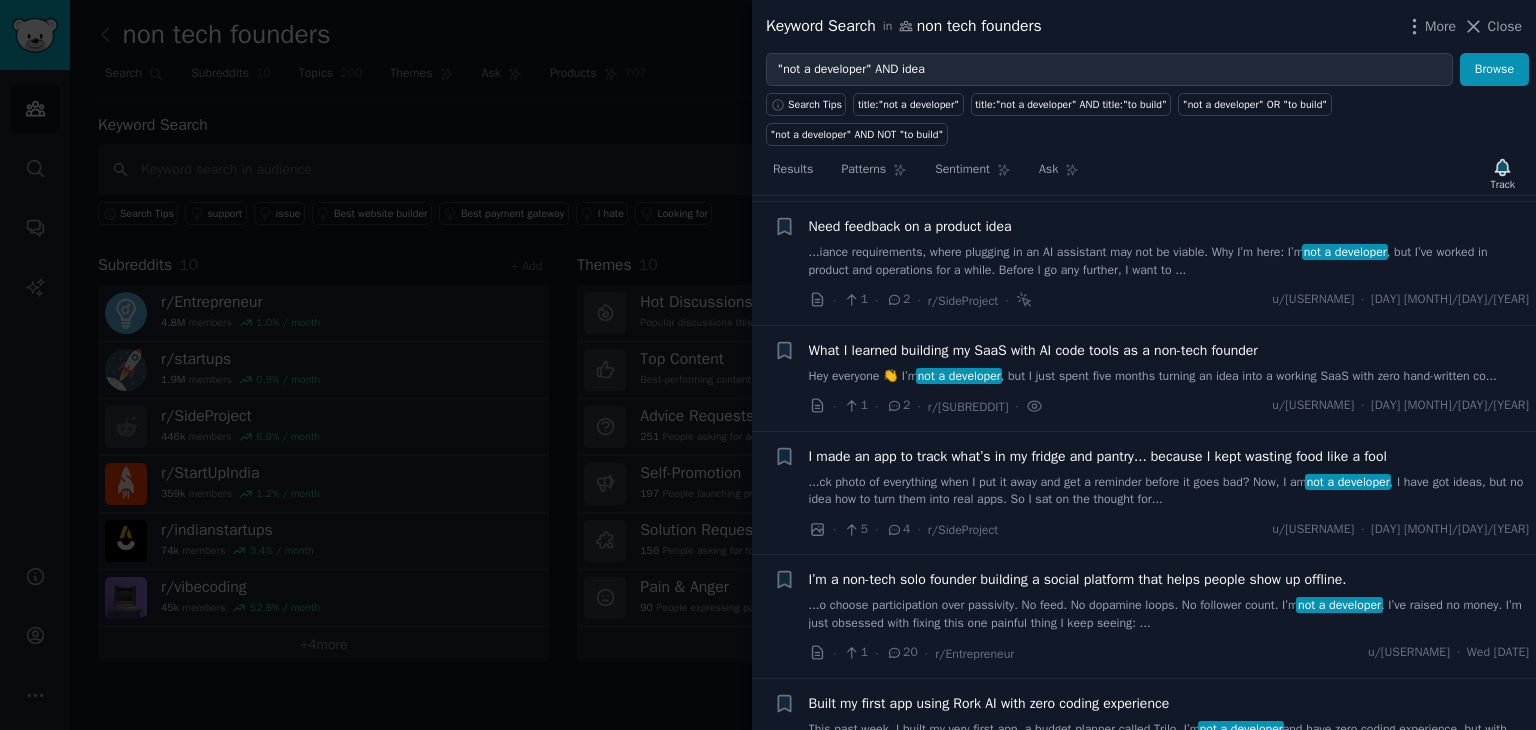 scroll, scrollTop: 672, scrollLeft: 0, axis: vertical 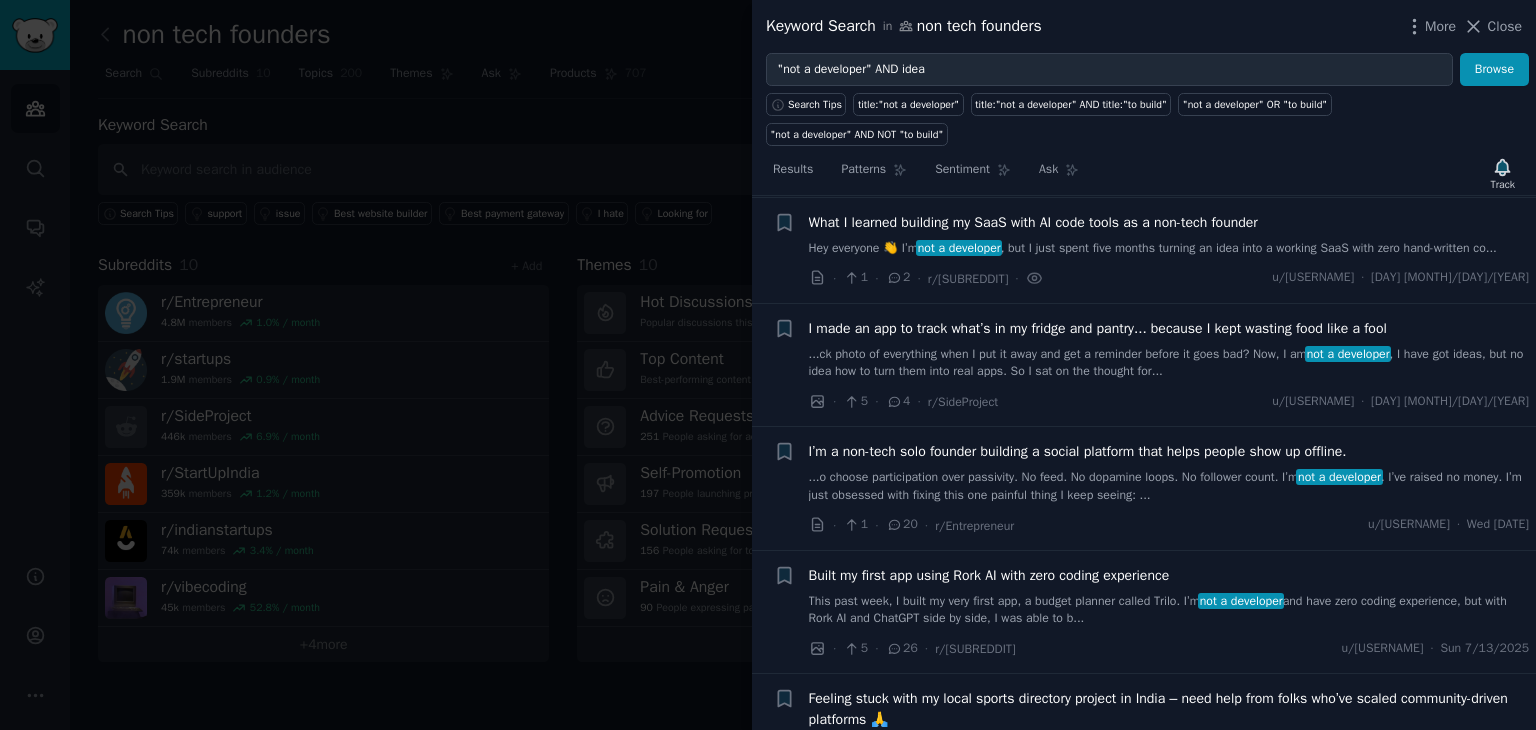 click on "Hey everyone 👋
I’m  not a developer , but I just spent five months turning an idea into a working SaaS with zero hand-written co..." at bounding box center (1169, 249) 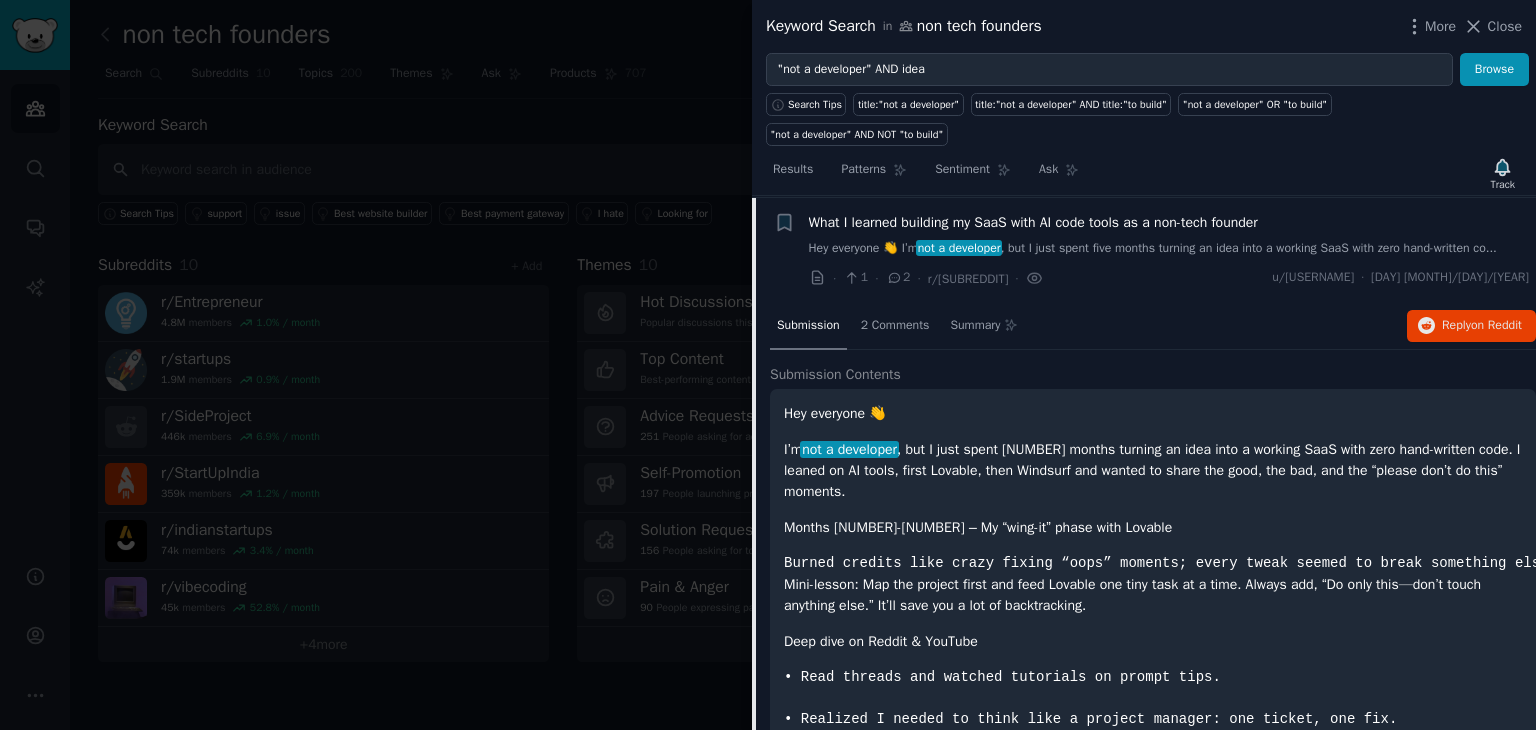 click on "Hey everyone 👋
I’m  not a developer , but I just spent five months turning an idea into a working SaaS with zero hand-written co..." at bounding box center (1169, 249) 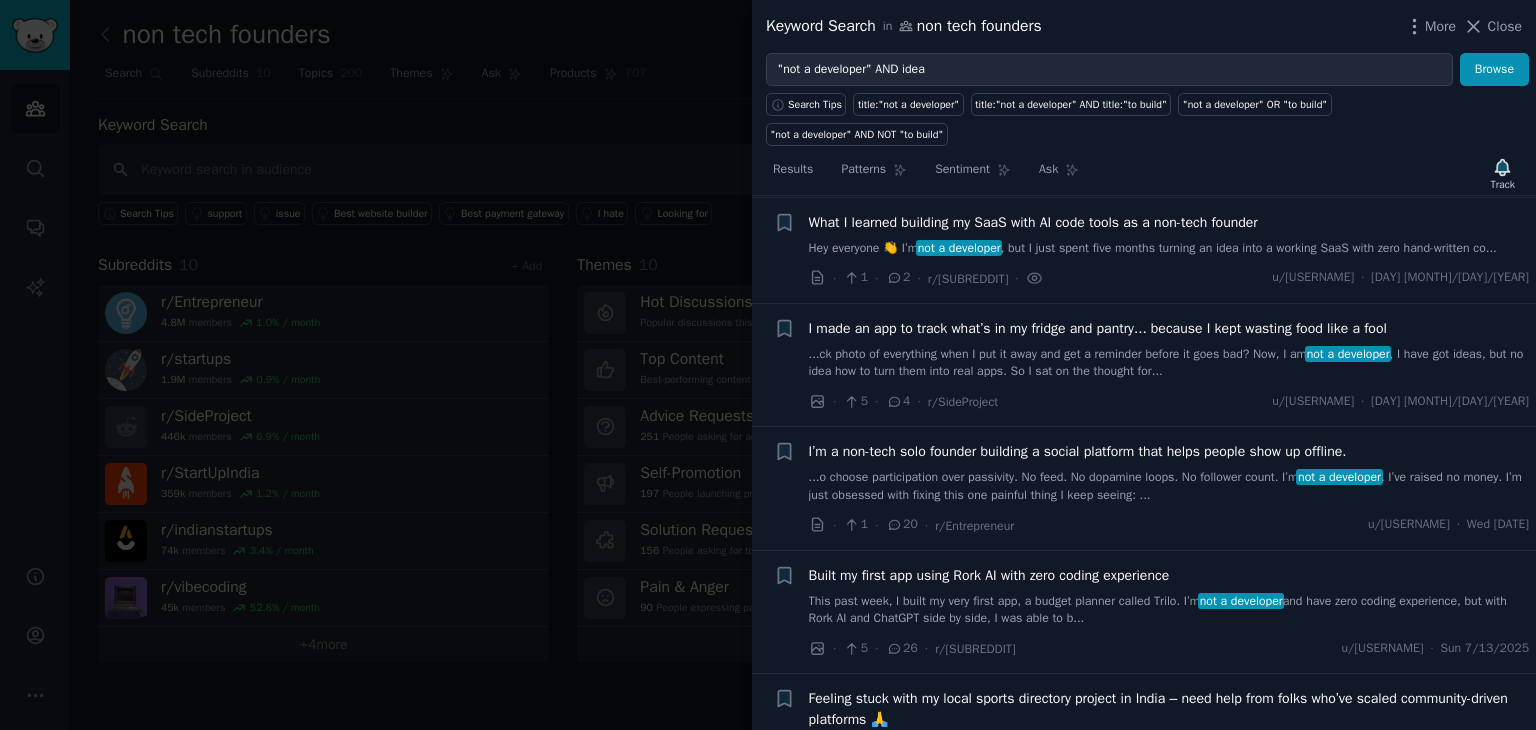 click on "Hey everyone 👋
I’m  not a developer , but I just spent five months turning an idea into a working SaaS with zero hand-written co..." at bounding box center (1169, 249) 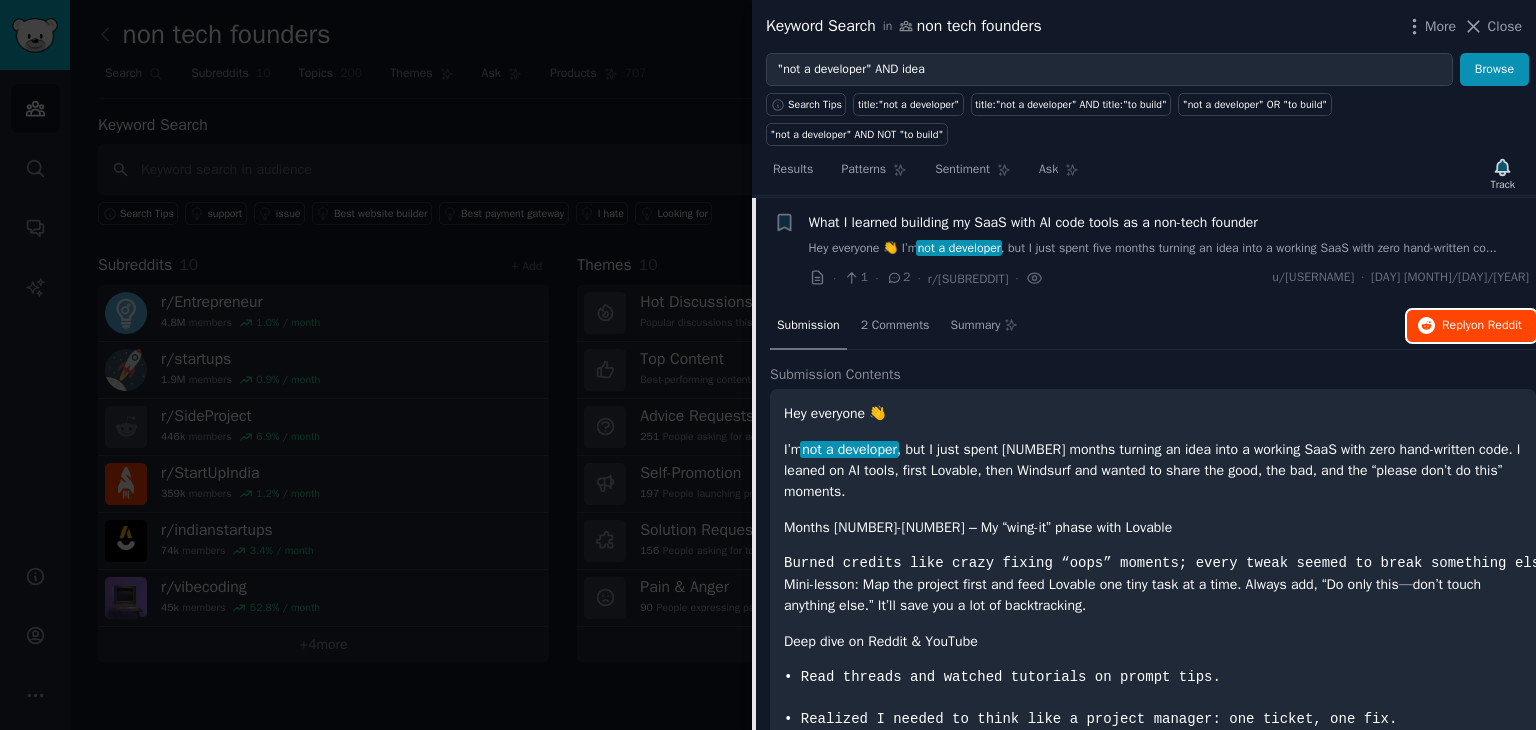 click on "on Reddit" at bounding box center [1496, 325] 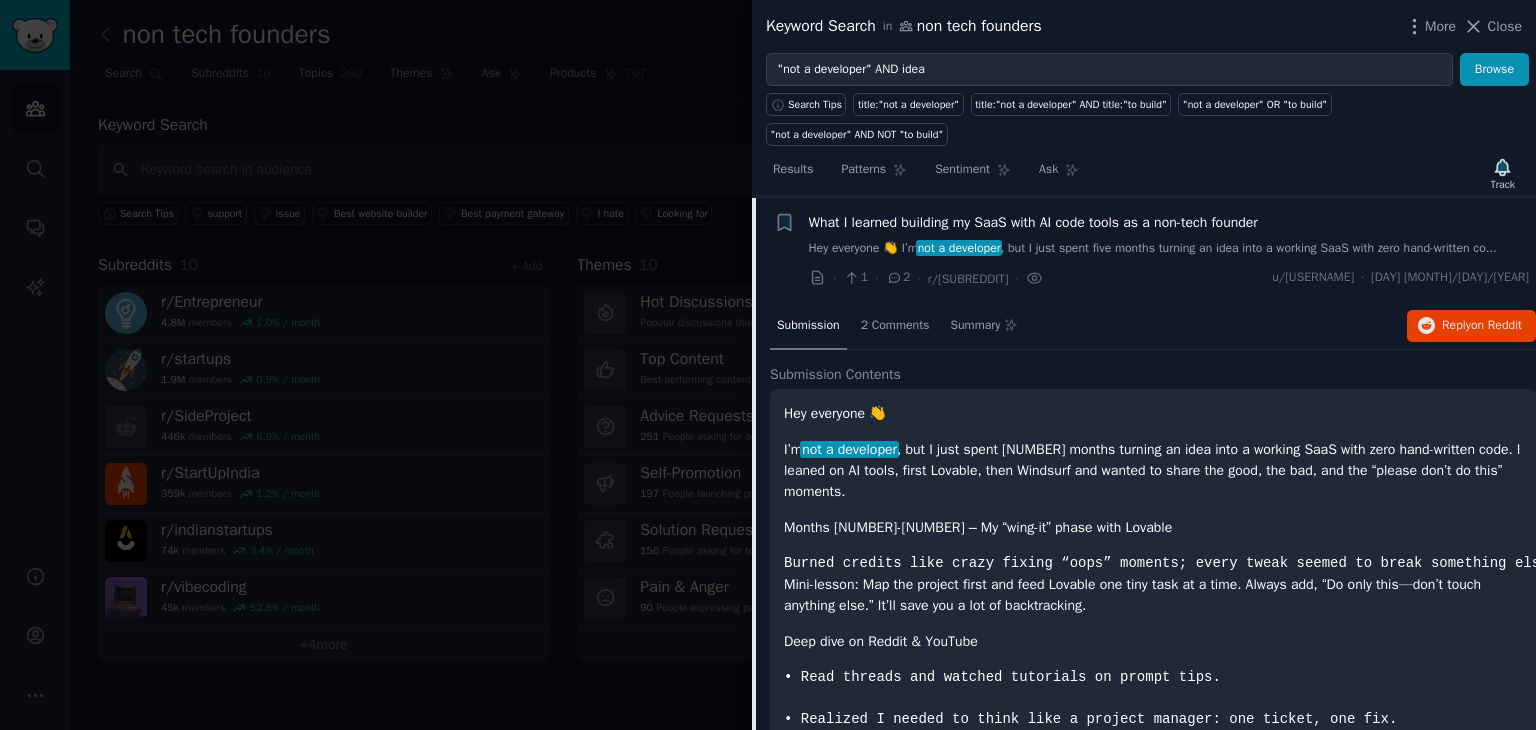 click on "What I learned building my SaaS with AI code tools as a non-tech founder Hey everyone 👋
I’m  not a developer , but I just spent five months turning an idea into a working SaaS with zero hand-written co..." at bounding box center (1169, 235) 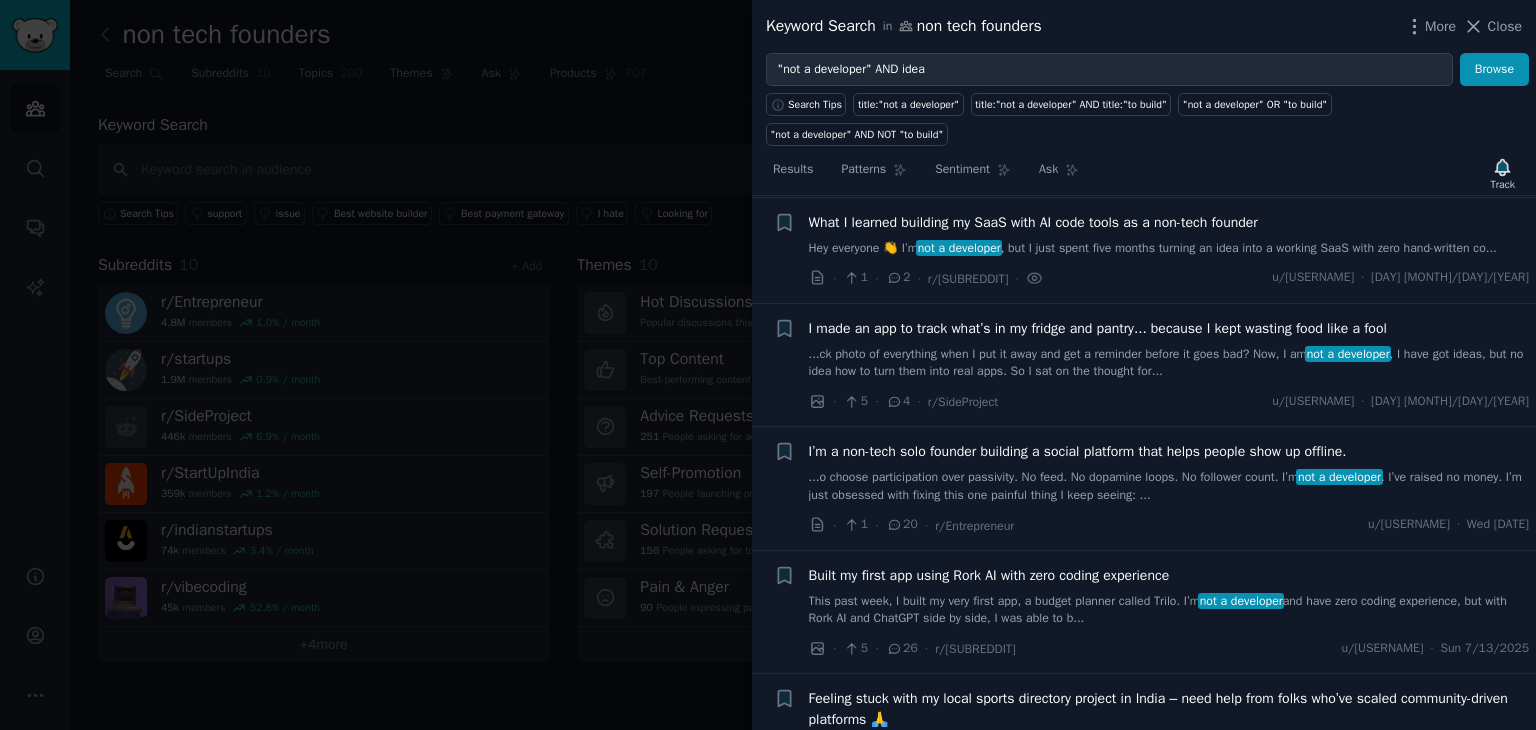 click on "...o choose participation over passivity.
No feed. No dopamine loops. No follower count.
I’m  not a developer . I’ve raised no money. I’m just obsessed with fixing this one painful thing I keep seeing: ..." at bounding box center (1169, 486) 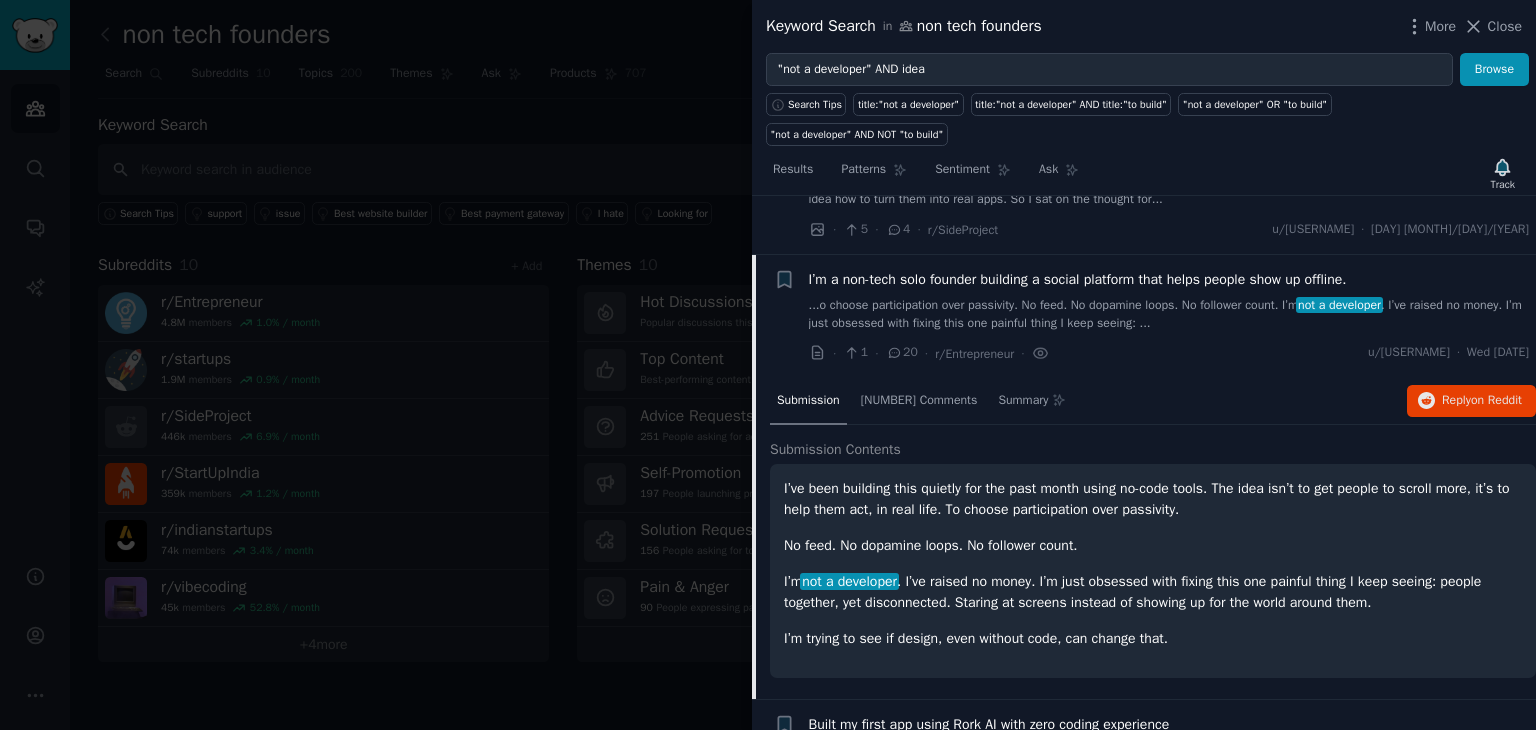scroll, scrollTop: 901, scrollLeft: 0, axis: vertical 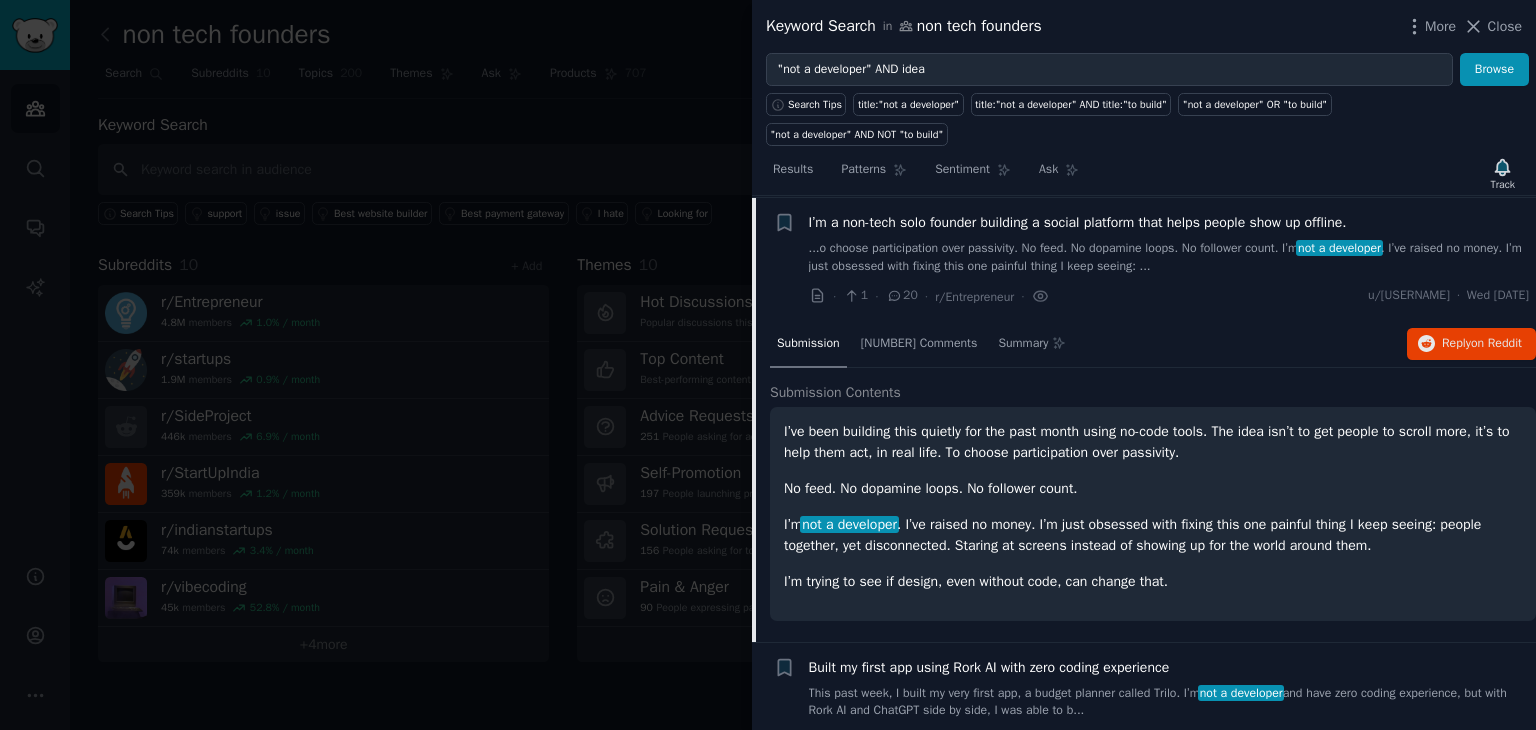 click on "...o choose participation over passivity.
No feed. No dopamine loops. No follower count.
I’m  not a developer . I’ve raised no money. I’m just obsessed with fixing this one painful thing I keep seeing: ..." at bounding box center [1169, 257] 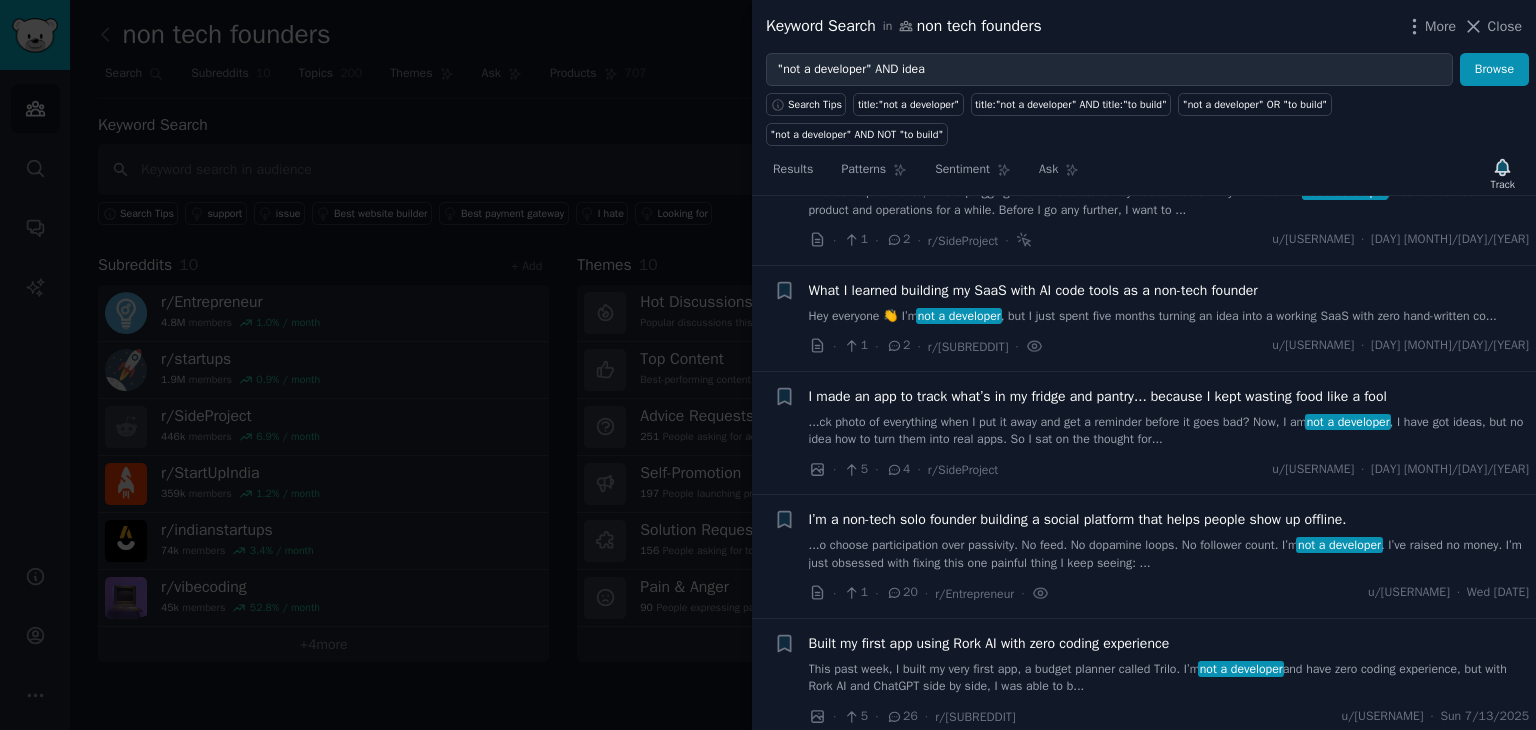 scroll, scrollTop: 601, scrollLeft: 0, axis: vertical 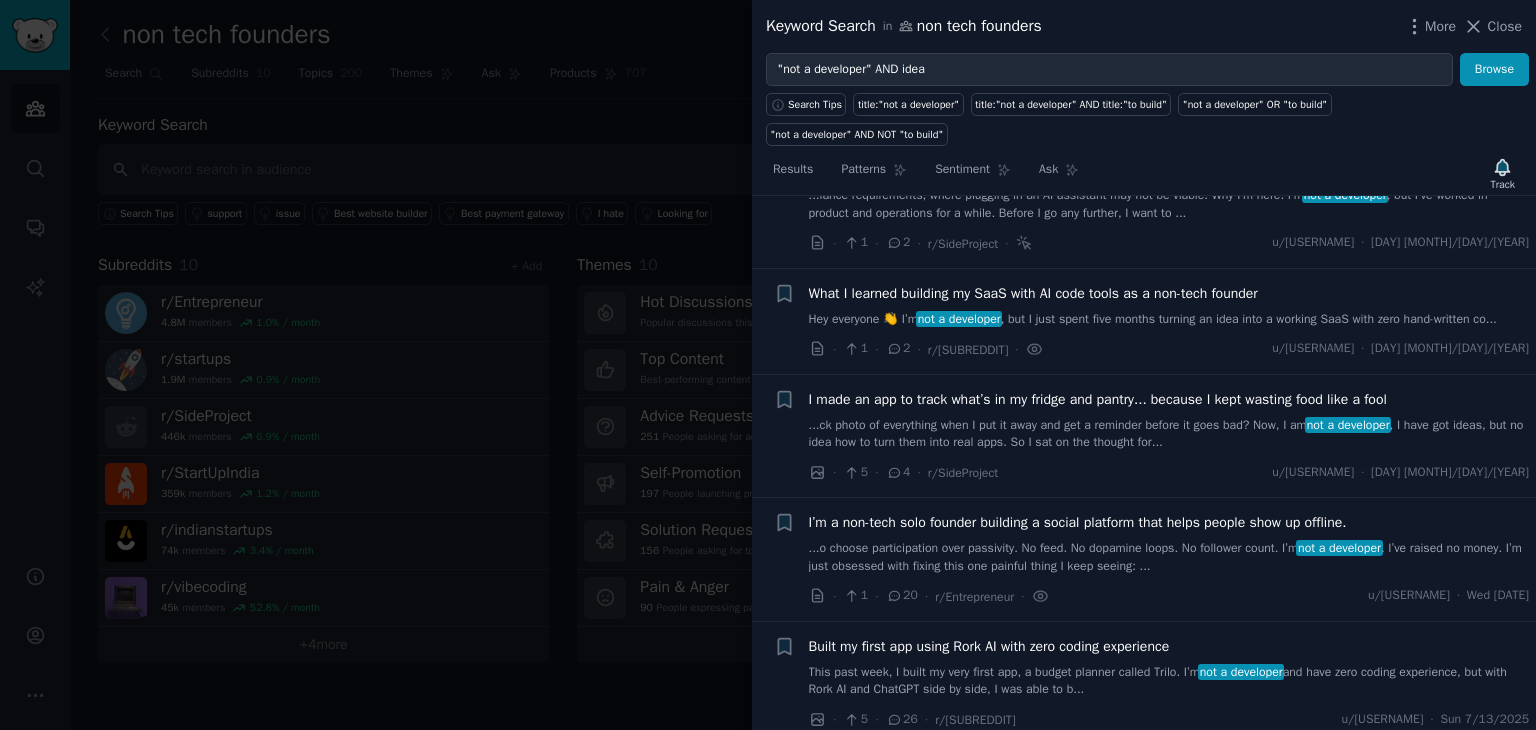 click on "What I learned building my SaaS with AI code tools as a non-tech founder Hey everyone 👋
I’m  not a developer , but I just spent five months turning an idea into a working SaaS with zero hand-written co..." at bounding box center [1169, 306] 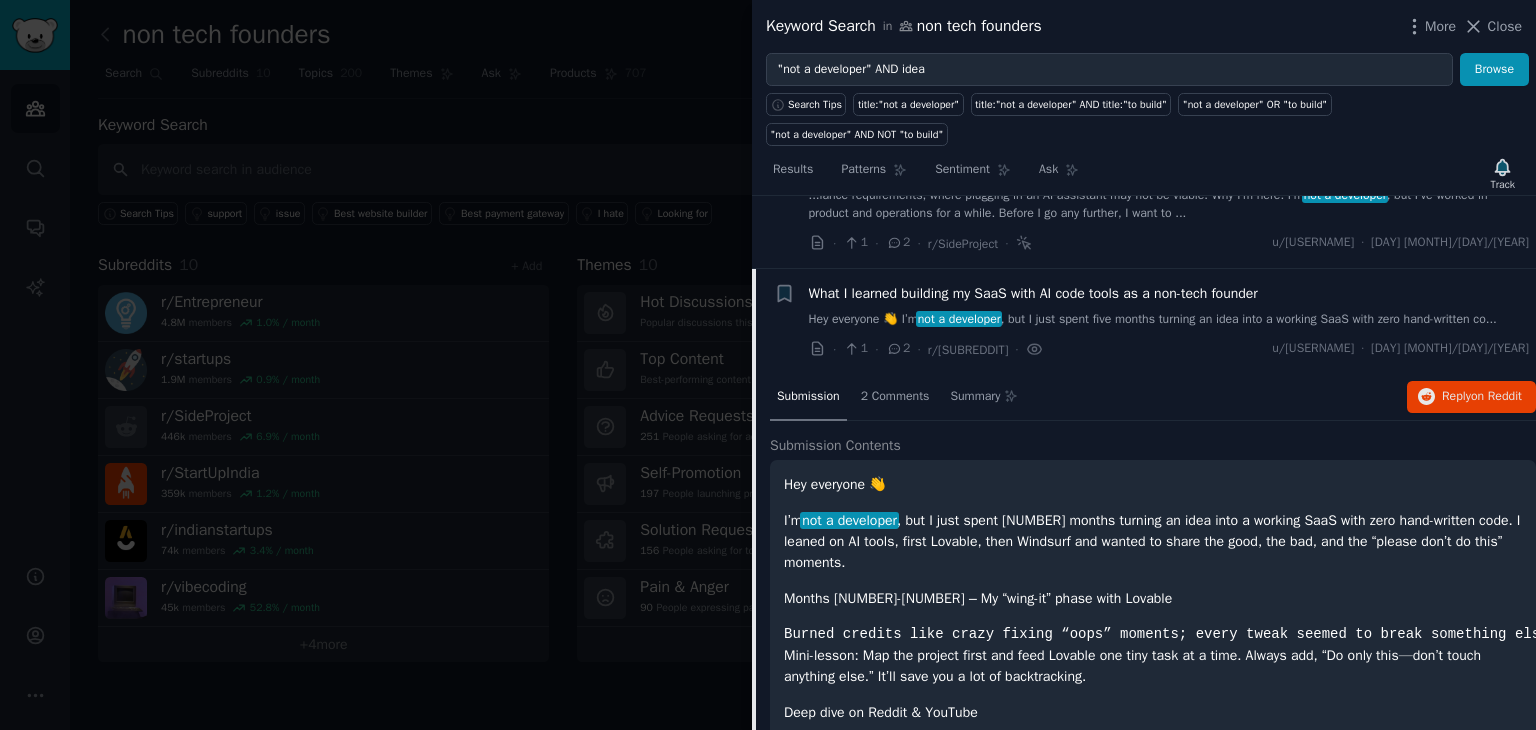 scroll, scrollTop: 672, scrollLeft: 0, axis: vertical 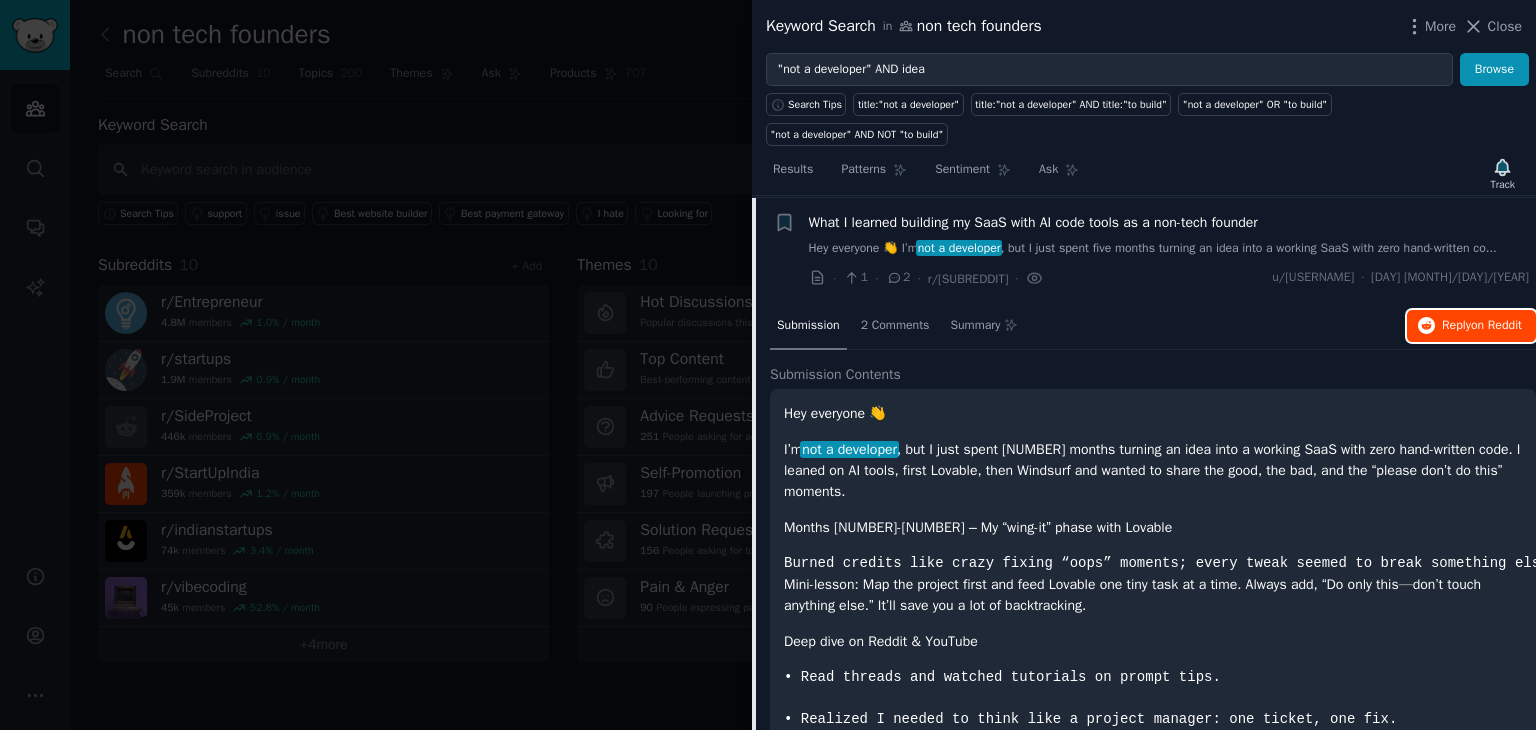 click on "Reply  on Reddit" at bounding box center (1471, 326) 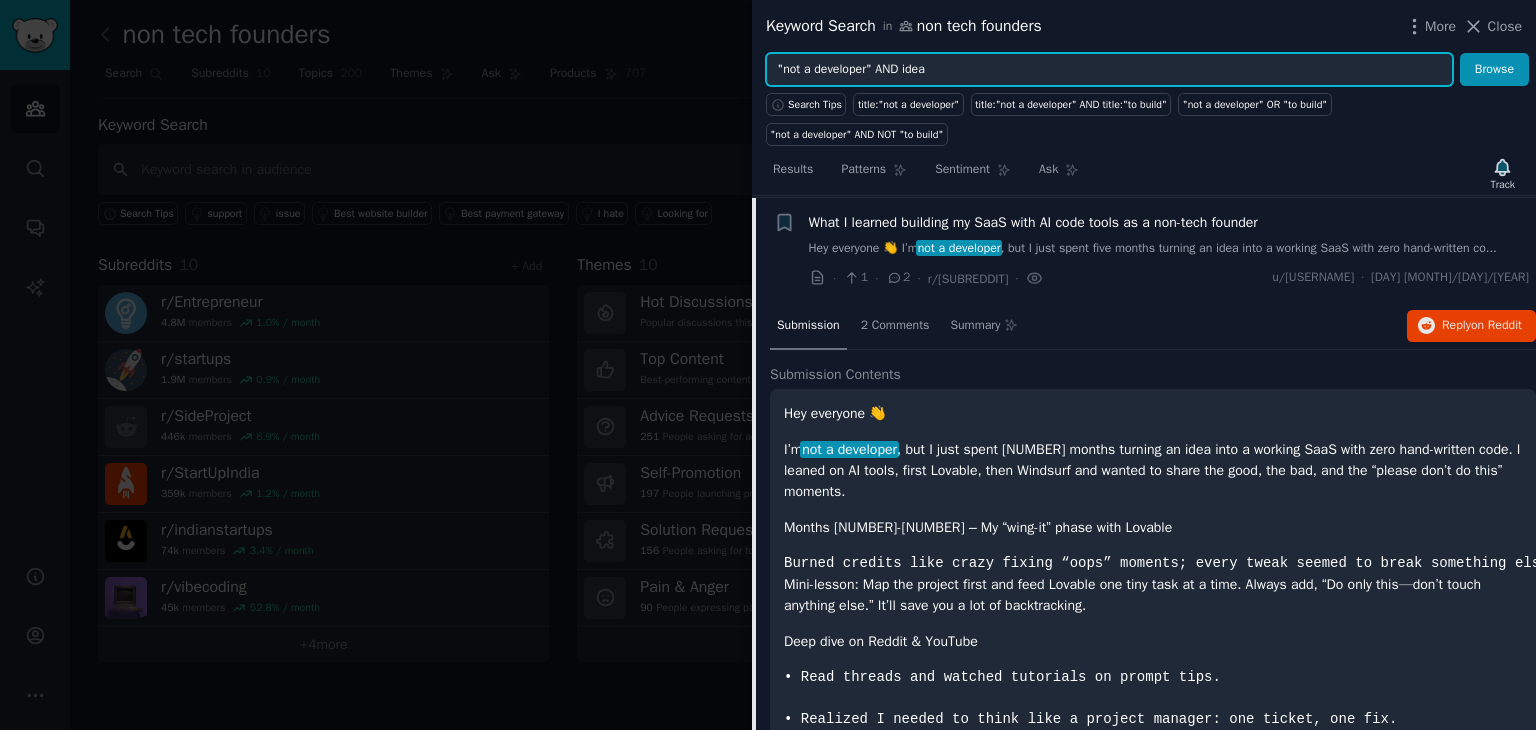 click on ""not a developer" AND idea" at bounding box center (1109, 70) 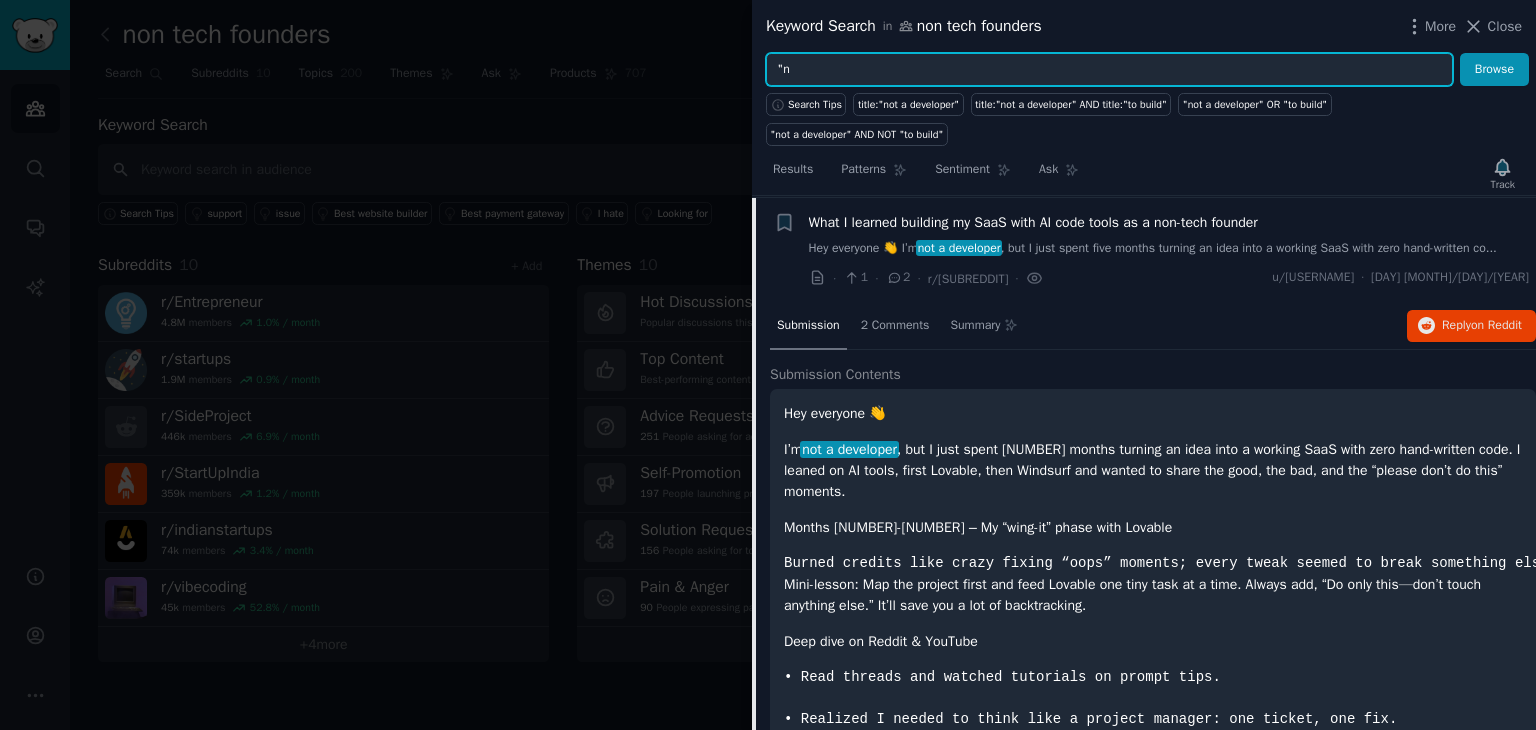 type on """ 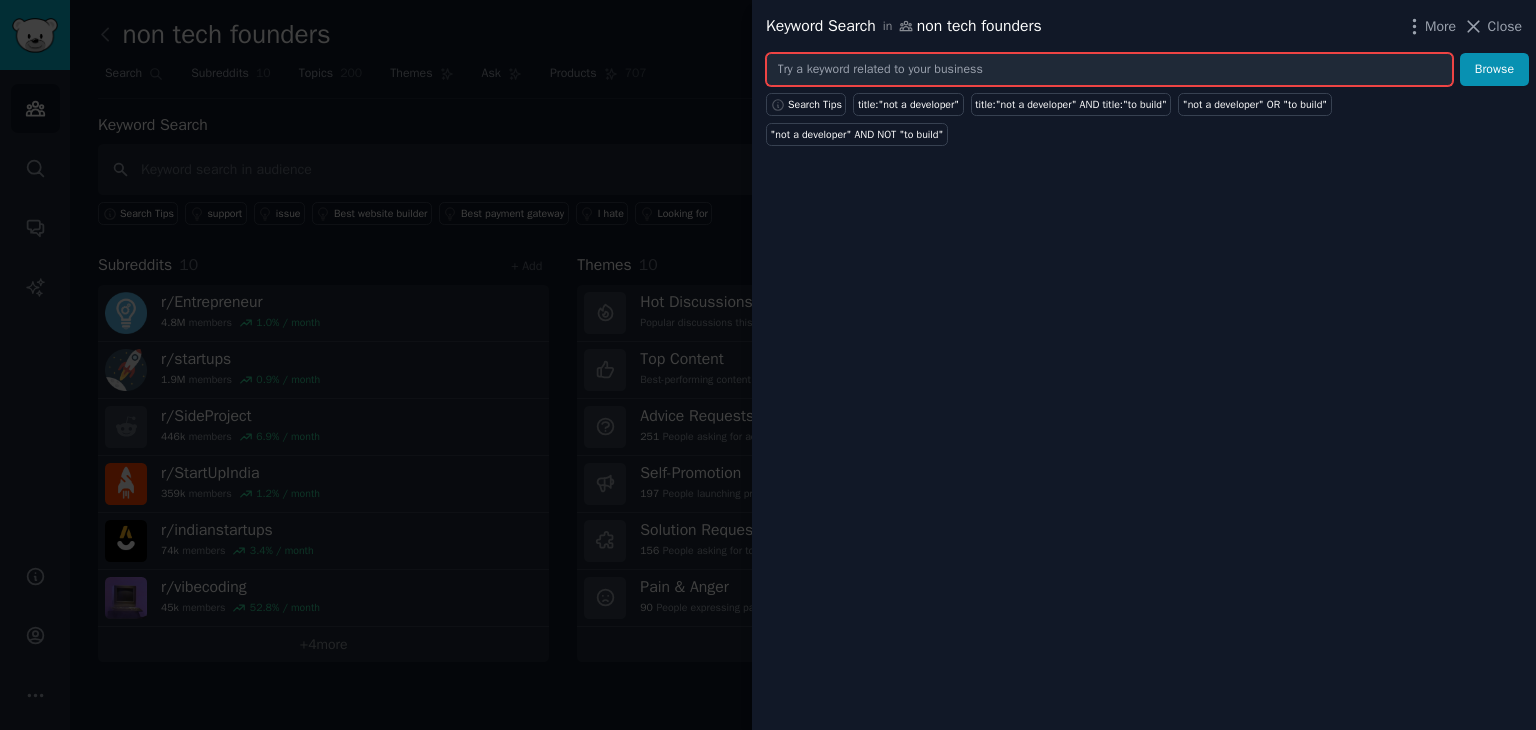 paste on "Hi team, I want to start a Saas app /company for a problem I actually have myself and I know others have too (parents). I can't code or build apps at all myself. The app will be a [PRICE] subscription.  A technical founder I would like to avoid before proving PMF with the MVP (also I don't know any). I have healthcare background.  Hiring a dev with own company seems to risky atm, too early.  I am currently talking to FIVERR guys to build an MVP for me before I even consider a company formation etc.  Any advice? Fiverrr a bad idea? What to look out for in a freelance app dev?  Much appreciated" 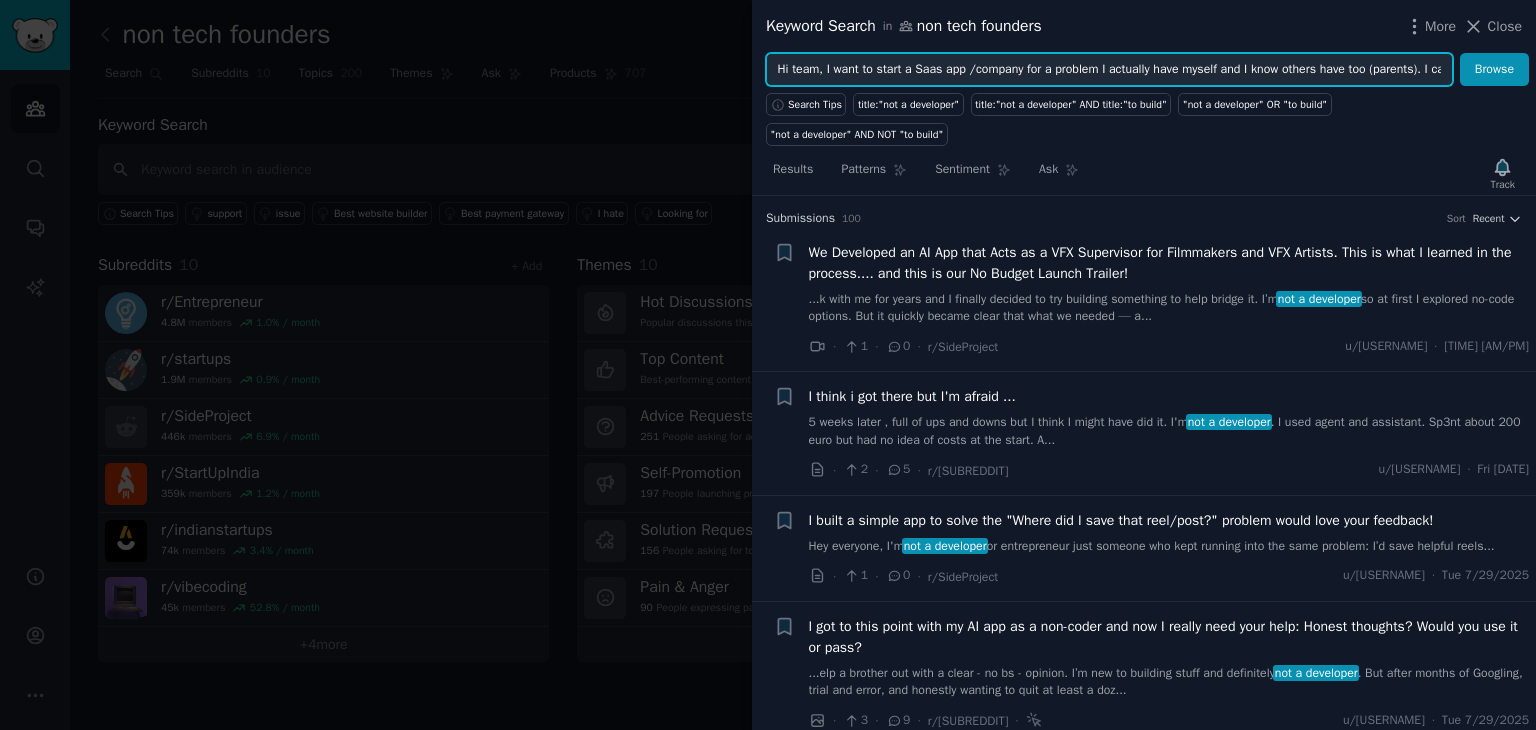 scroll, scrollTop: 0, scrollLeft: 2608, axis: horizontal 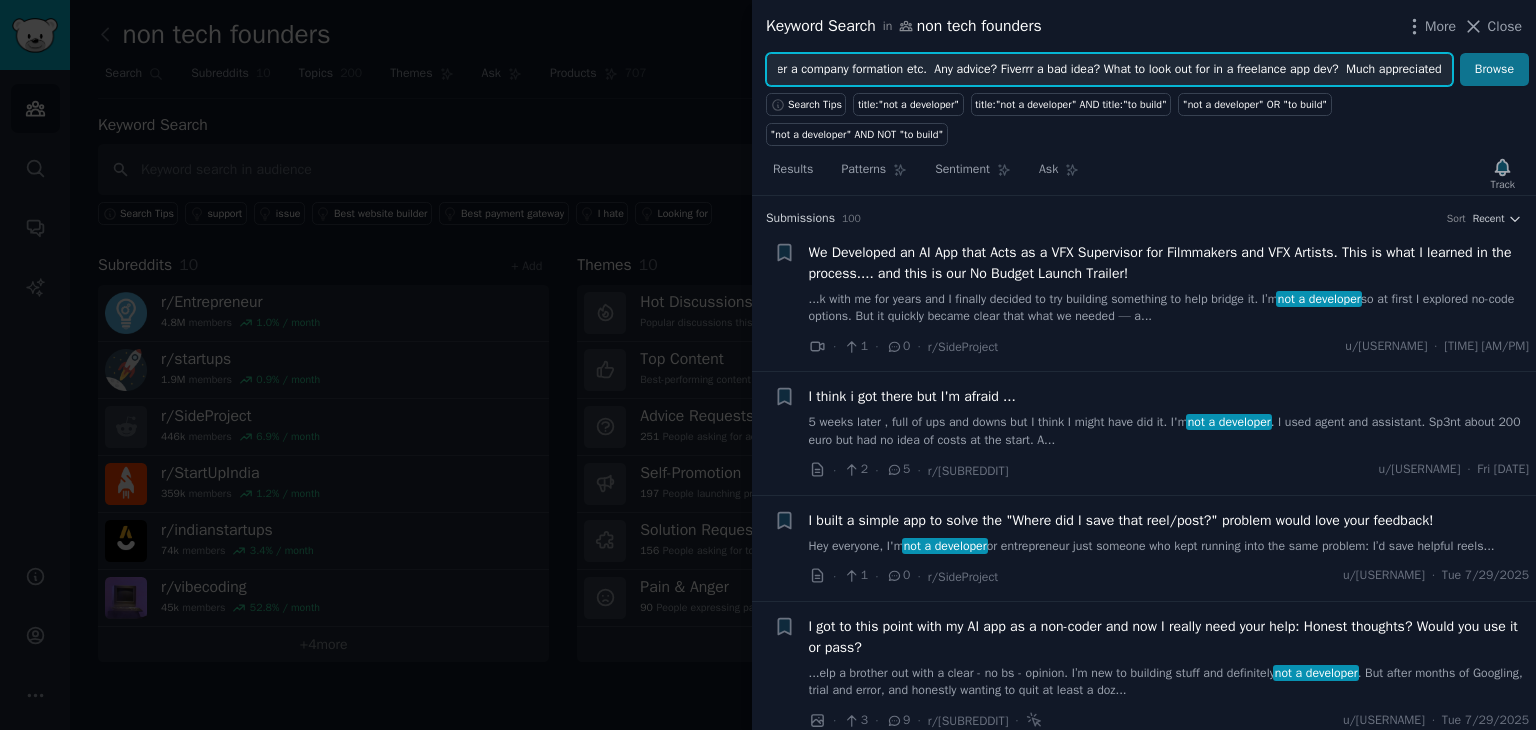 type on "Hi team, I want to start a Saas app /company for a problem I actually have myself and I know others have too (parents). I can't code or build apps at all myself. The app will be a [PRICE] subscription.  A technical founder I would like to avoid before proving PMF with the MVP (also I don't know any). I have healthcare background.  Hiring a dev with own company seems to risky atm, too early.  I am currently talking to FIVERR guys to build an MVP for me before I even consider a company formation etc.  Any advice? Fiverrr a bad idea? What to look out for in a freelance app dev?  Much appreciated" 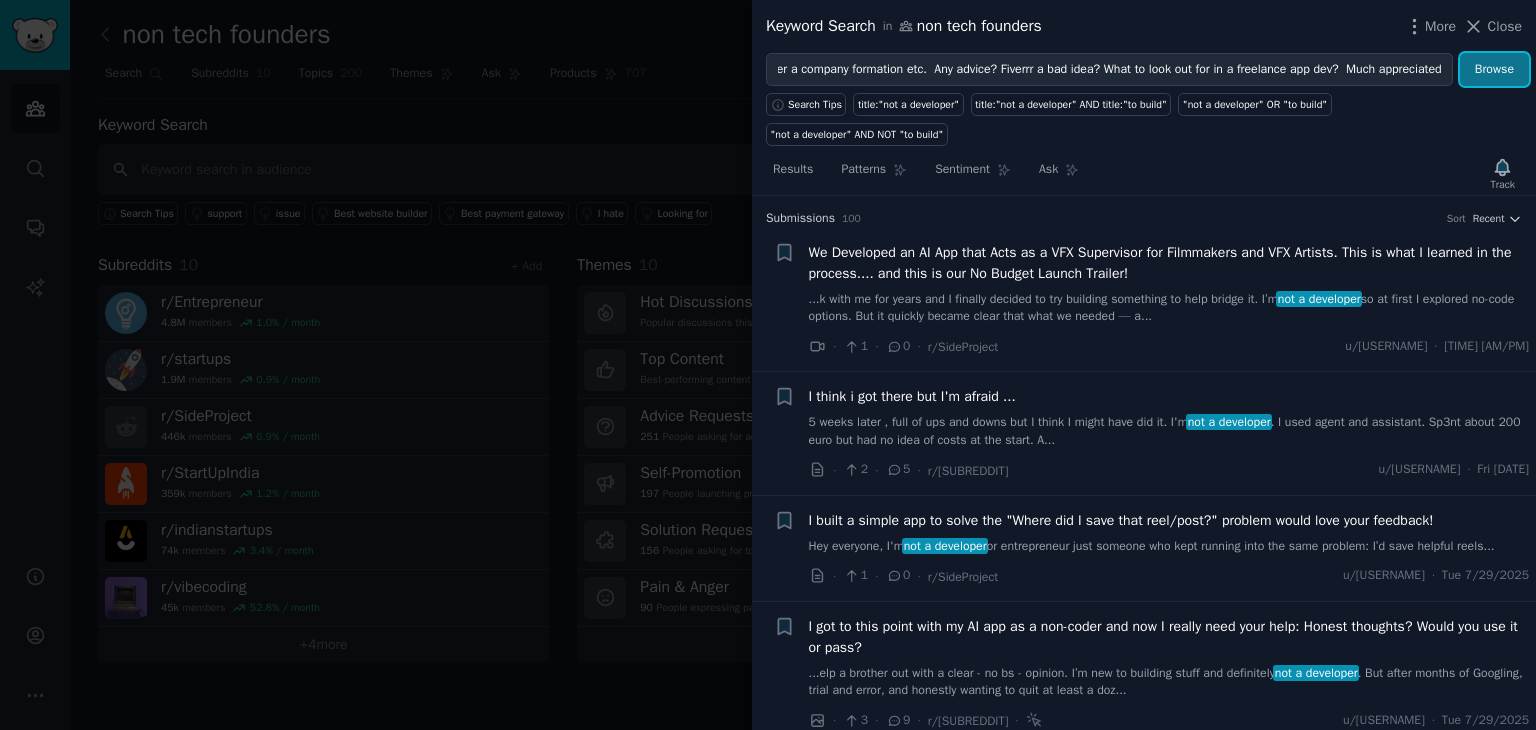 scroll, scrollTop: 0, scrollLeft: 0, axis: both 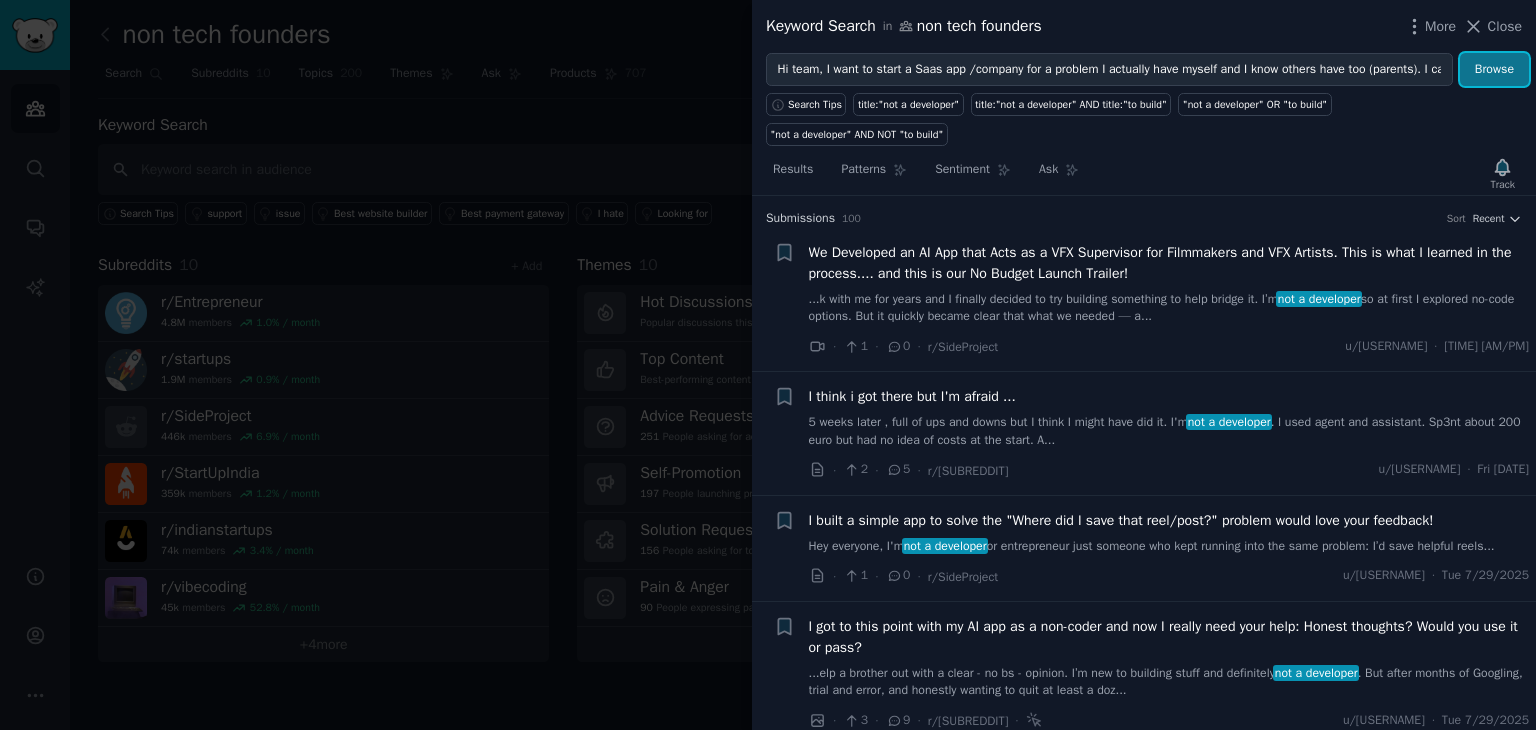 click on "Browse" at bounding box center (1494, 70) 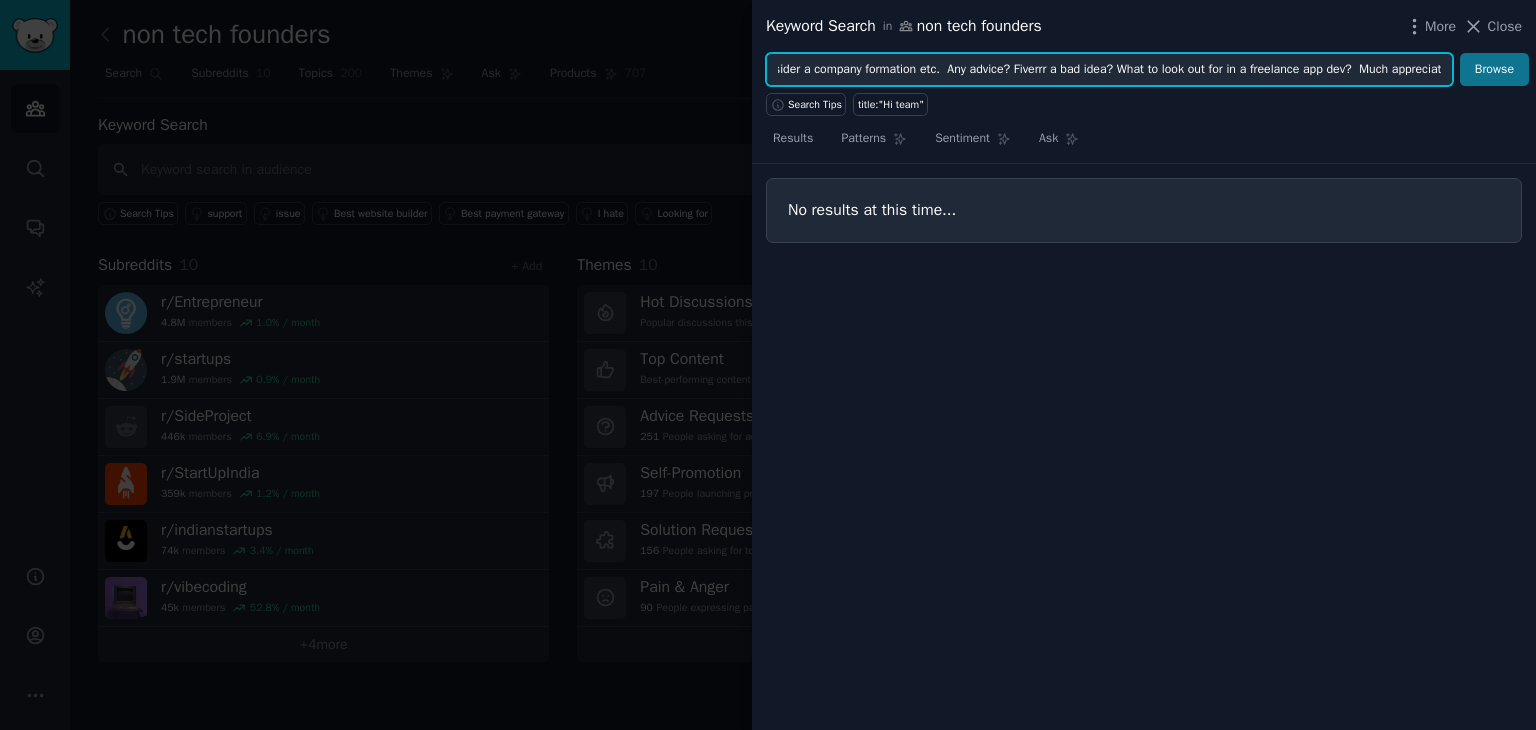 scroll, scrollTop: 0, scrollLeft: 2608, axis: horizontal 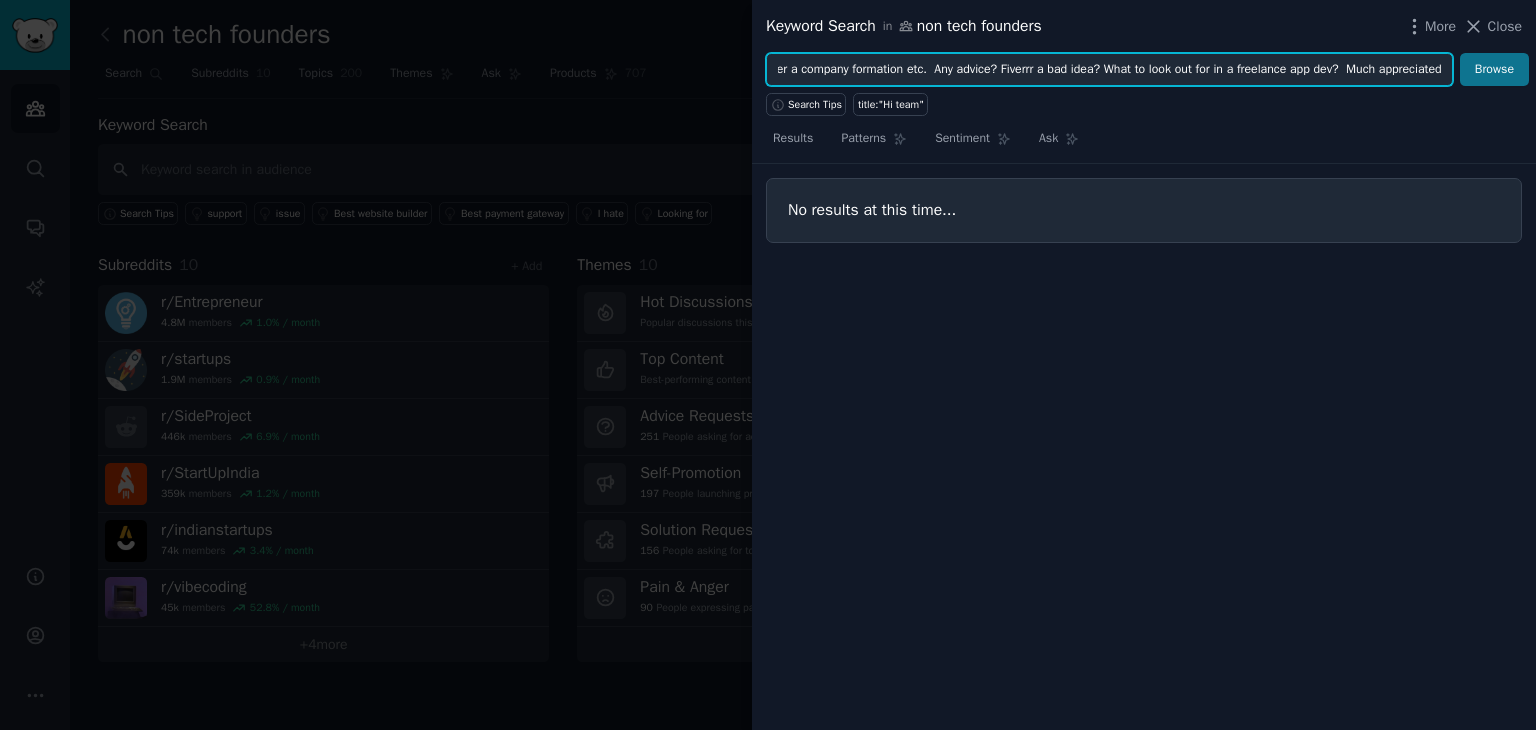 drag, startPoint x: 776, startPoint y: 69, endPoint x: 1477, endPoint y: 77, distance: 701.04565 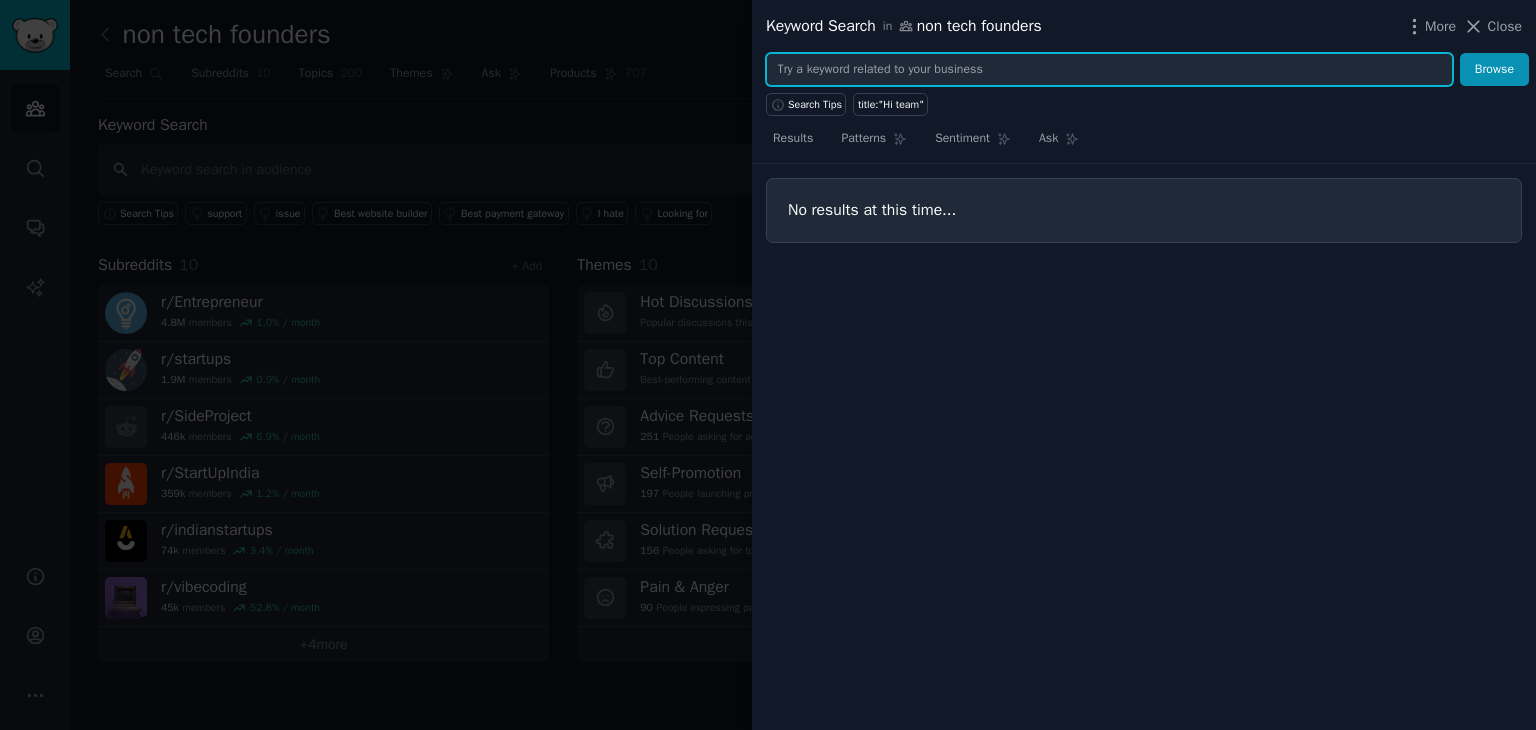 scroll, scrollTop: 0, scrollLeft: 0, axis: both 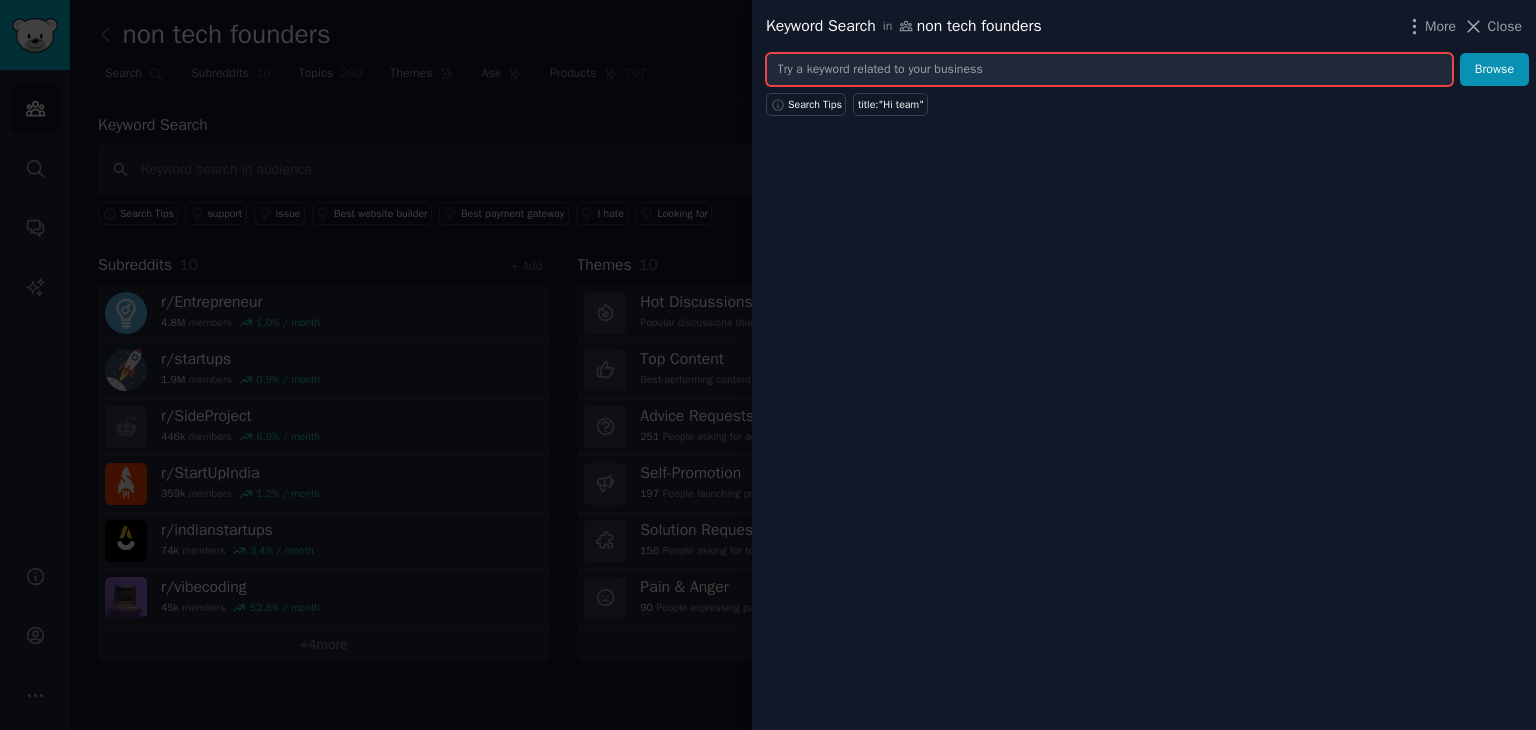 click at bounding box center (1109, 70) 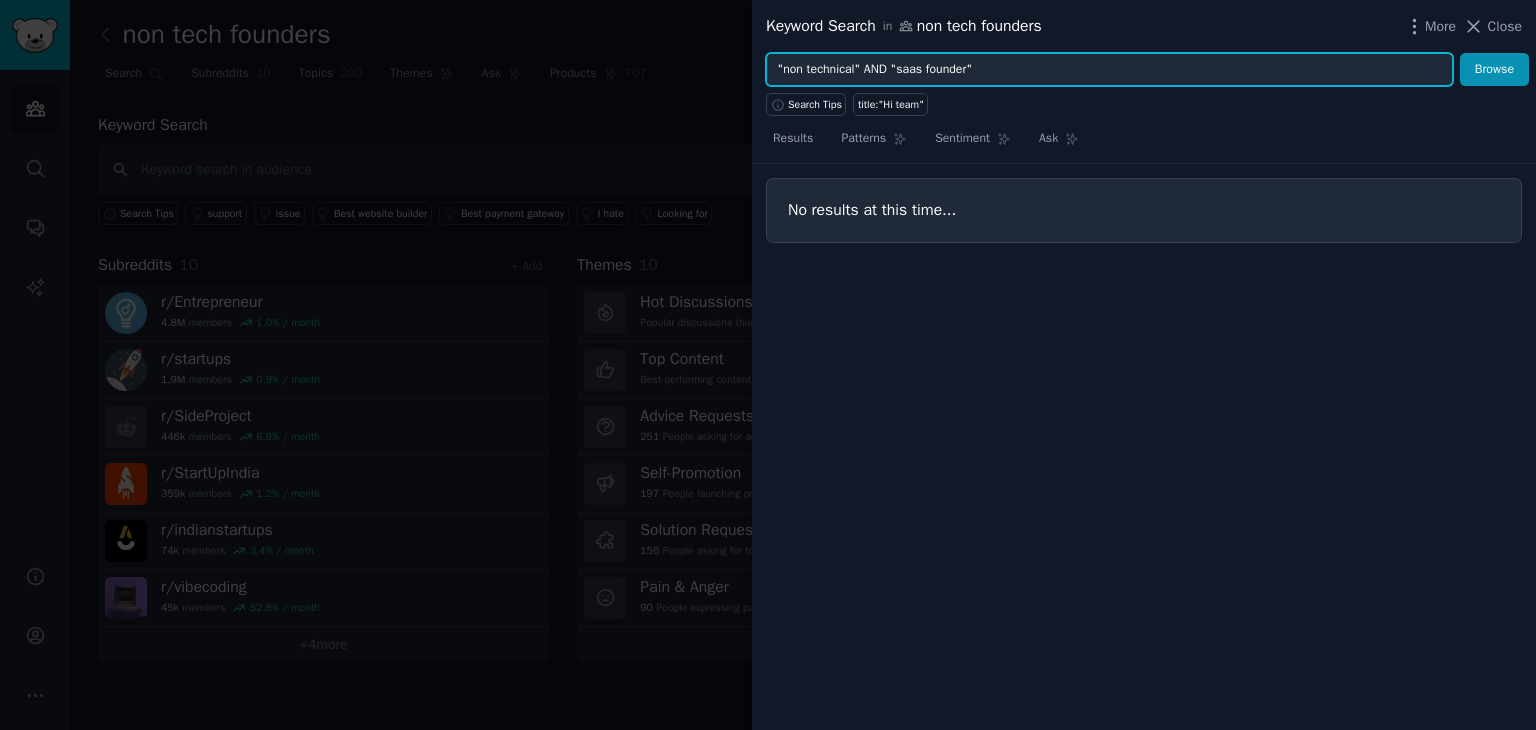 click on "Browse" at bounding box center (1494, 70) 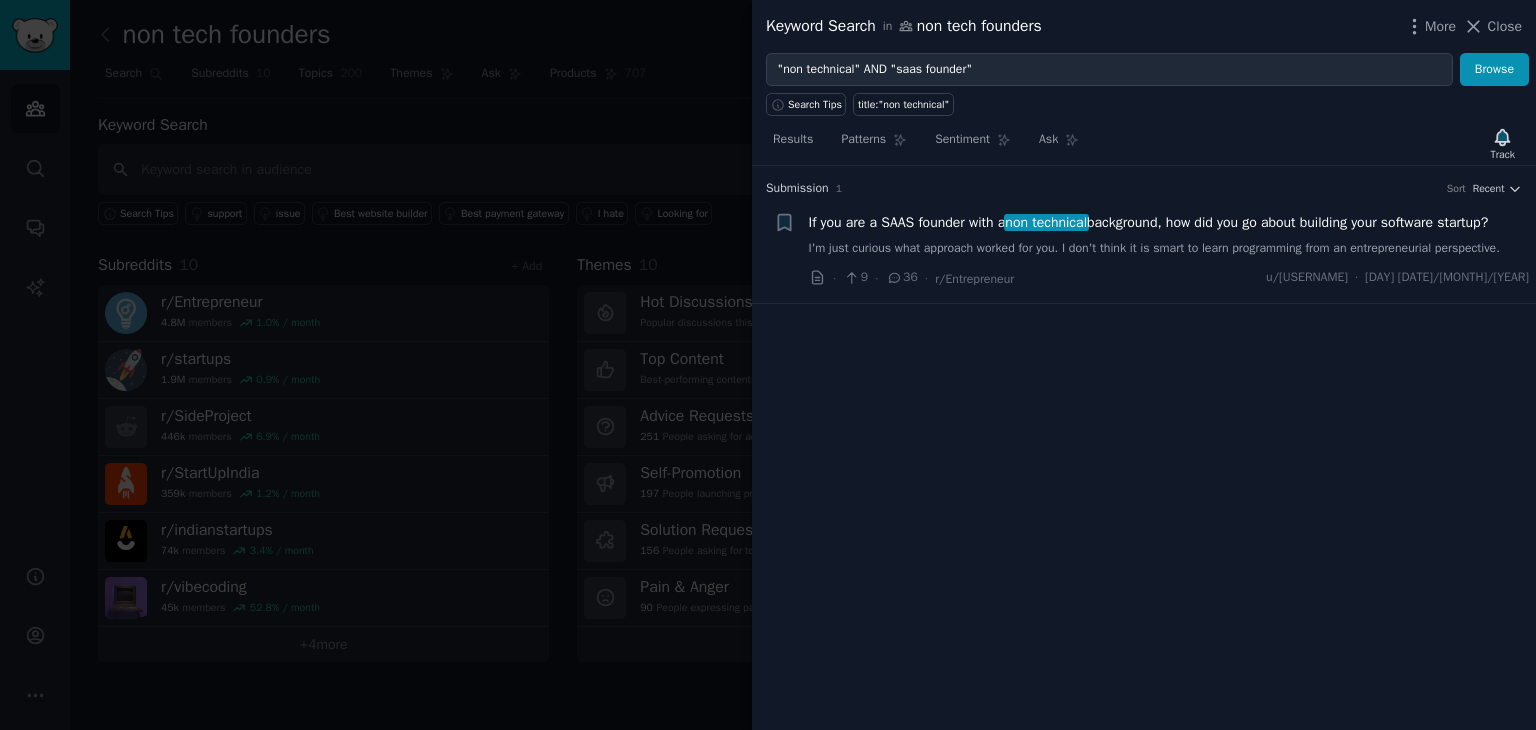 click on "If you are a SAAS founder with a  non technical  background, how did you go about building your software startup?" at bounding box center (1149, 222) 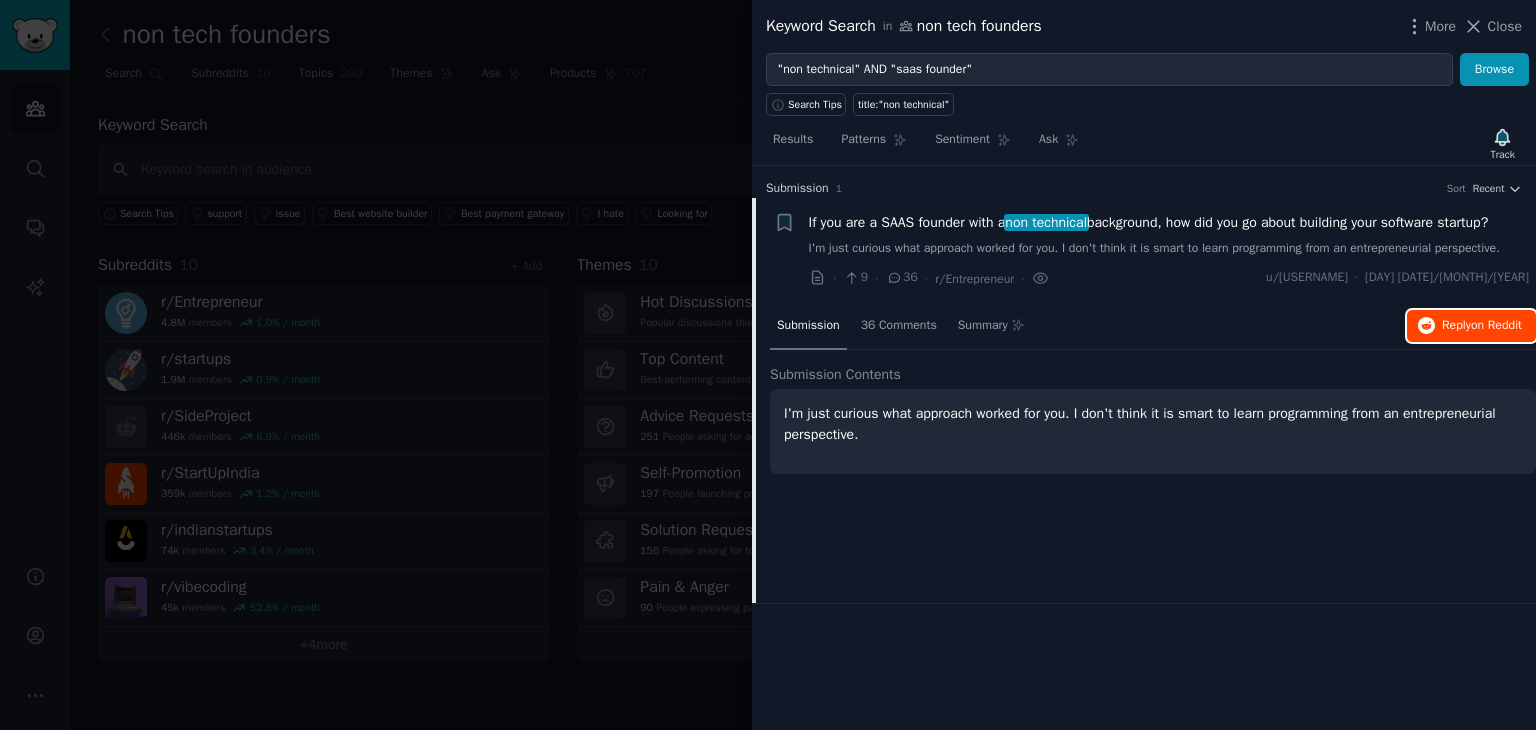 click on "Reply  on Reddit" at bounding box center [1482, 326] 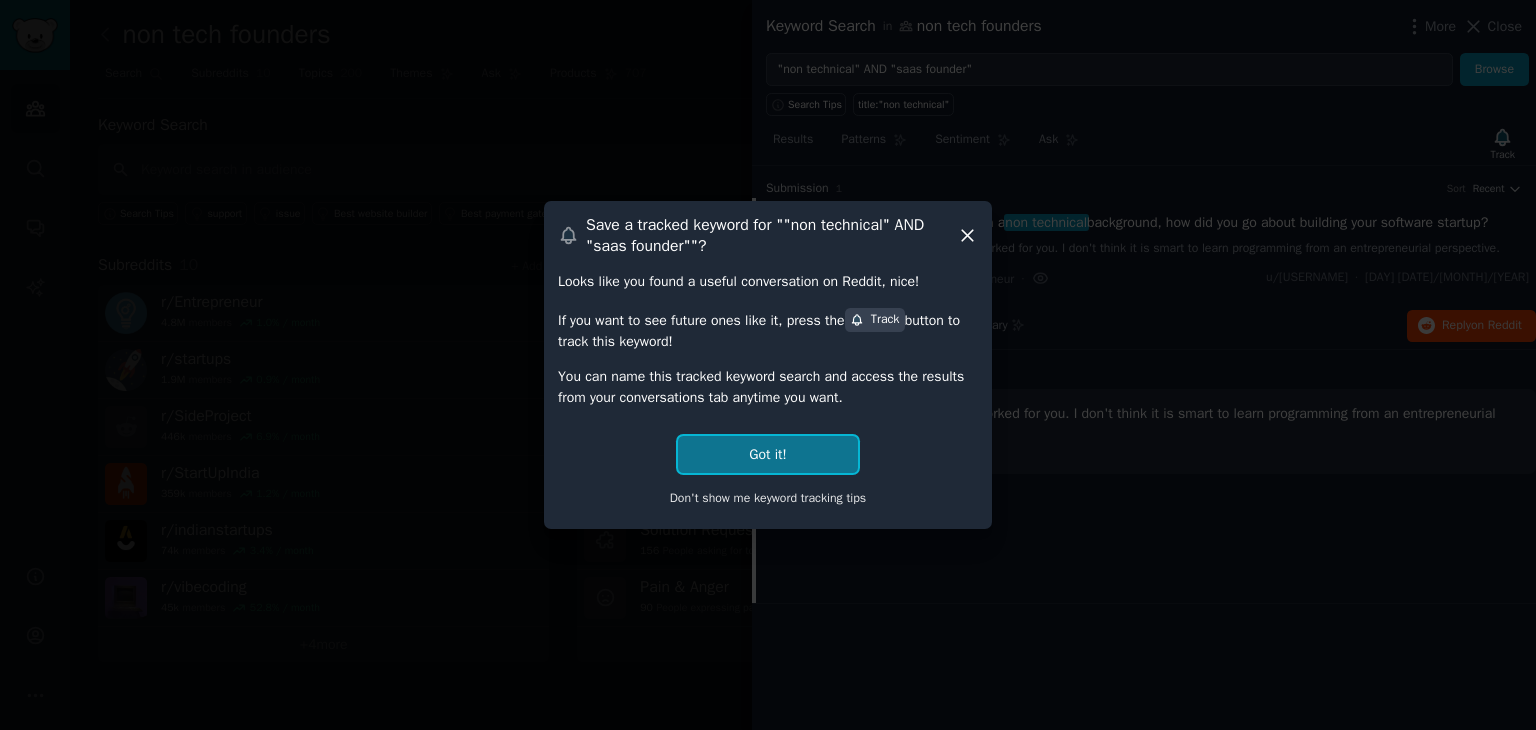 click on "Got it!" at bounding box center (767, 454) 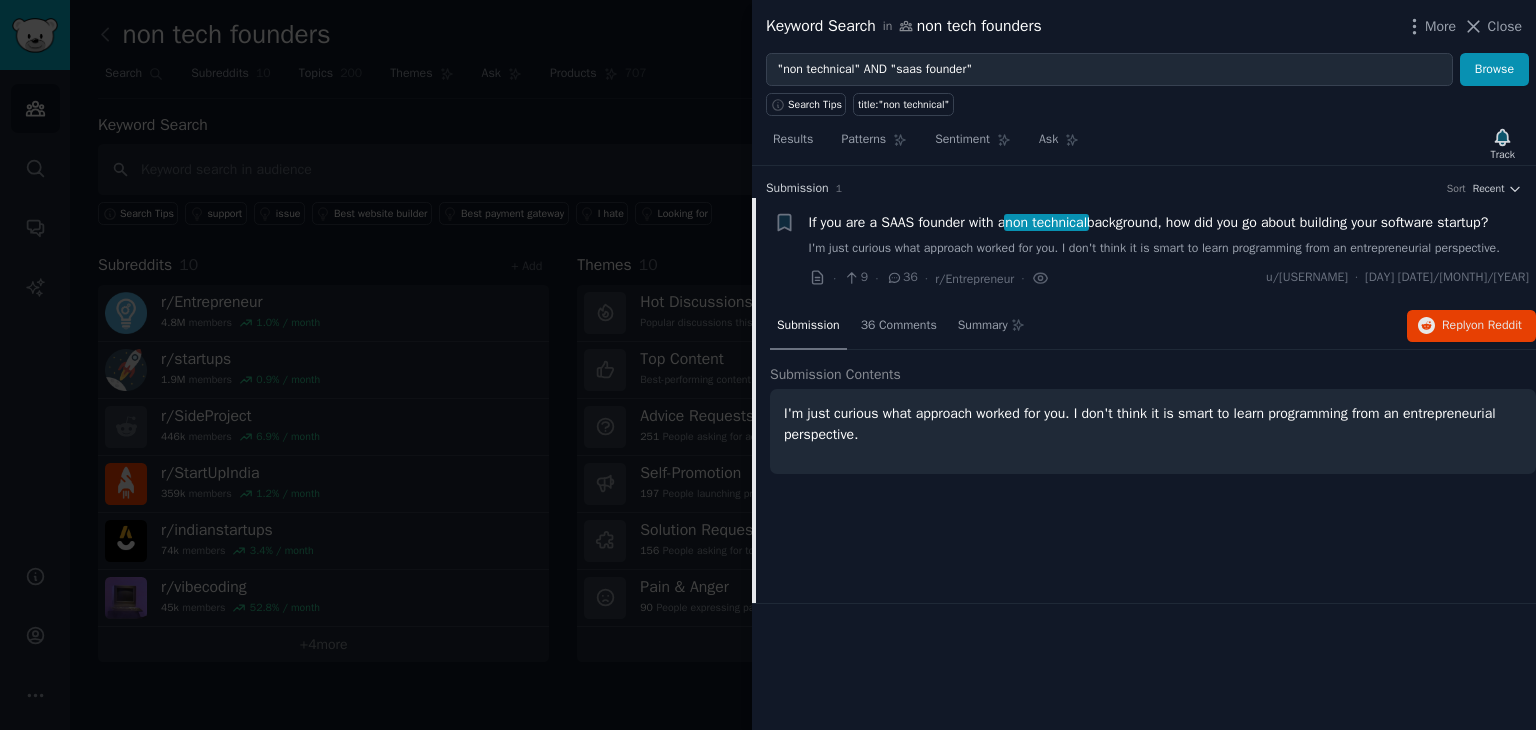 click on "If you are a SAAS founder with a  non technical  background, how did you go about building your software startup?" at bounding box center (1149, 222) 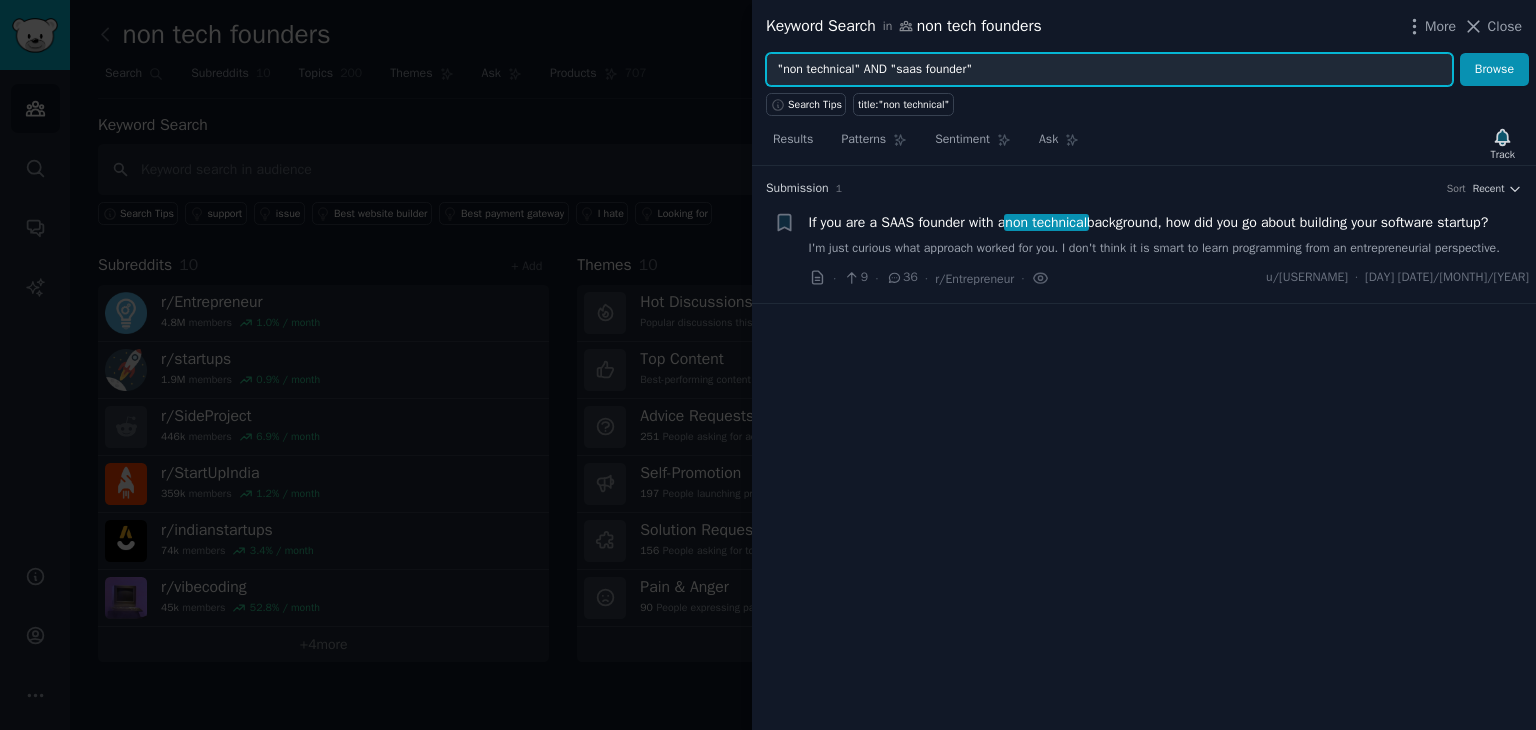 click on ""non technical" AND "saas founder"" at bounding box center (1109, 70) 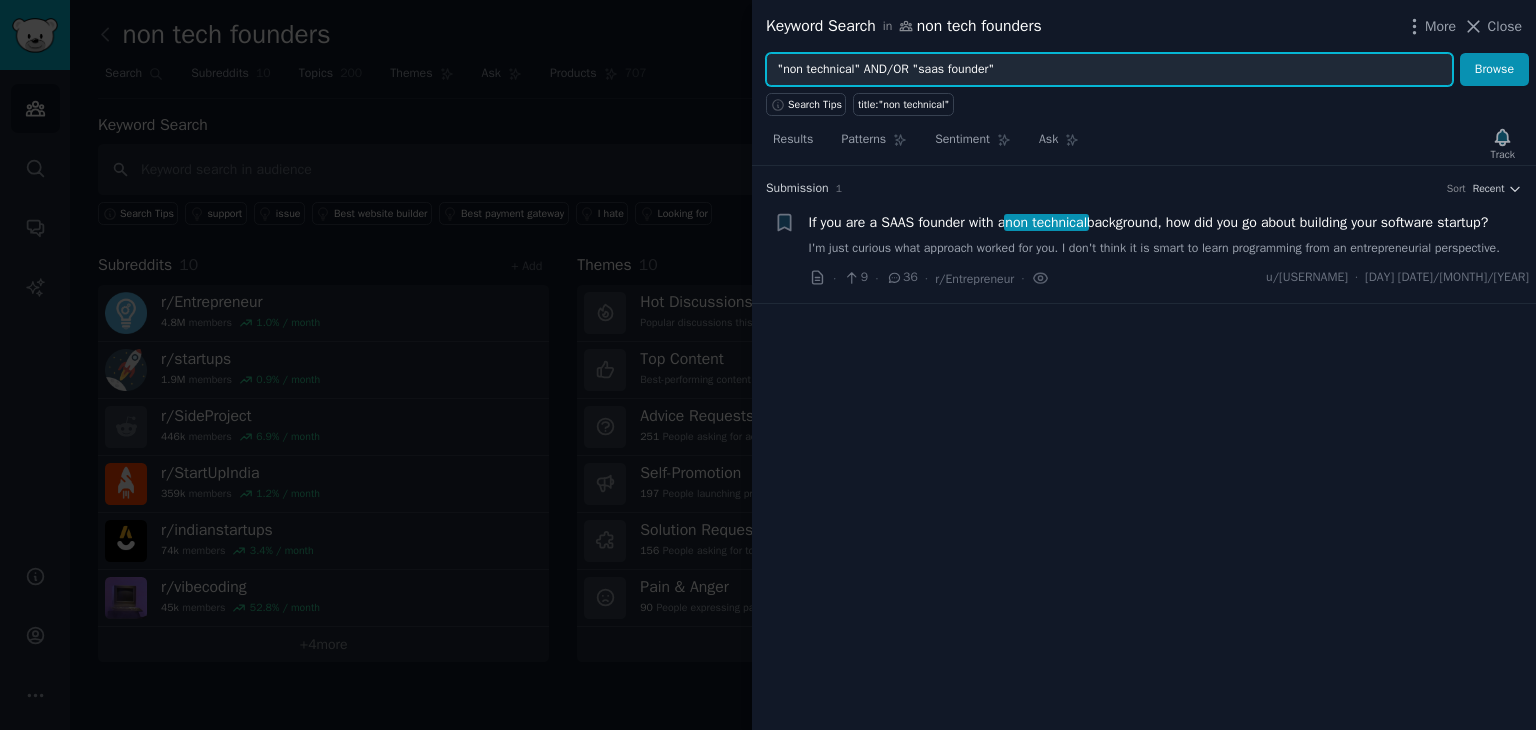 type on ""non technical" AND/OR "saas founder"" 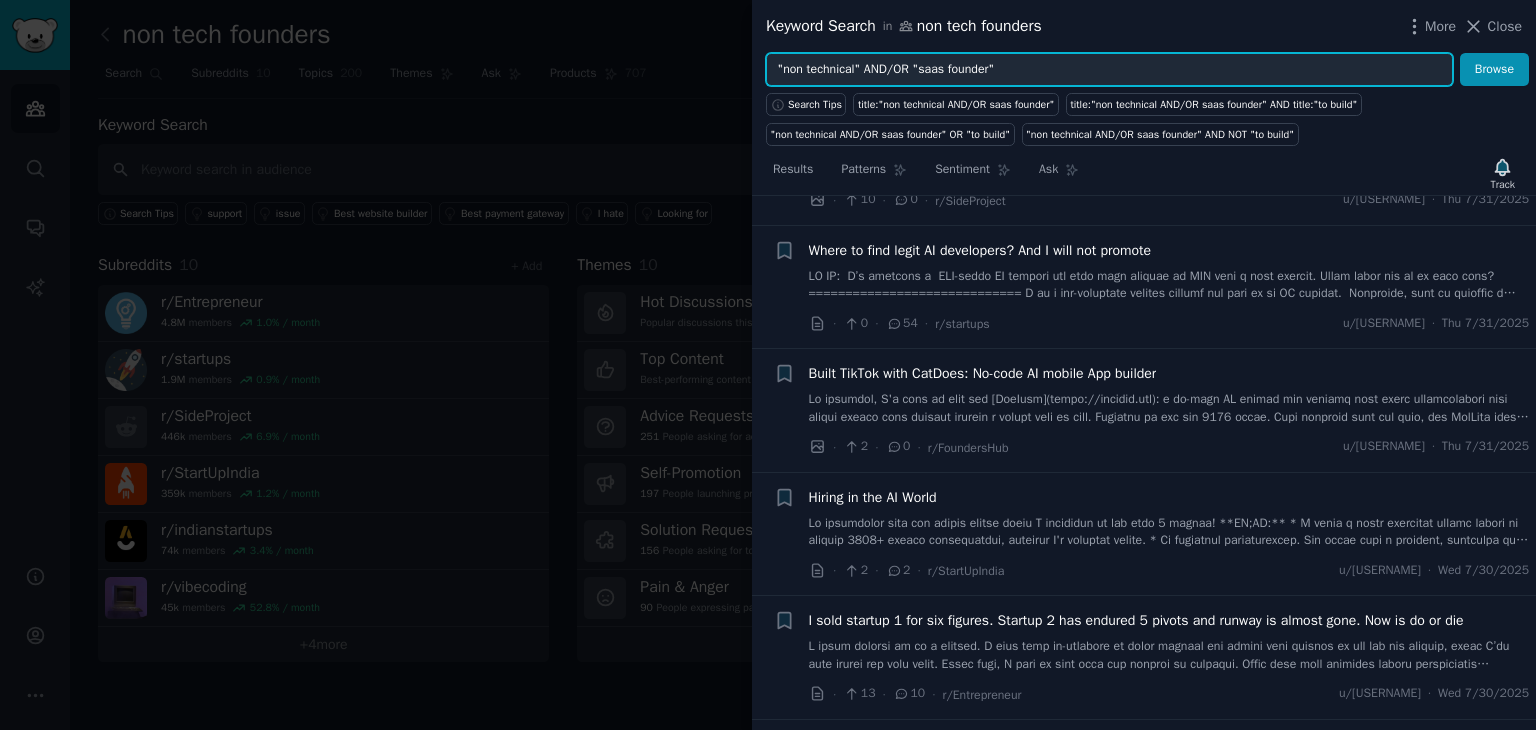 scroll, scrollTop: 500, scrollLeft: 0, axis: vertical 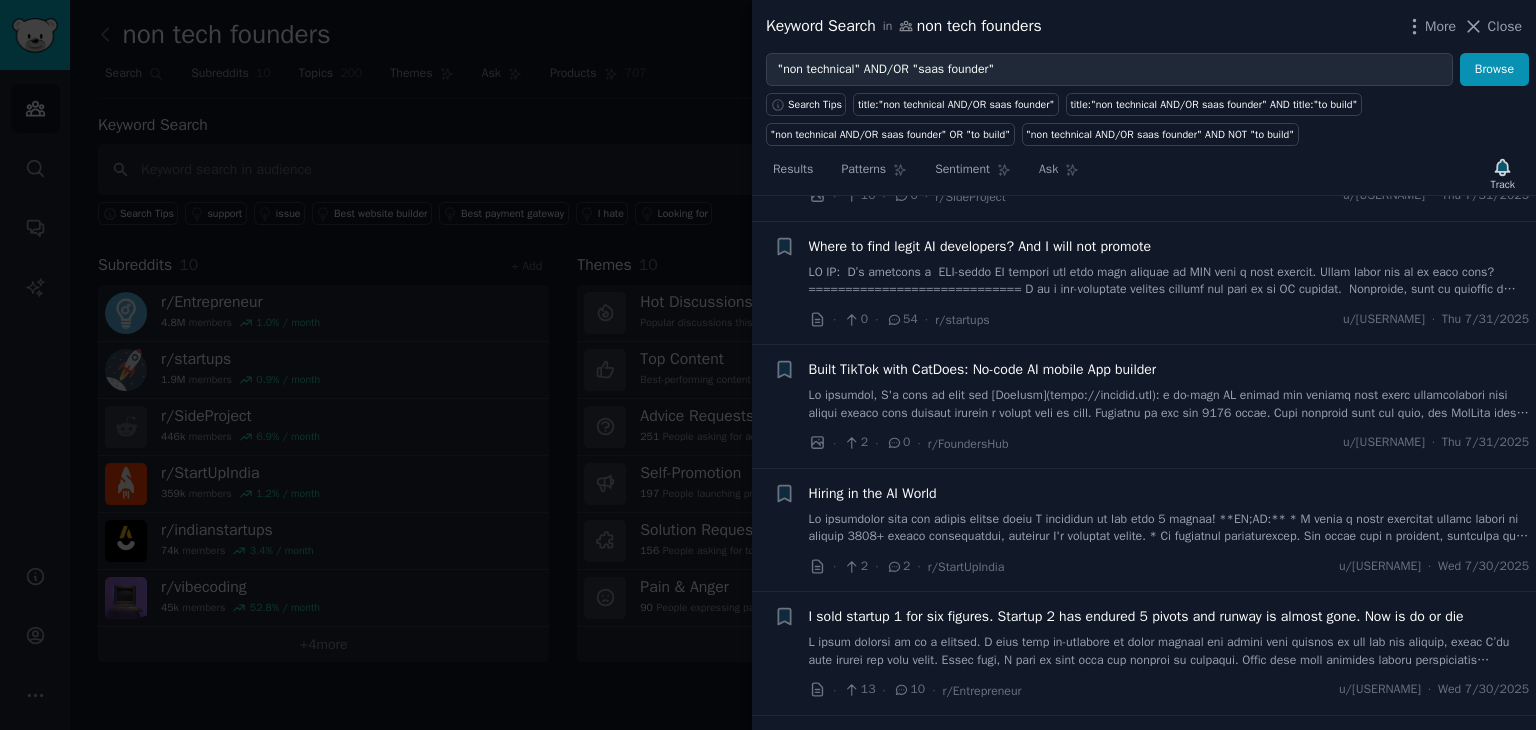 click at bounding box center (1169, 281) 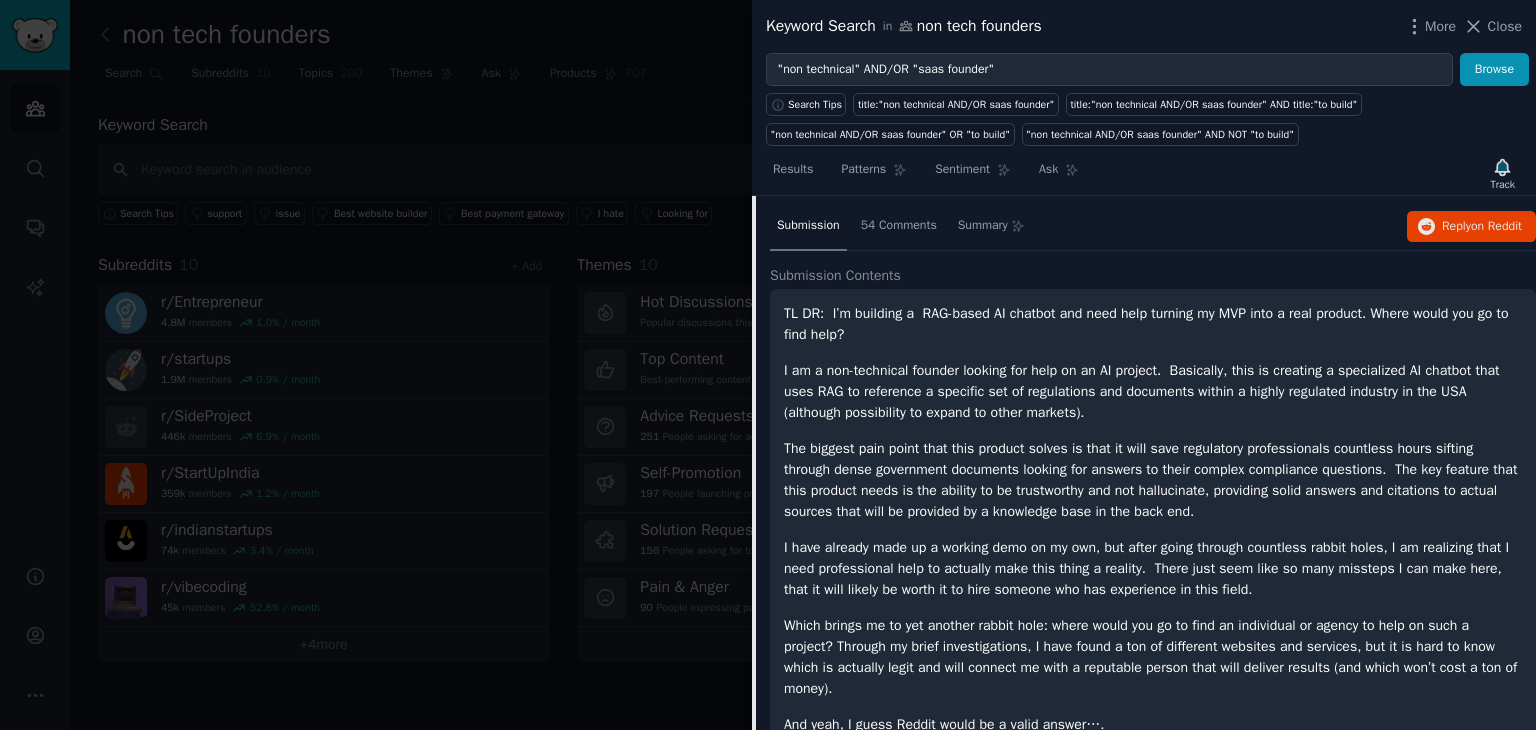 scroll, scrollTop: 624, scrollLeft: 0, axis: vertical 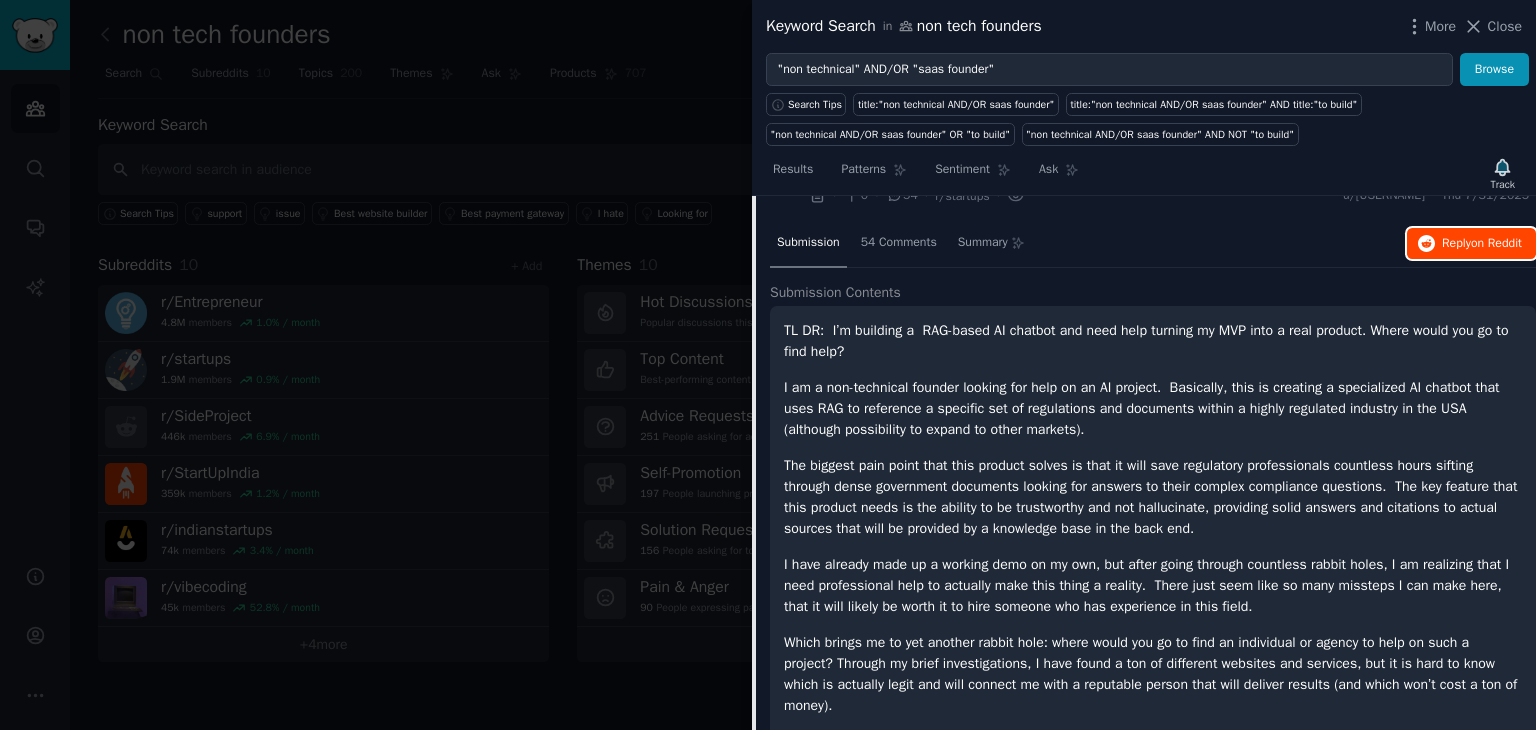 click on "Reply  on Reddit" at bounding box center (1471, 244) 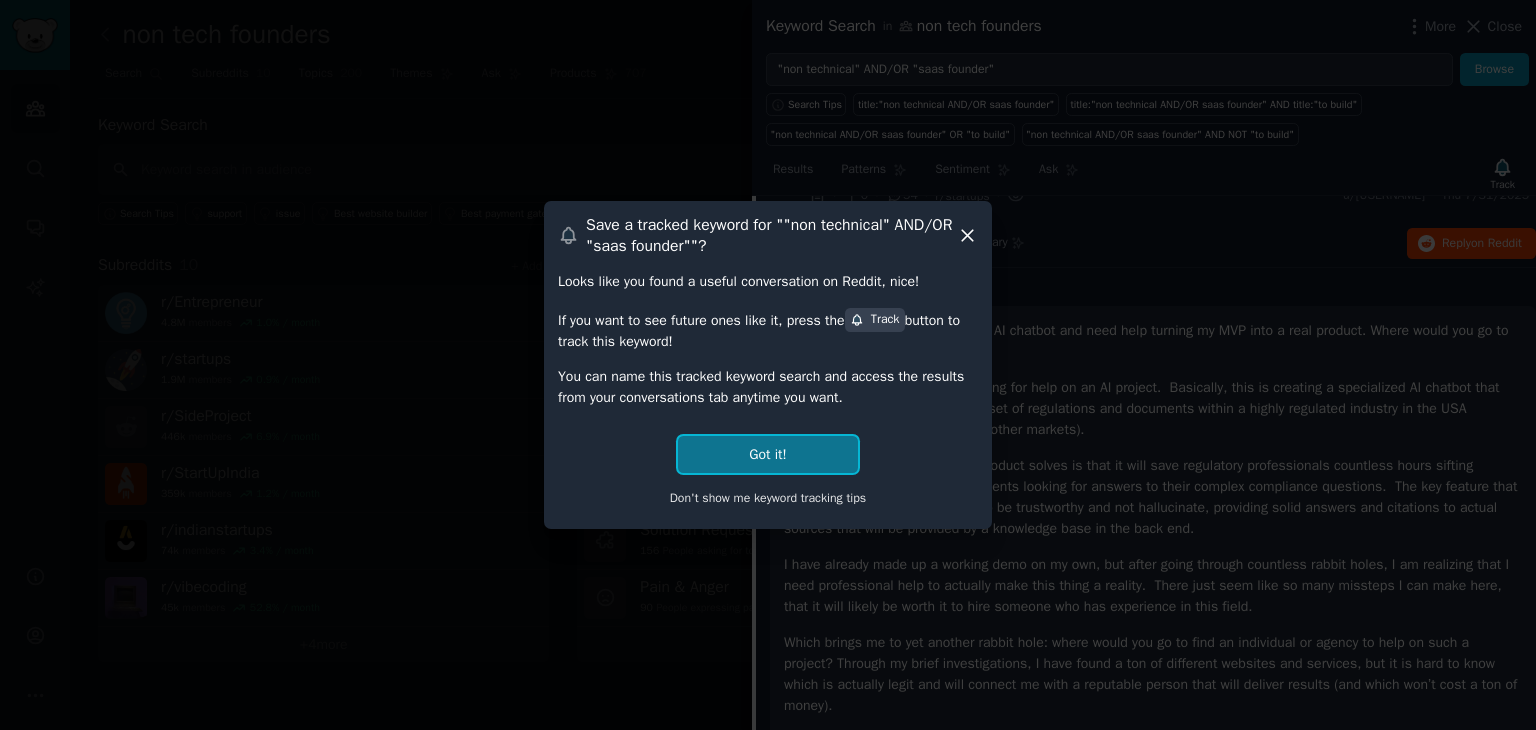 click on "Got it!" at bounding box center (767, 454) 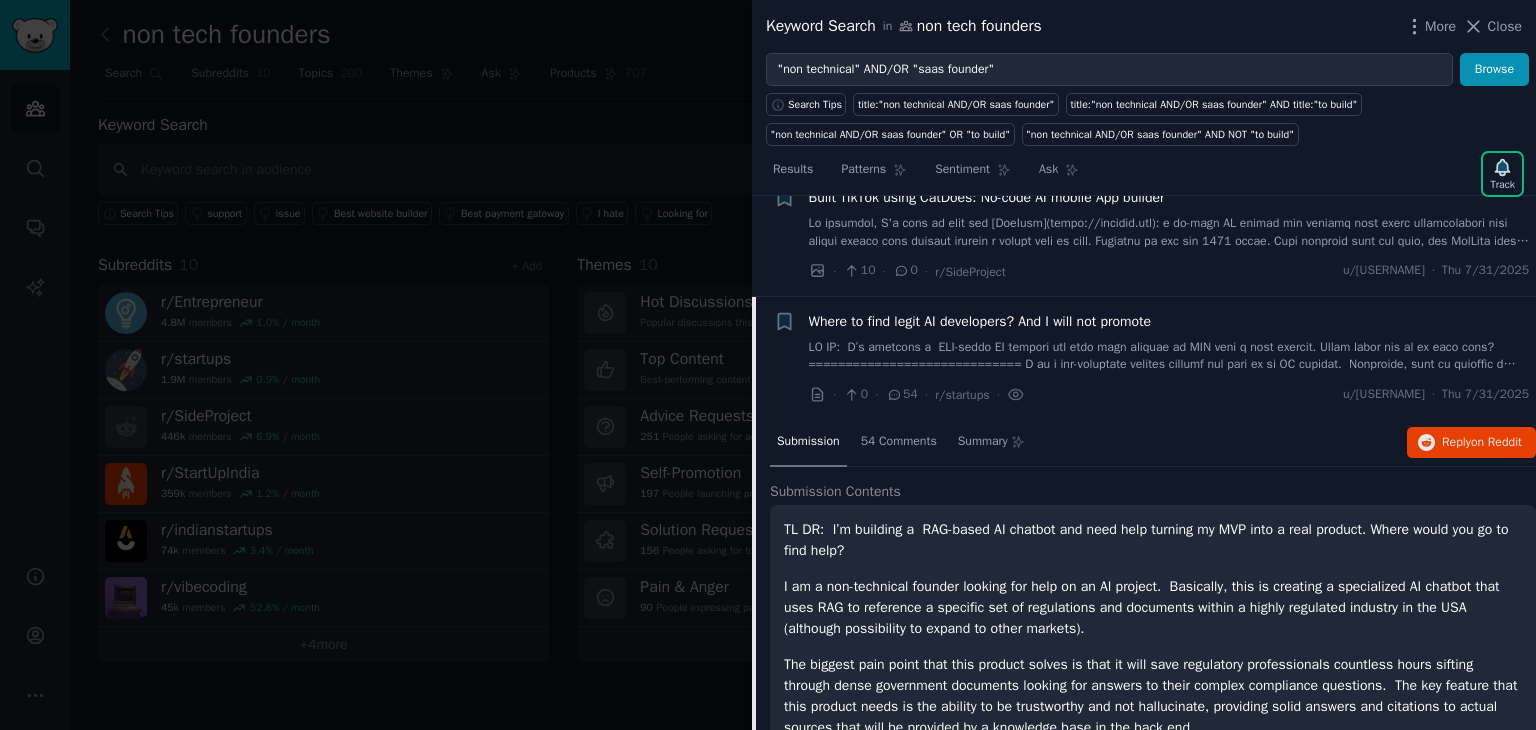 scroll, scrollTop: 424, scrollLeft: 0, axis: vertical 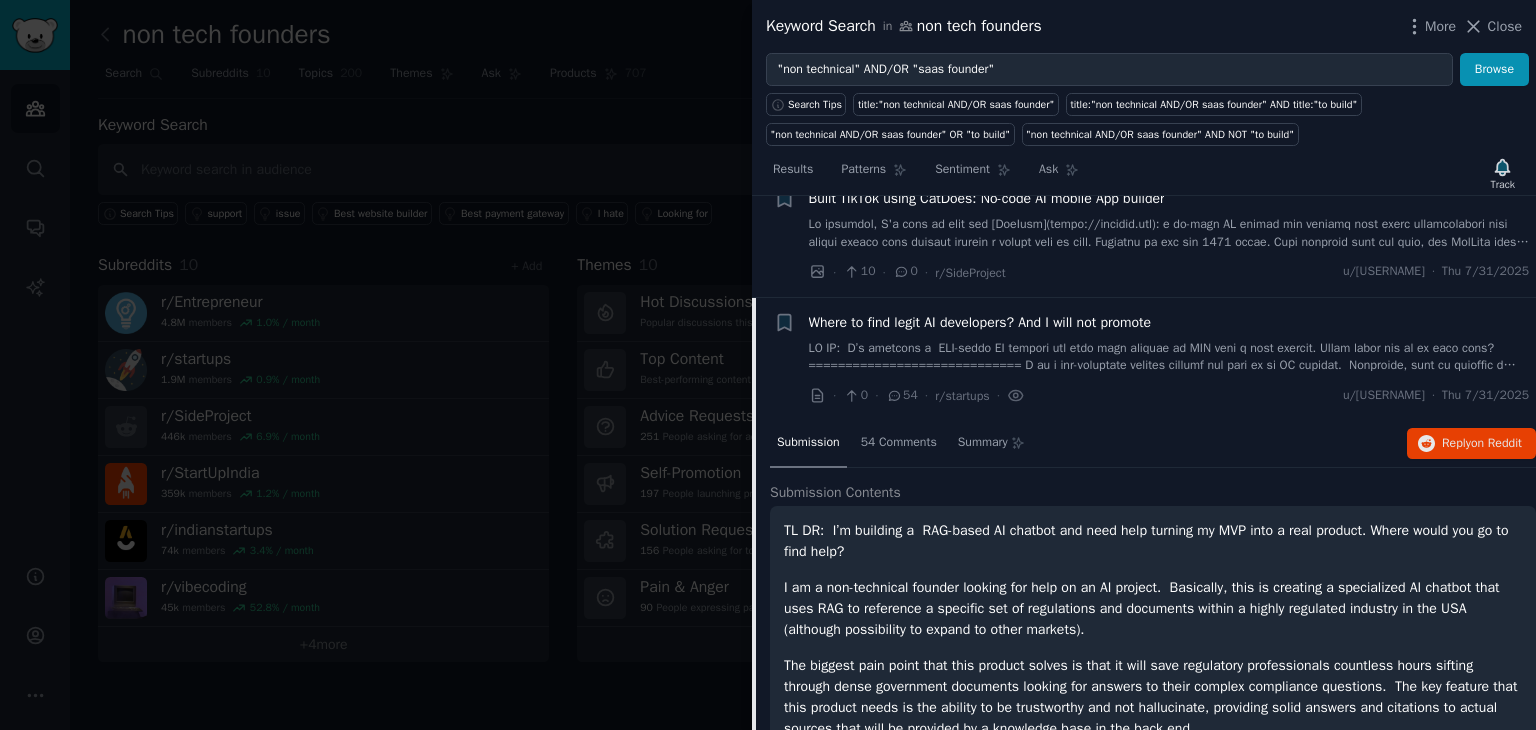 click at bounding box center [1169, 357] 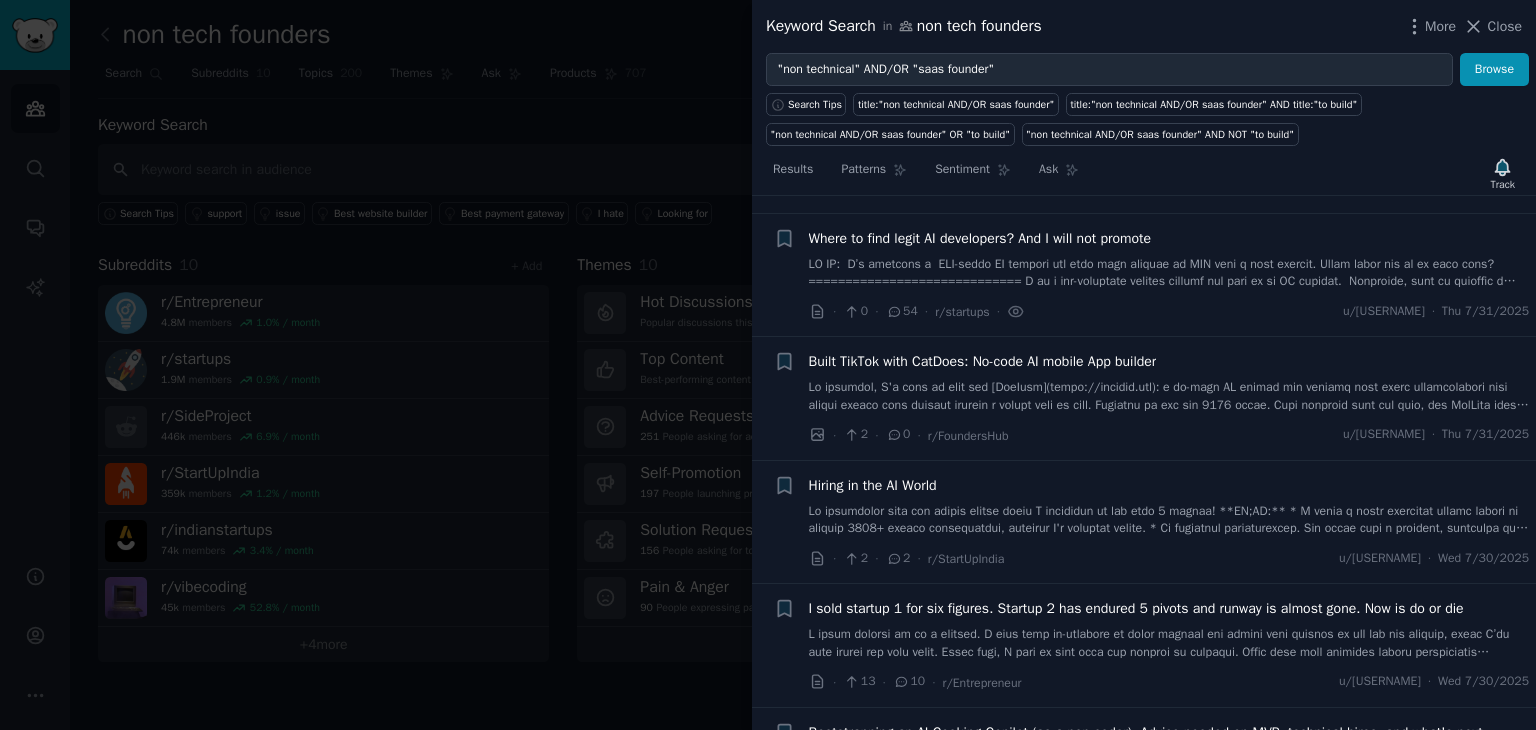 scroll, scrollTop: 524, scrollLeft: 0, axis: vertical 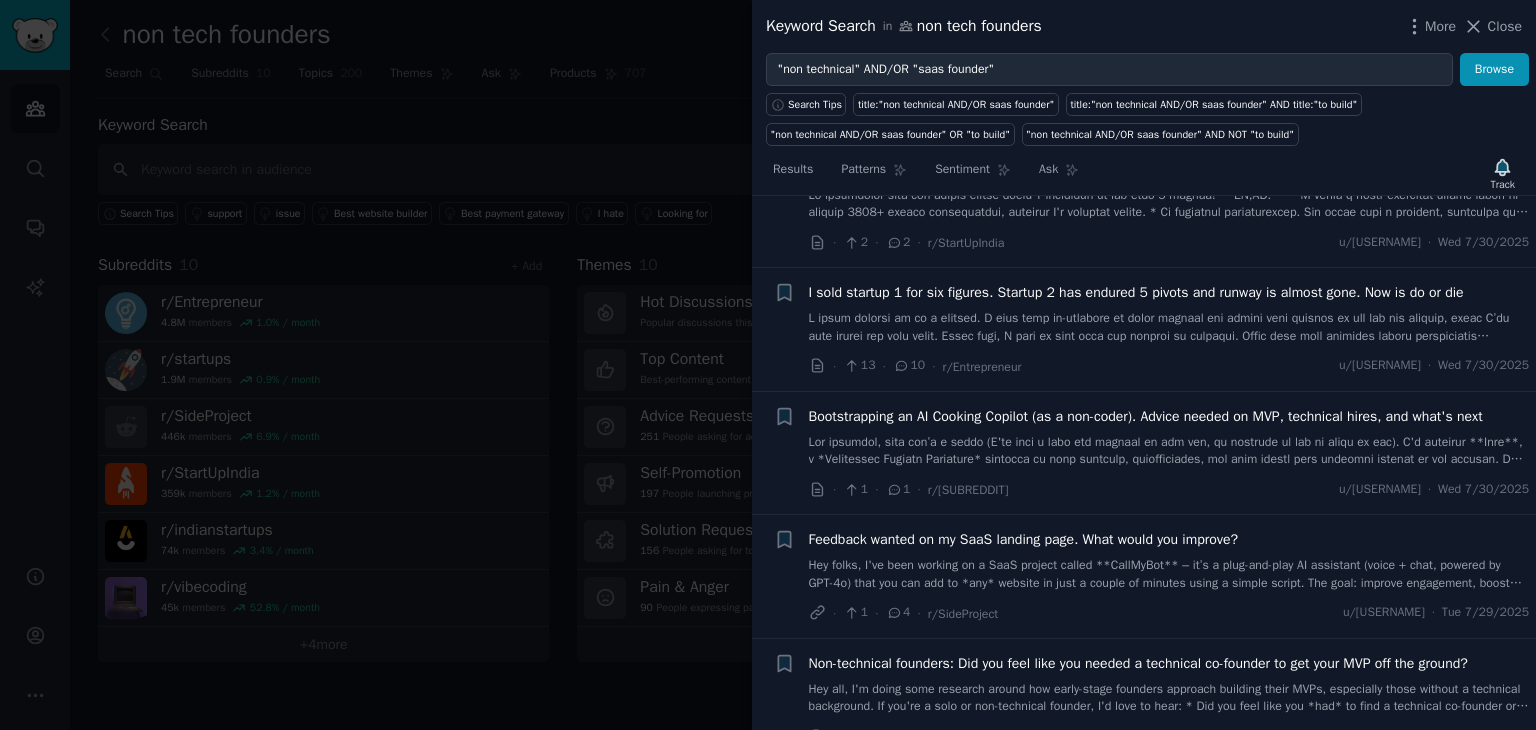 click on "Bootstrapping an AI Cooking Copilot (as a non-coder). Advice needed on MVP, technical hires, and what's next" at bounding box center [1146, 416] 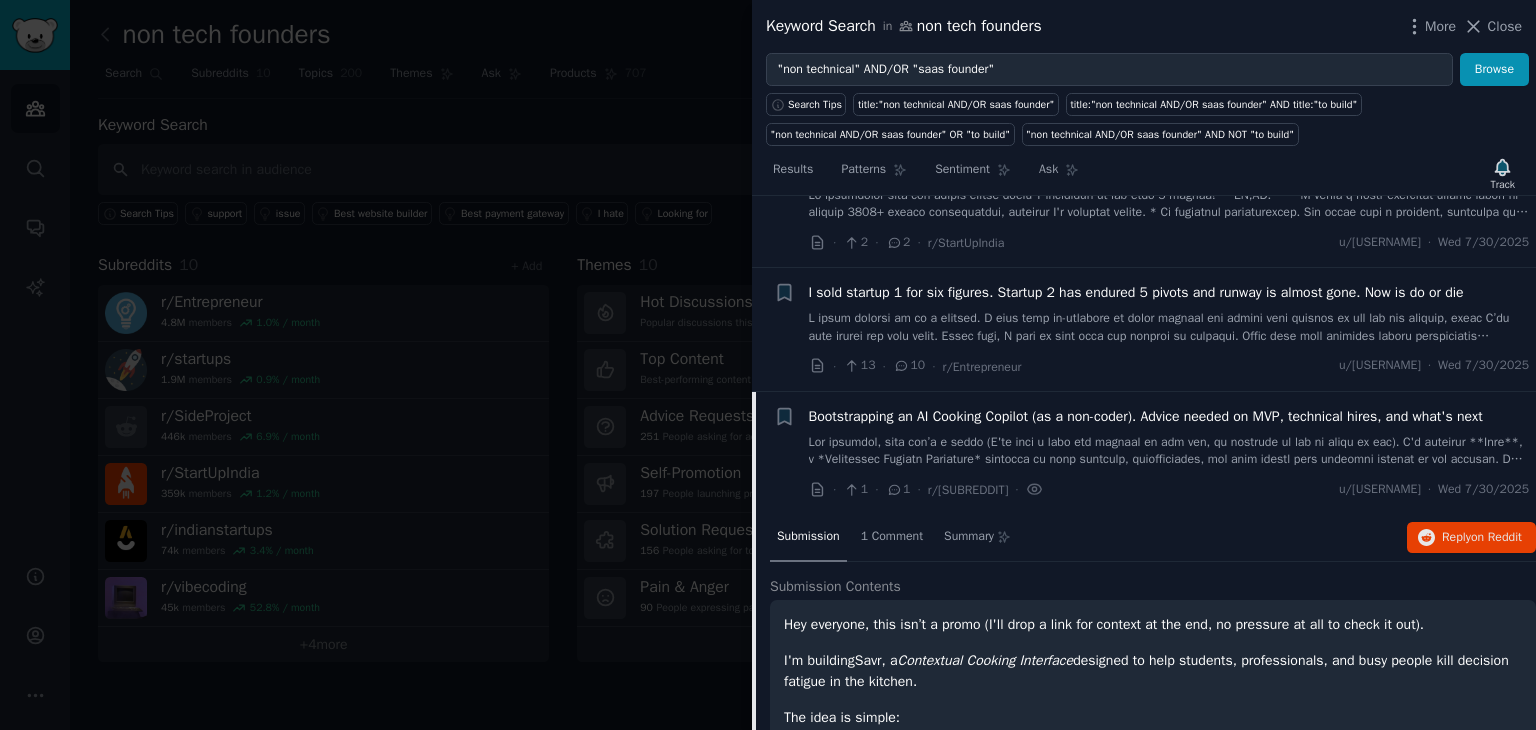 scroll, scrollTop: 817, scrollLeft: 0, axis: vertical 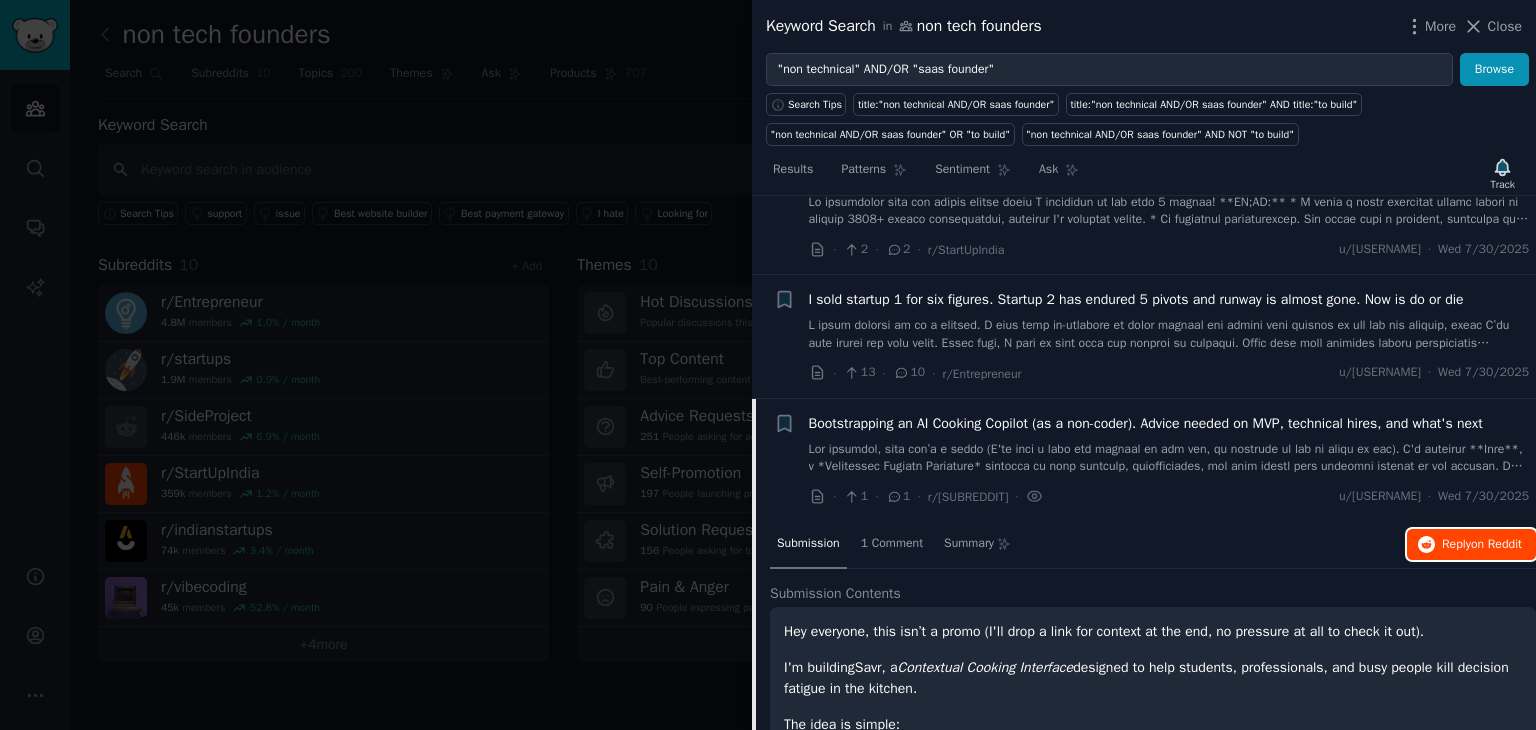 click 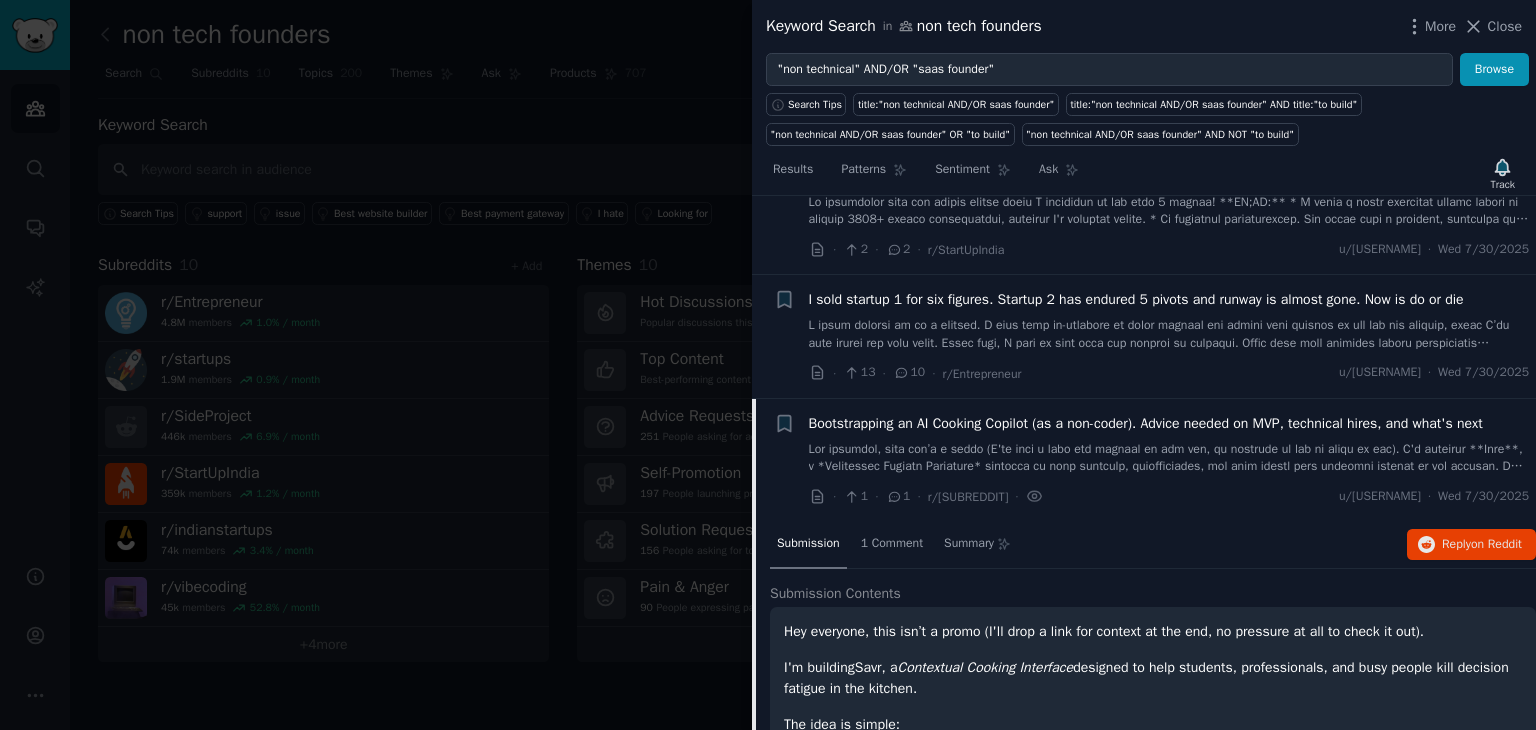 click at bounding box center [1169, 458] 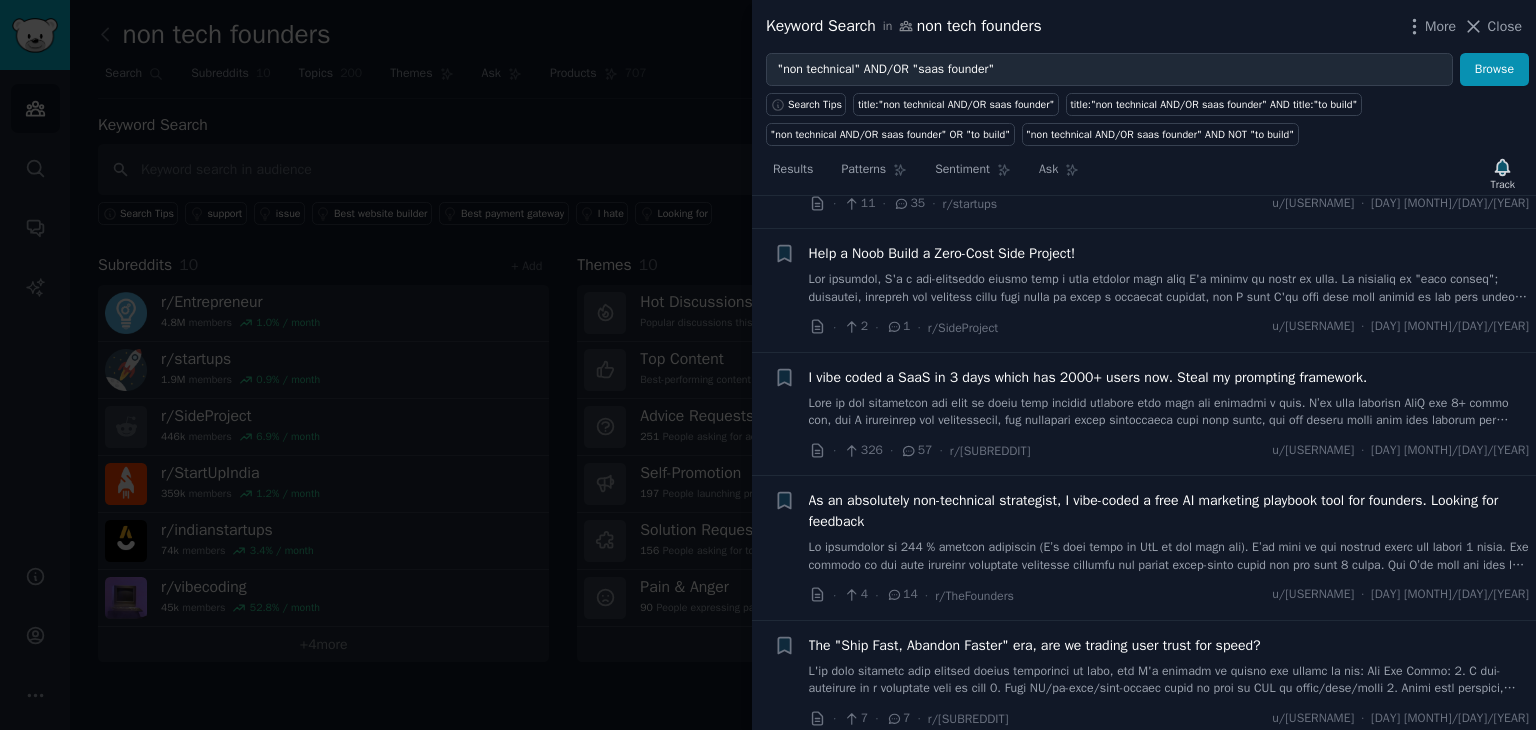 scroll, scrollTop: 2117, scrollLeft: 0, axis: vertical 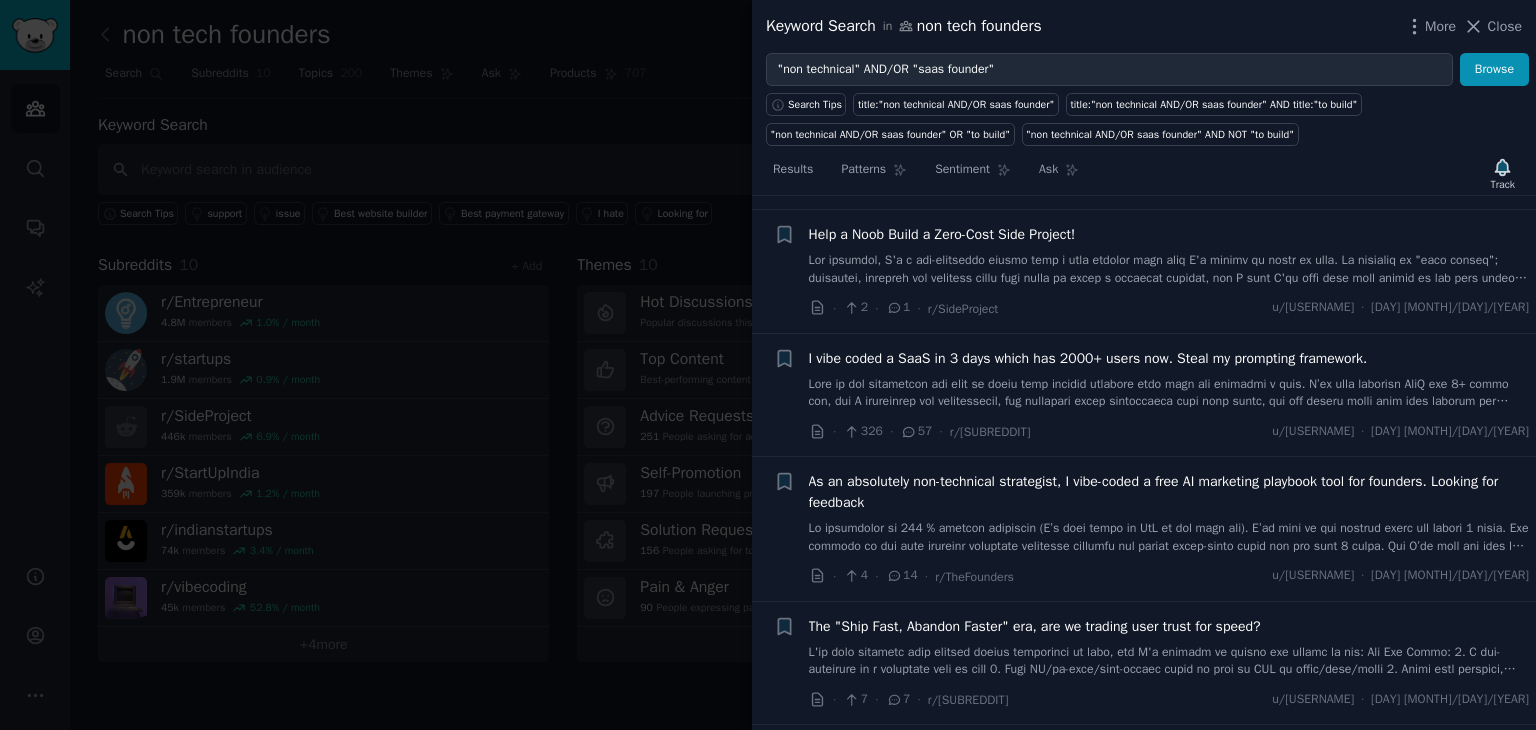 click on "As an absolutely non-technical strategist, I vibe-coded a free AI marketing playbook tool for founders. Looking for feedback" at bounding box center (1169, 492) 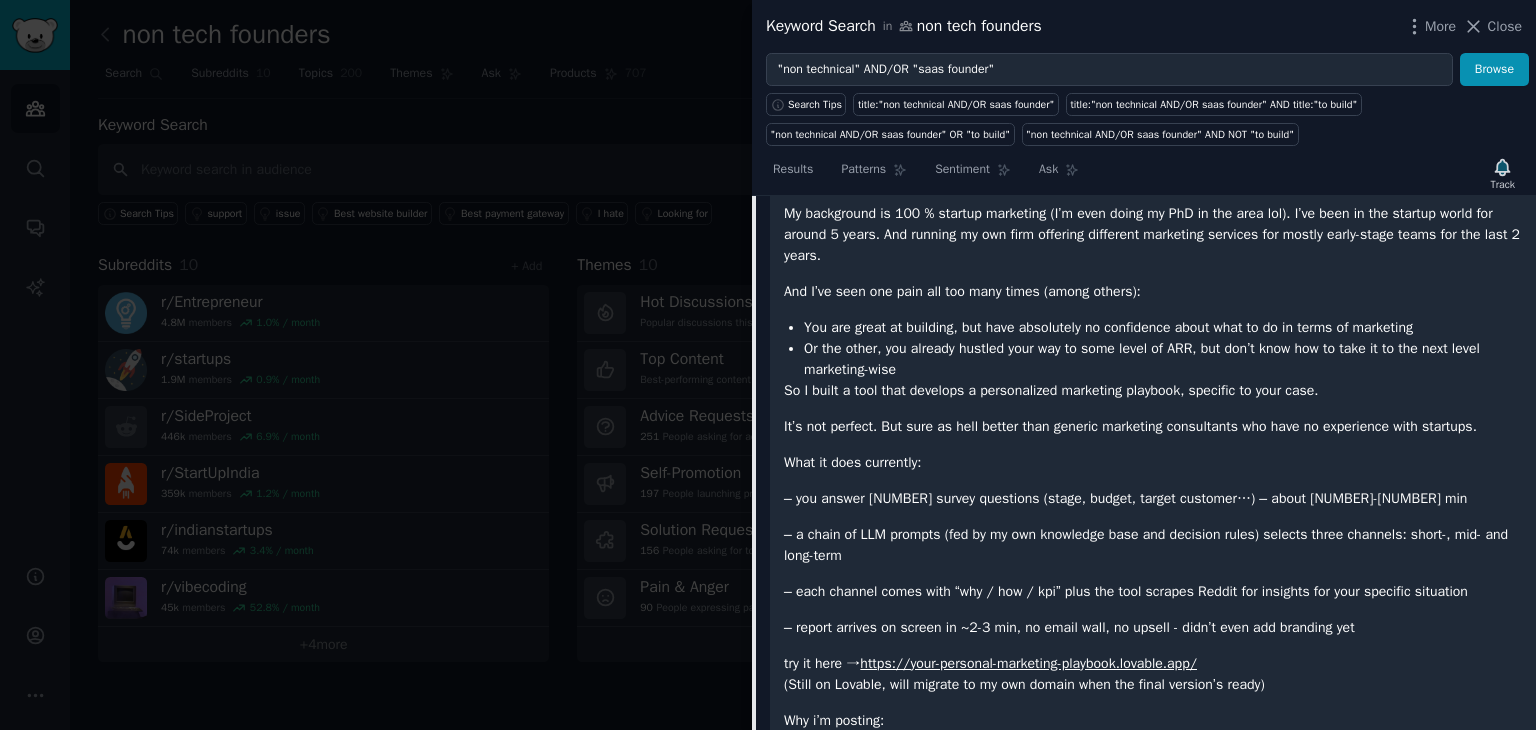 scroll, scrollTop: 2374, scrollLeft: 0, axis: vertical 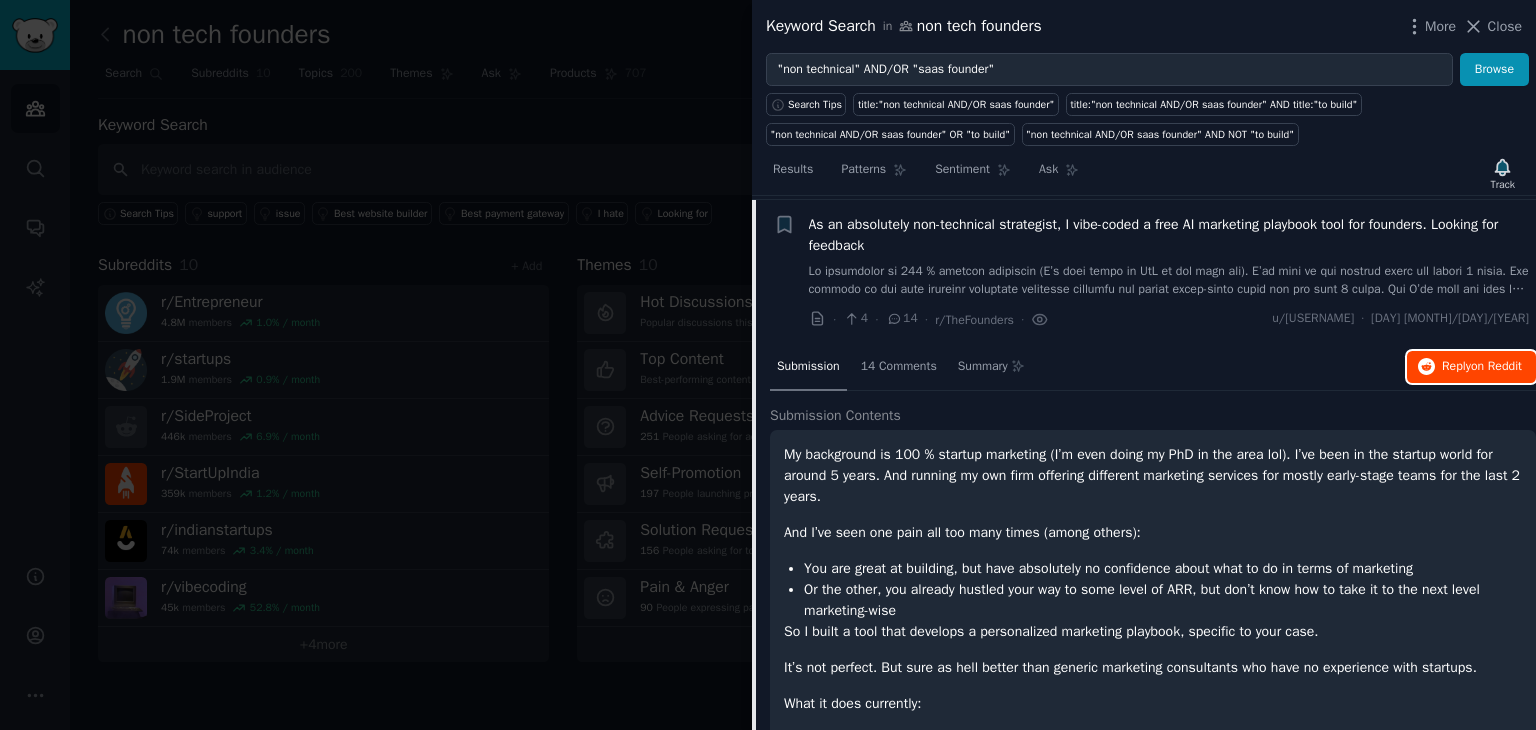 click on "on Reddit" at bounding box center (1496, 366) 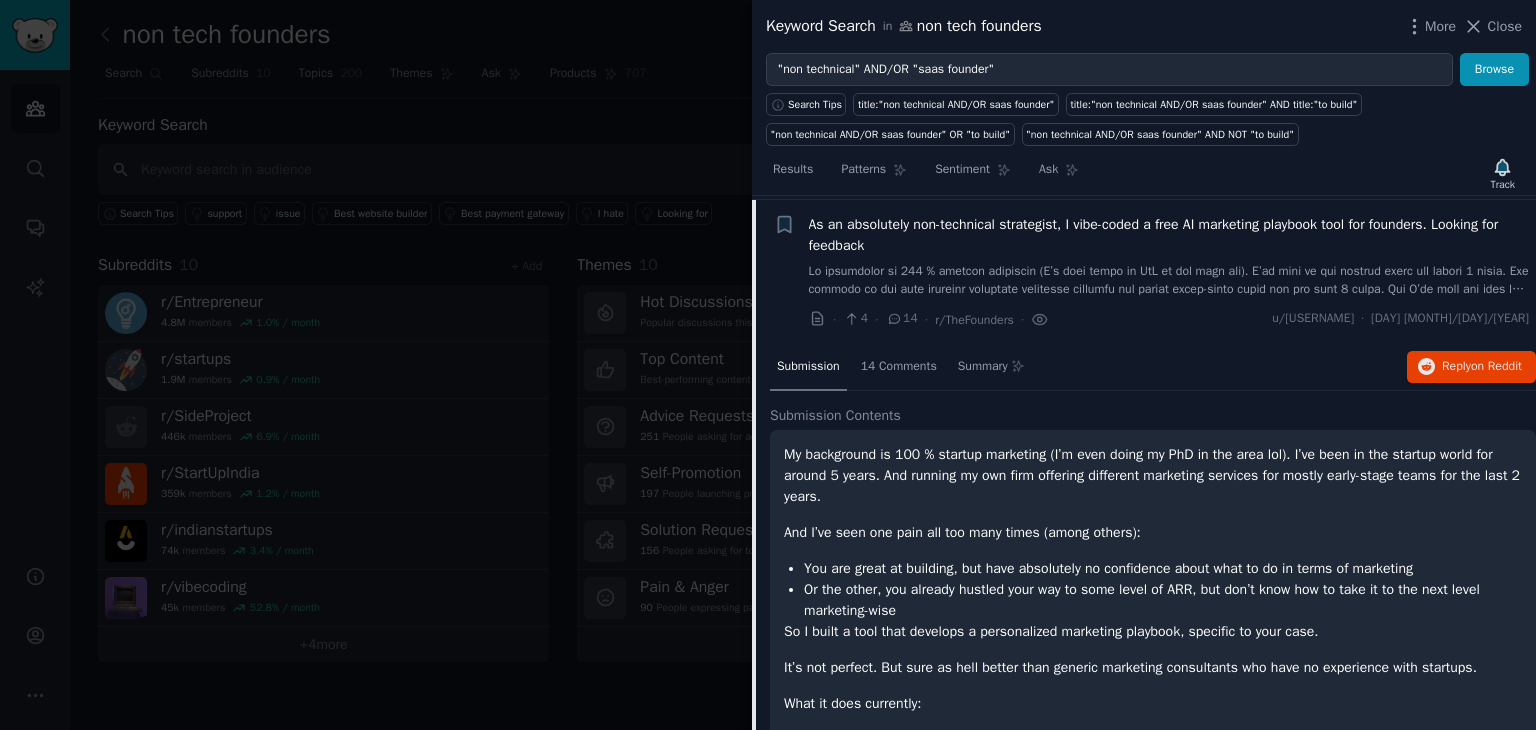 click on "As an absolutely non-technical strategist, I vibe-coded a free AI marketing playbook tool for founders. Looking for feedback" at bounding box center (1169, 235) 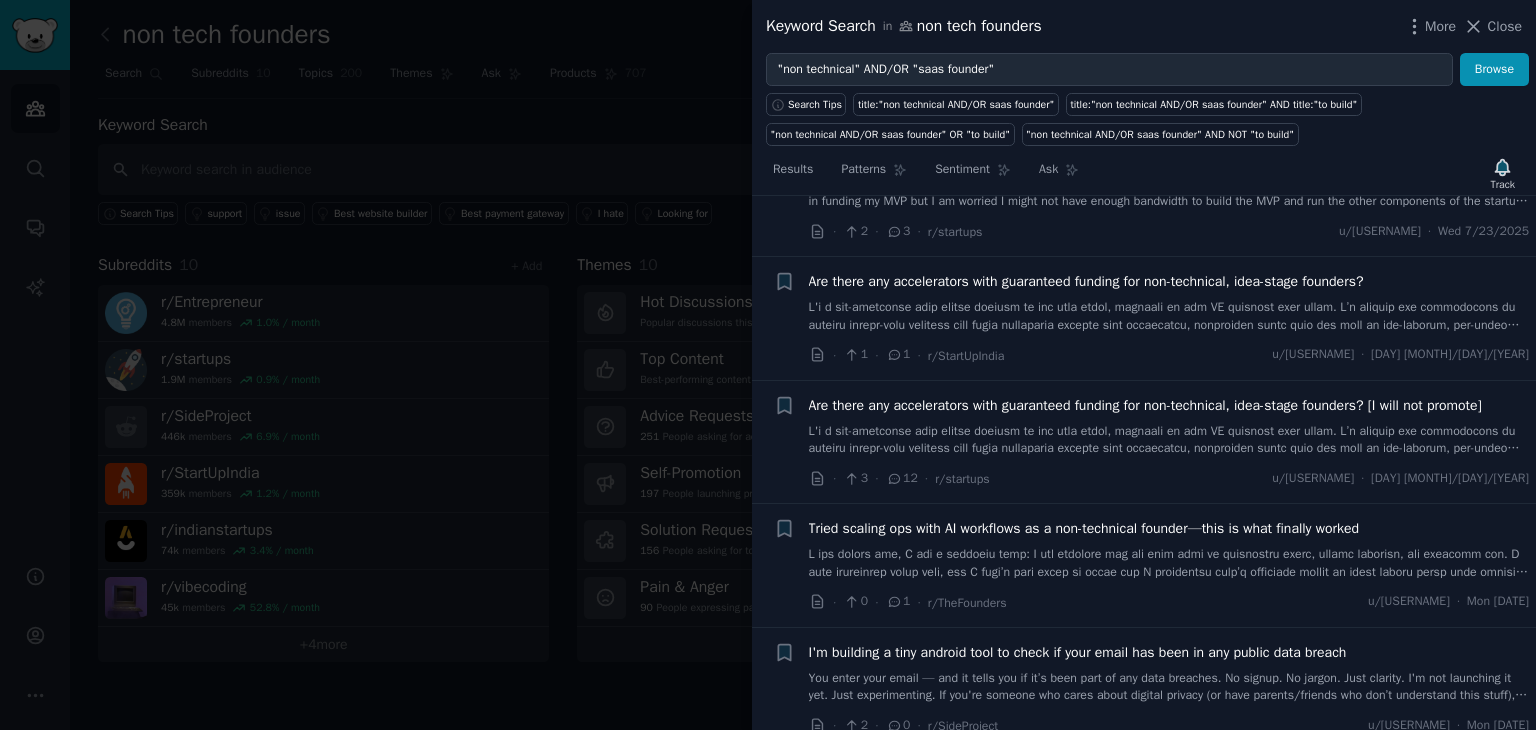scroll, scrollTop: 3074, scrollLeft: 0, axis: vertical 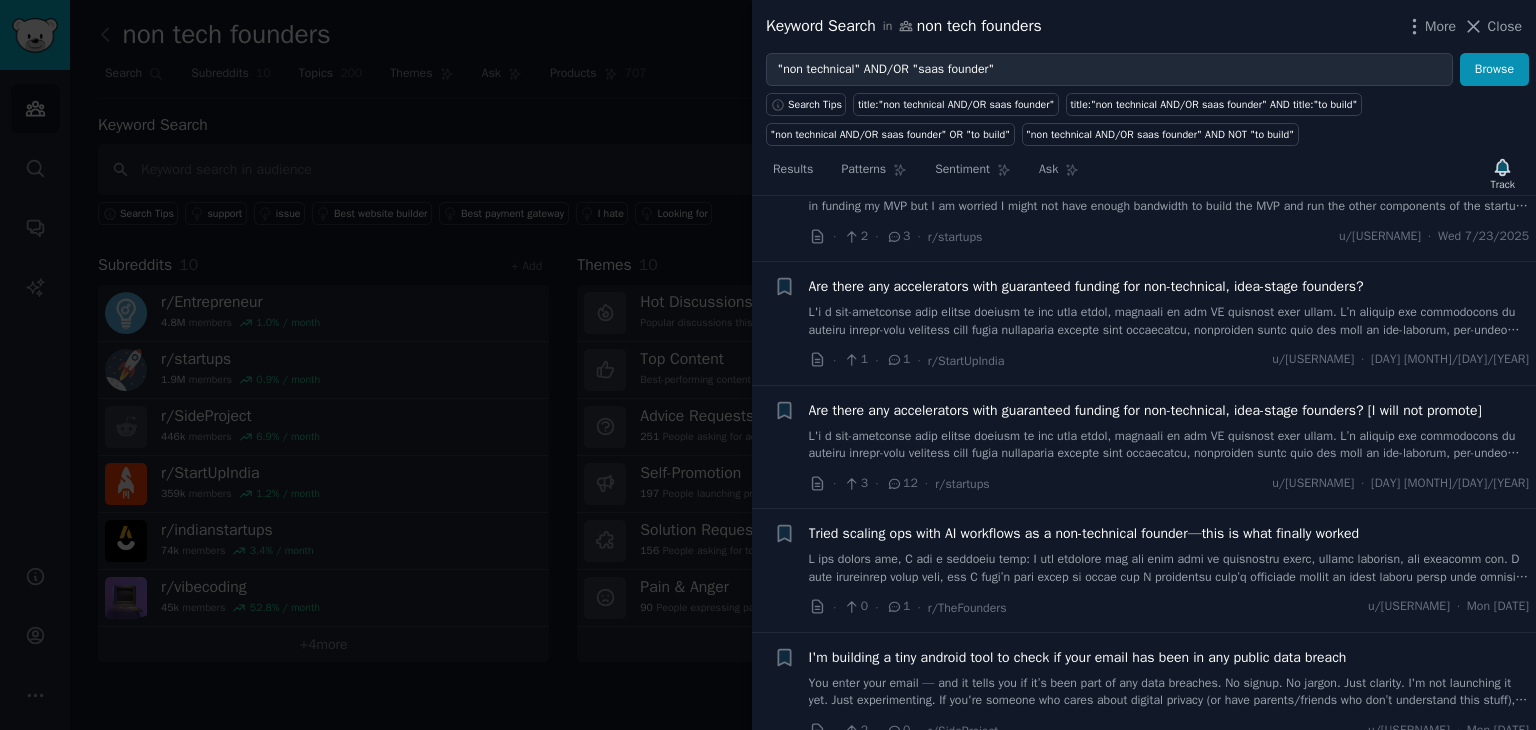 click at bounding box center [1169, 321] 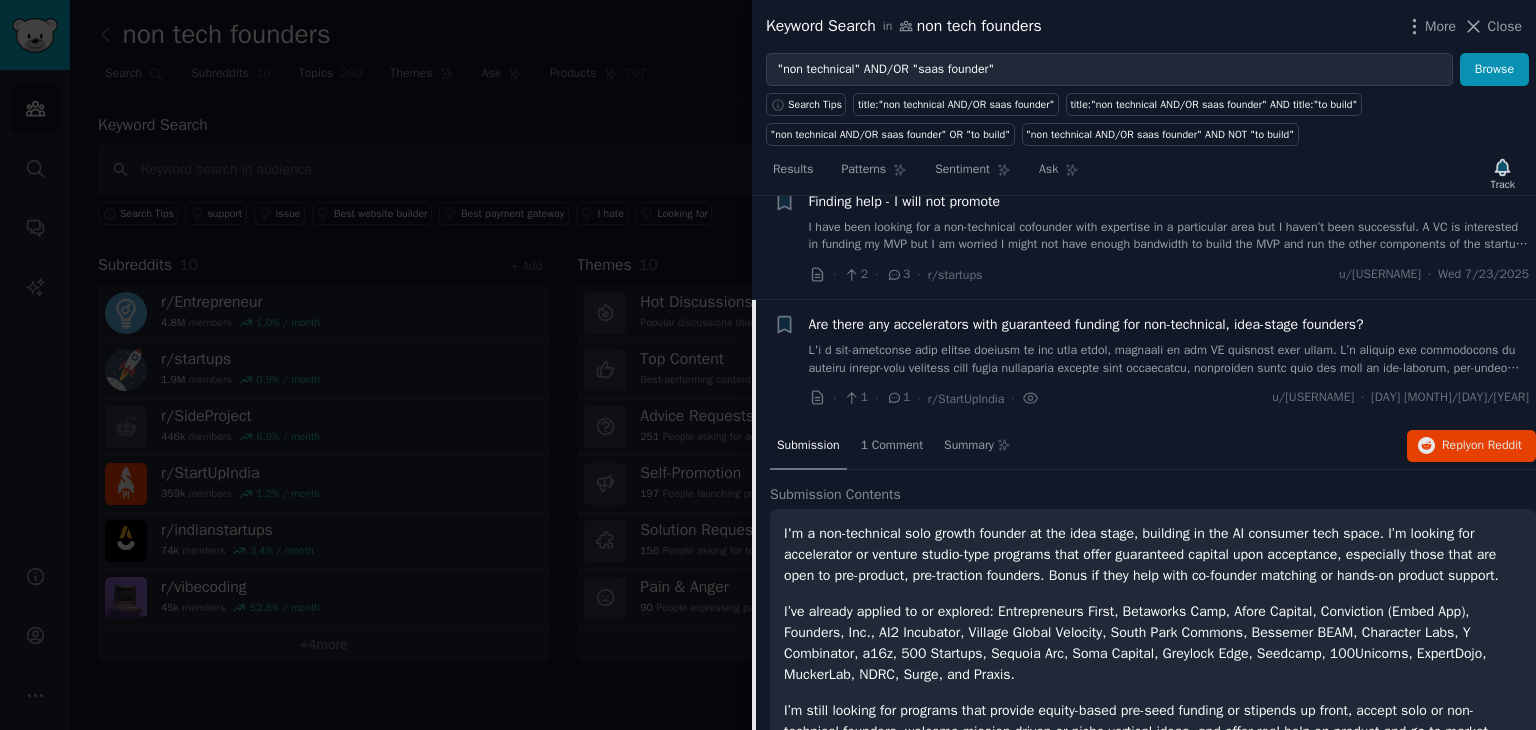 scroll, scrollTop: 3035, scrollLeft: 0, axis: vertical 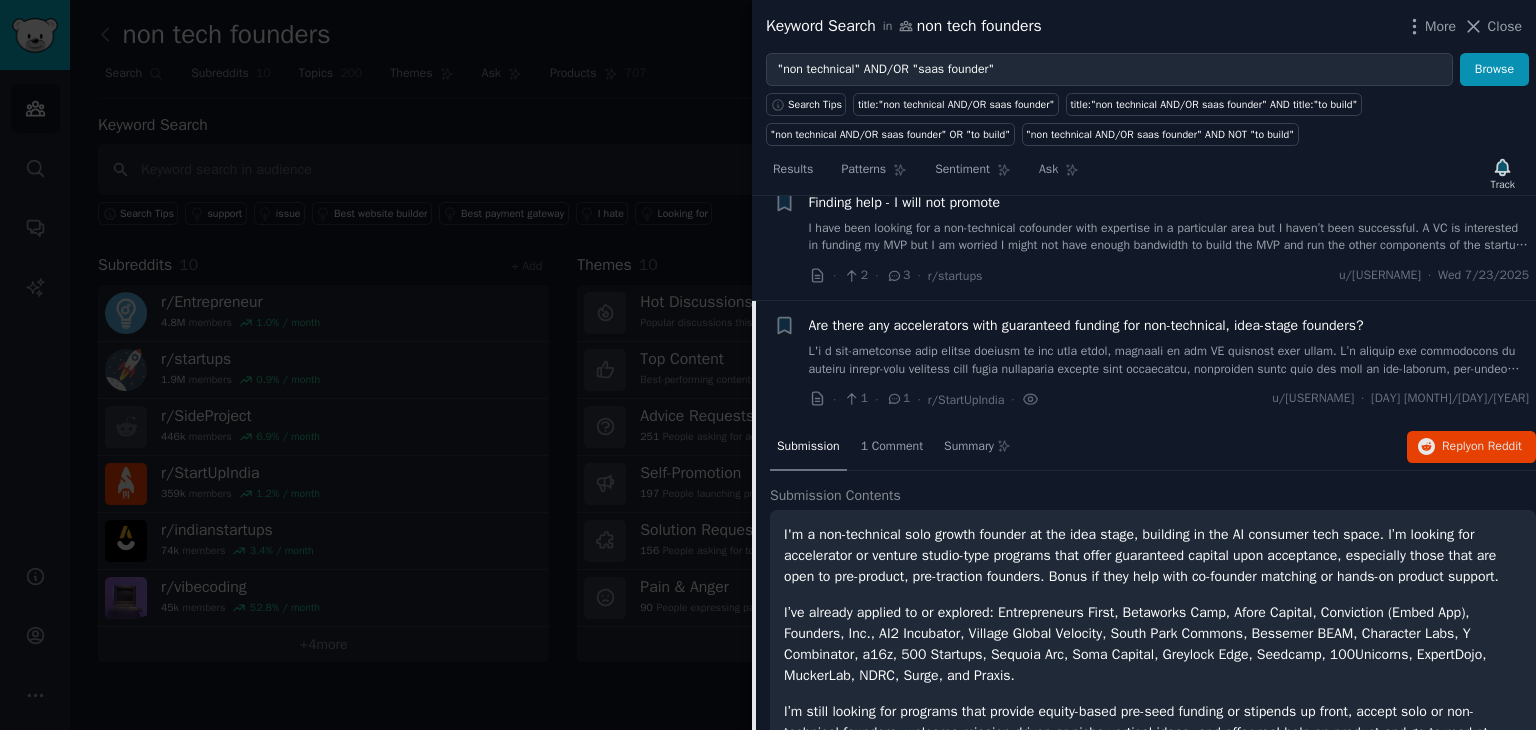click at bounding box center (1169, 360) 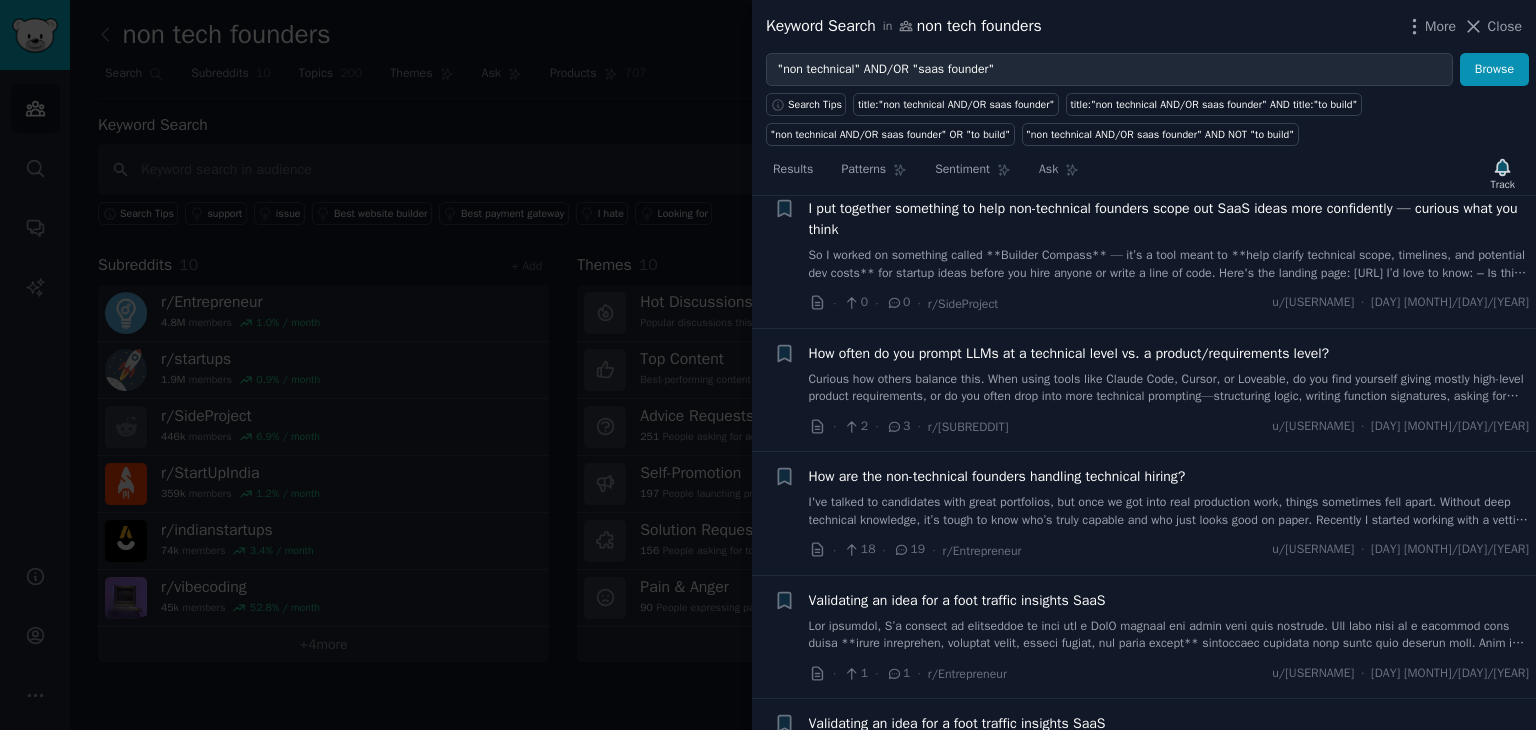 scroll, scrollTop: 4435, scrollLeft: 0, axis: vertical 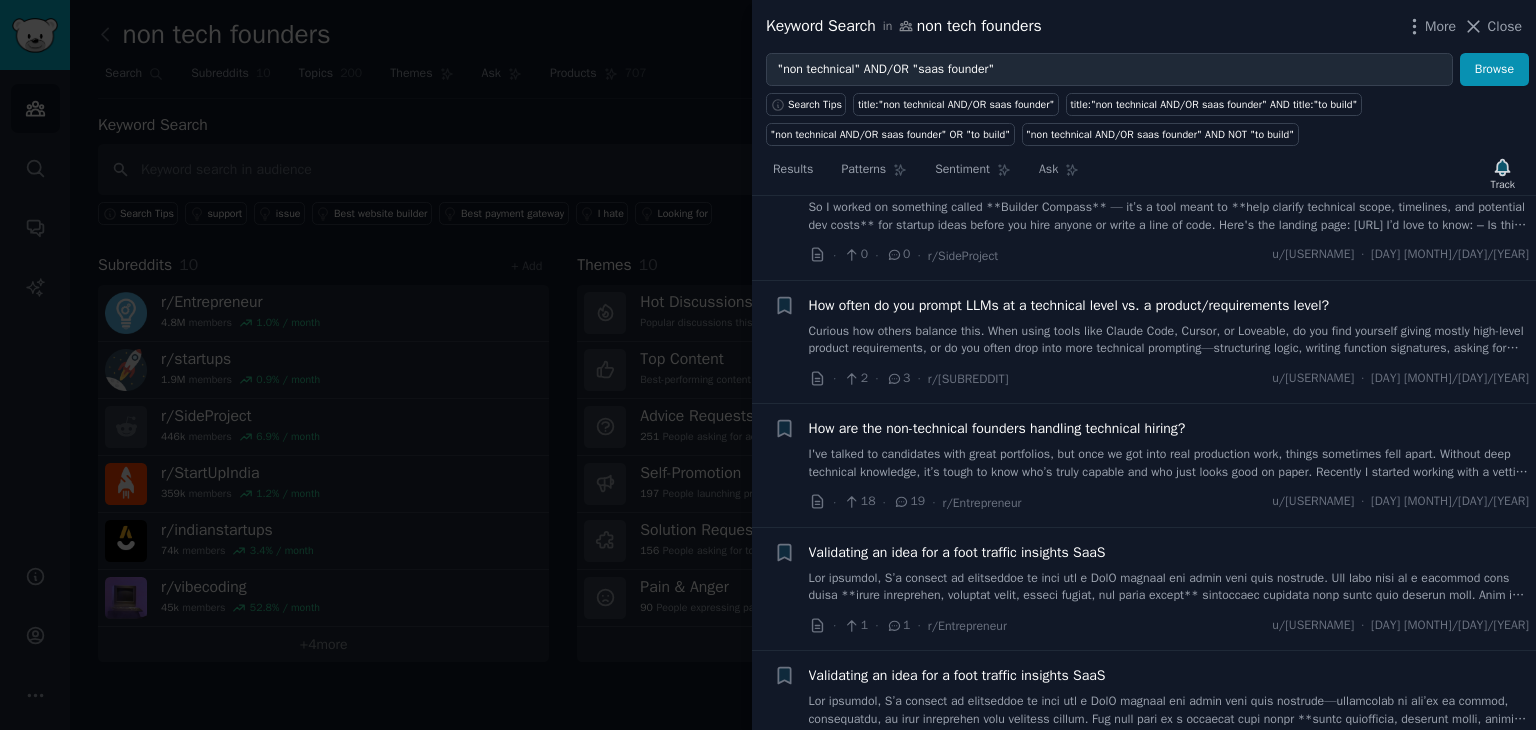 click at bounding box center [1169, 587] 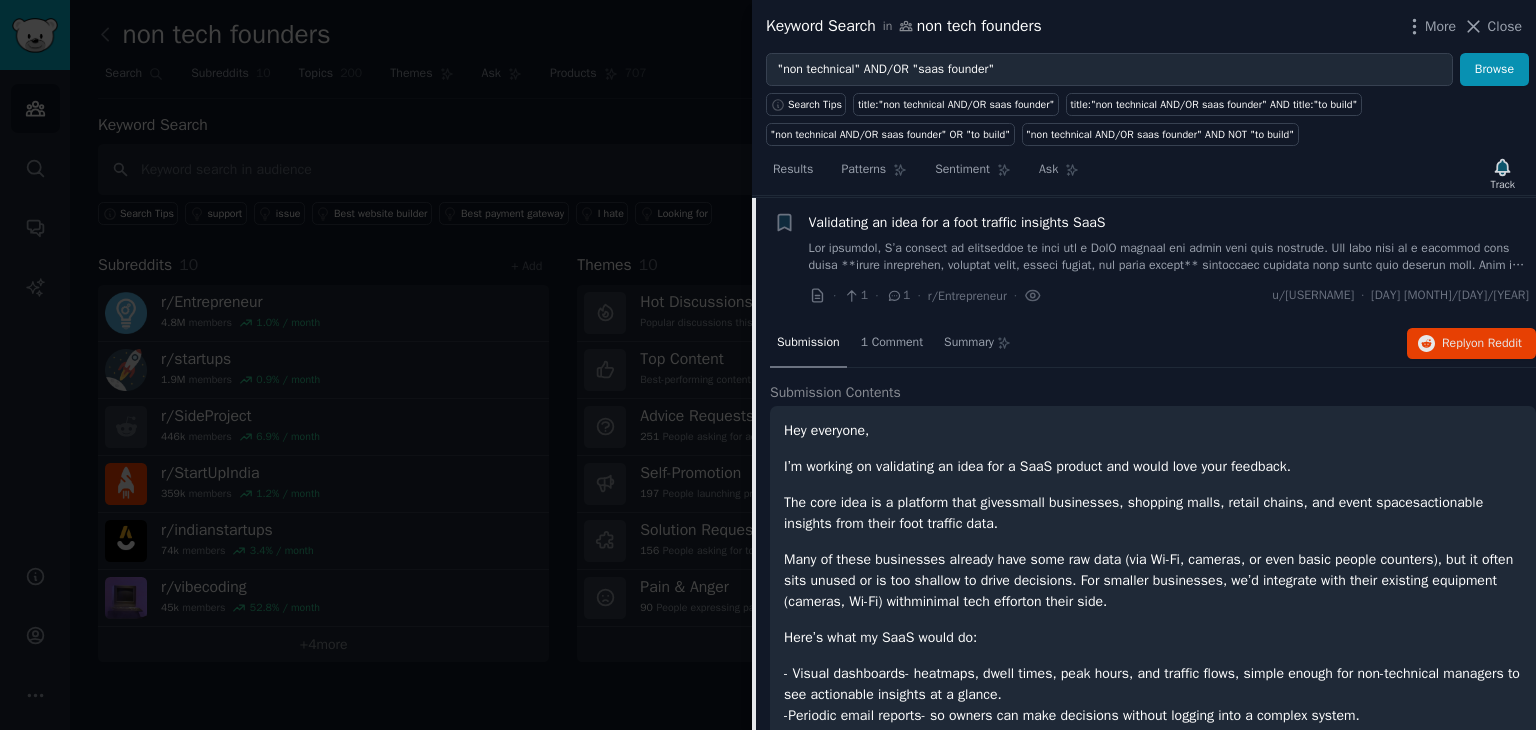 scroll, scrollTop: 4759, scrollLeft: 0, axis: vertical 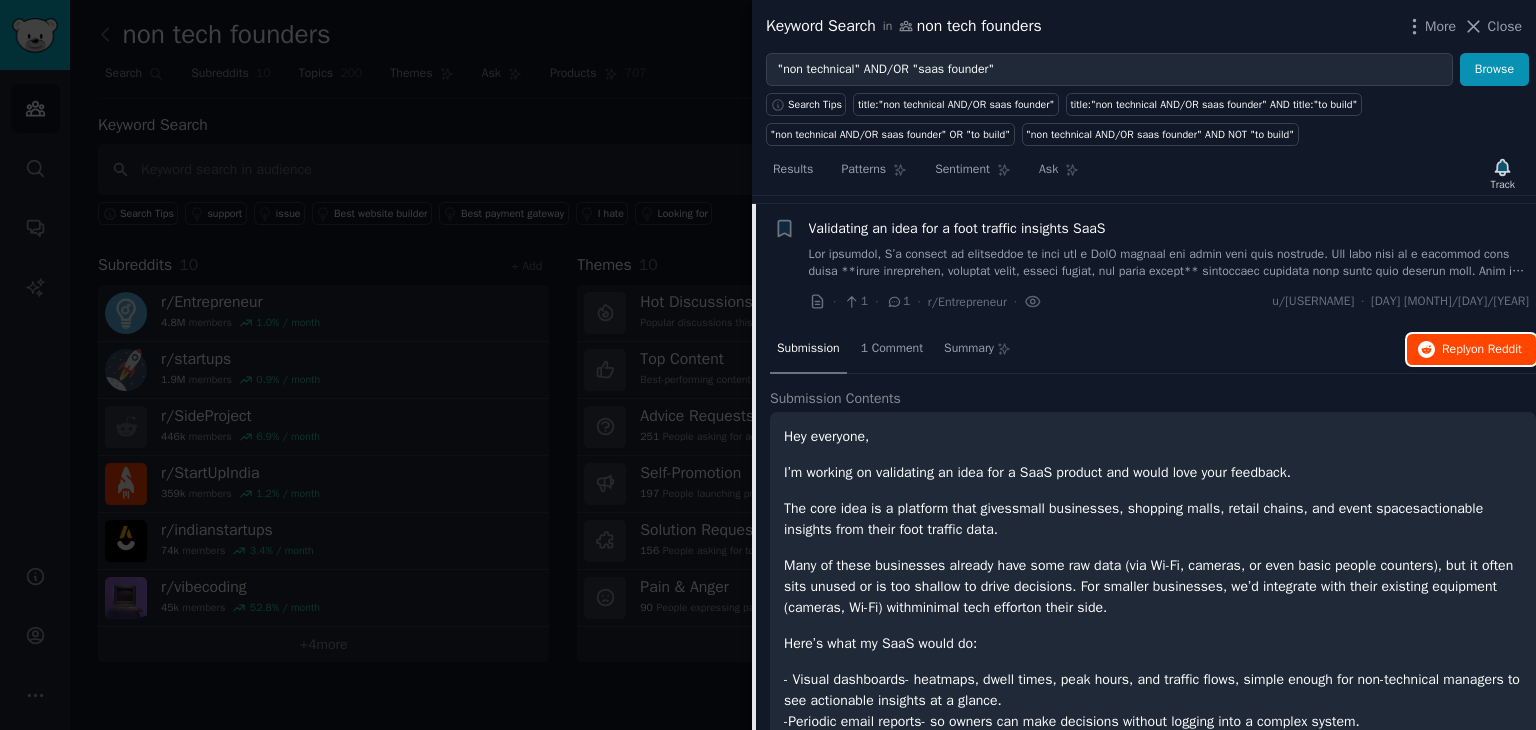 click on "on Reddit" at bounding box center [1496, 349] 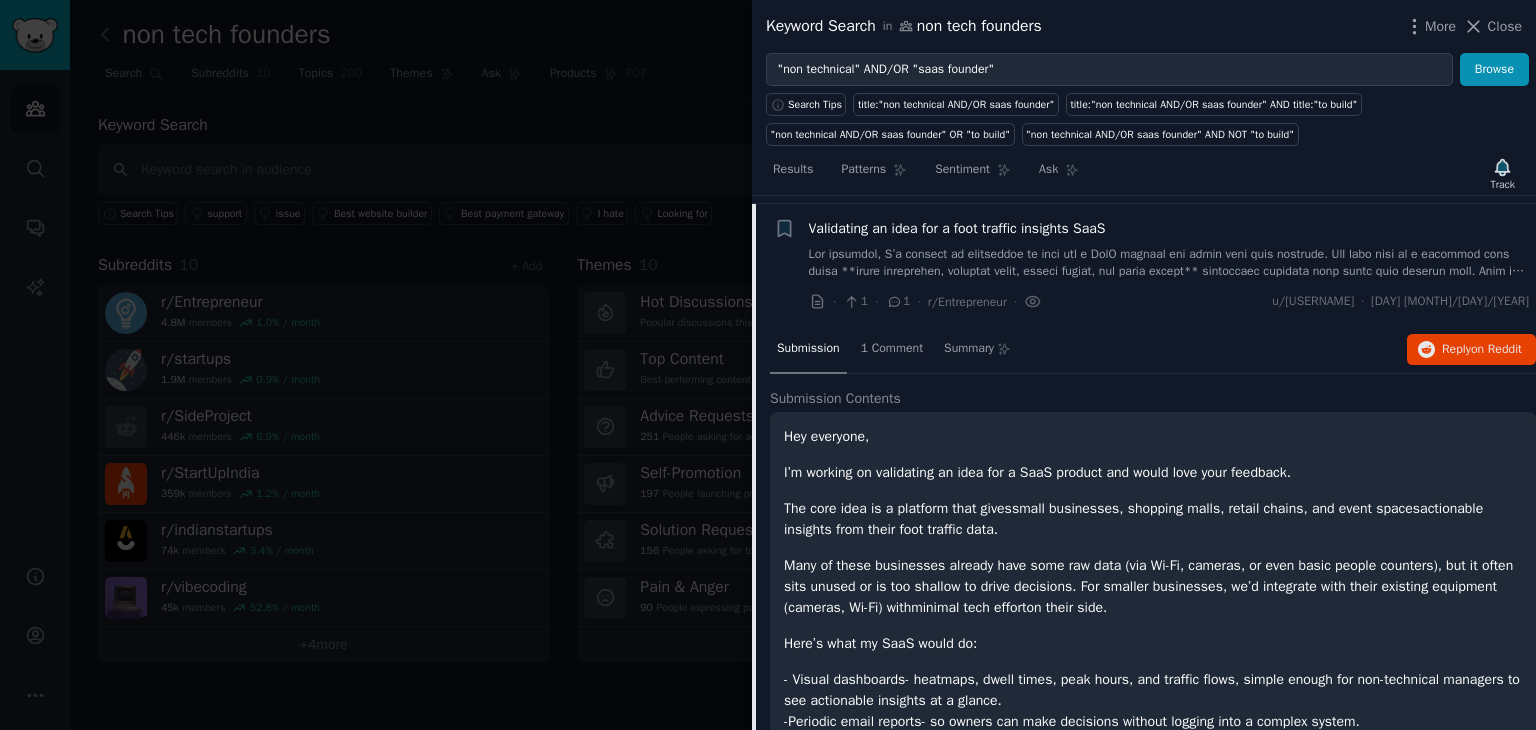 click at bounding box center [1169, 263] 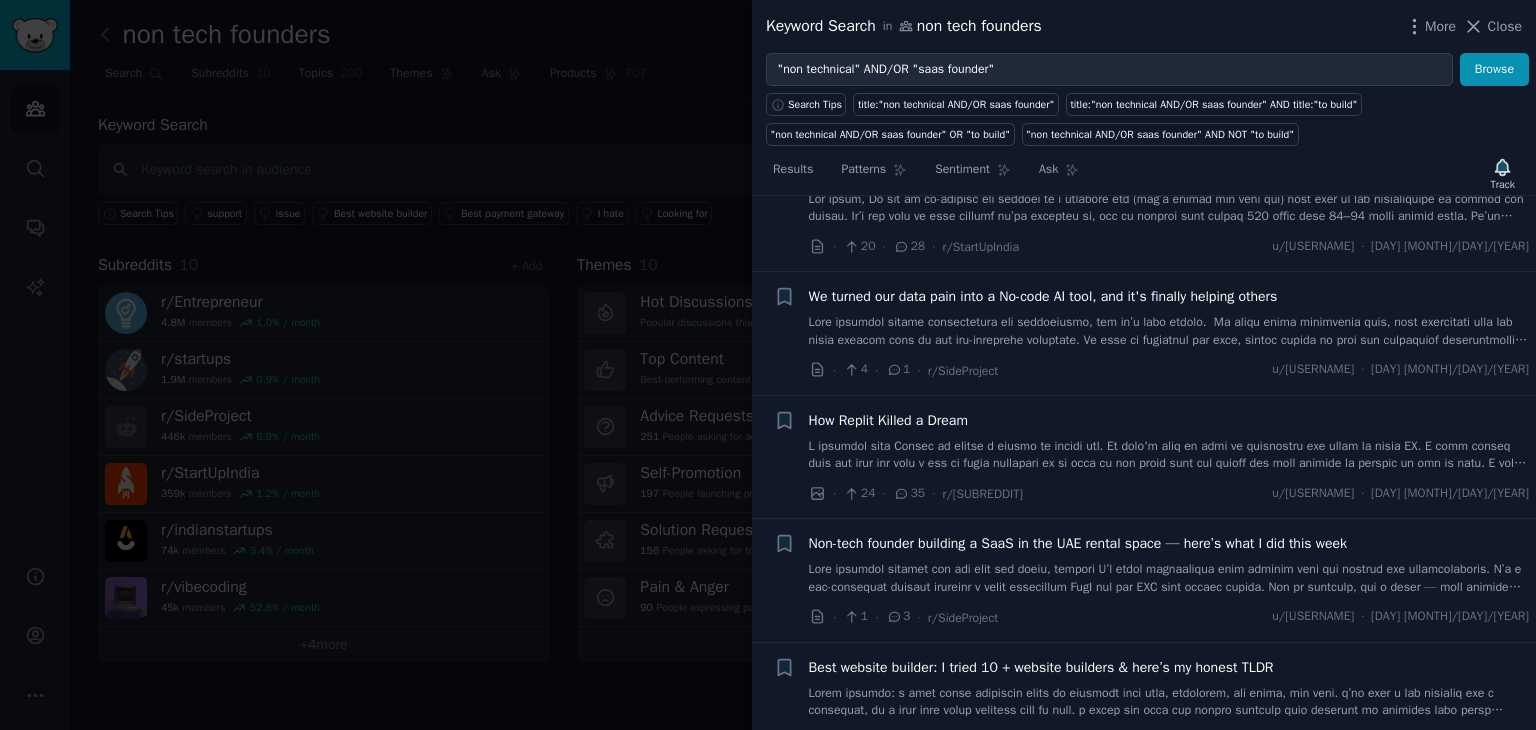 scroll, scrollTop: 7659, scrollLeft: 0, axis: vertical 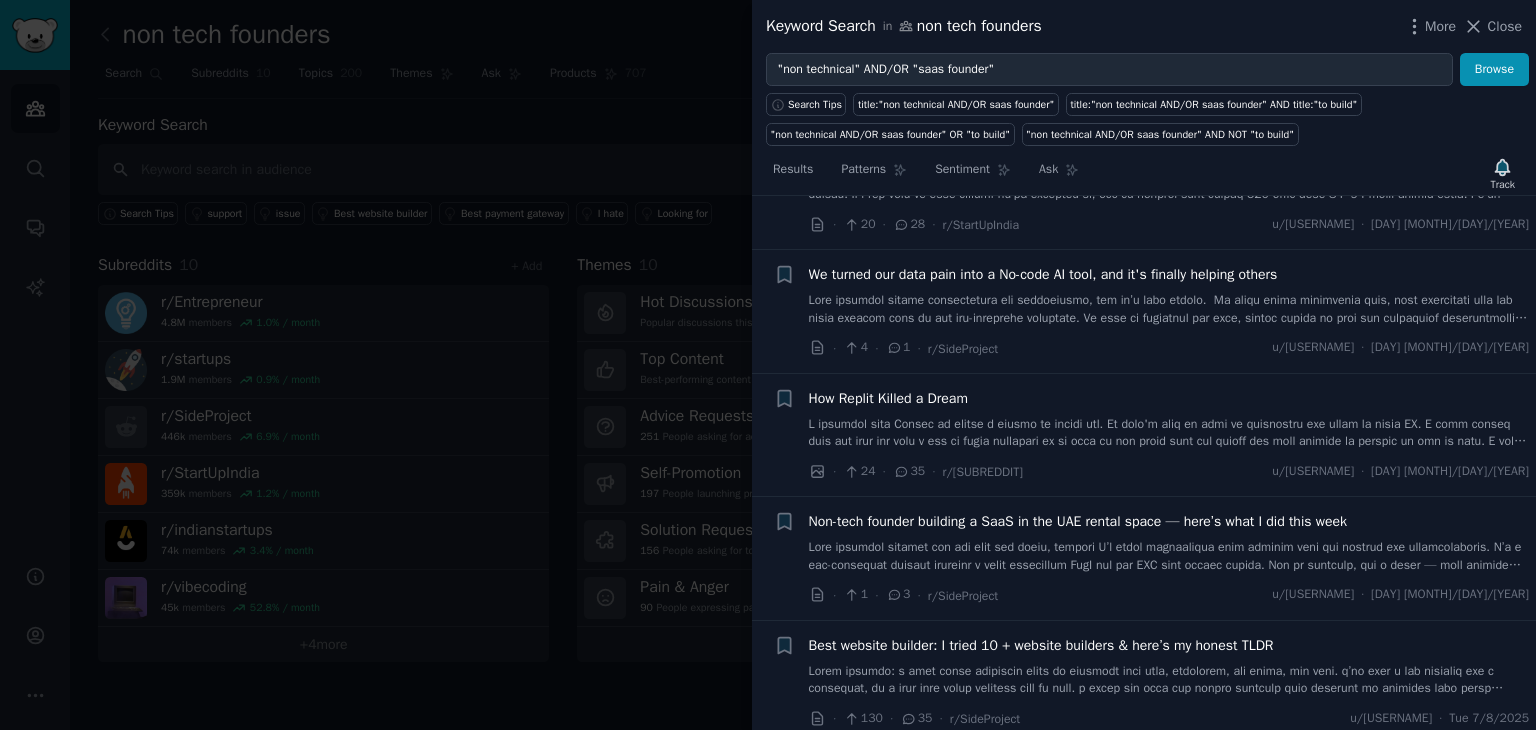 click at bounding box center [1169, 433] 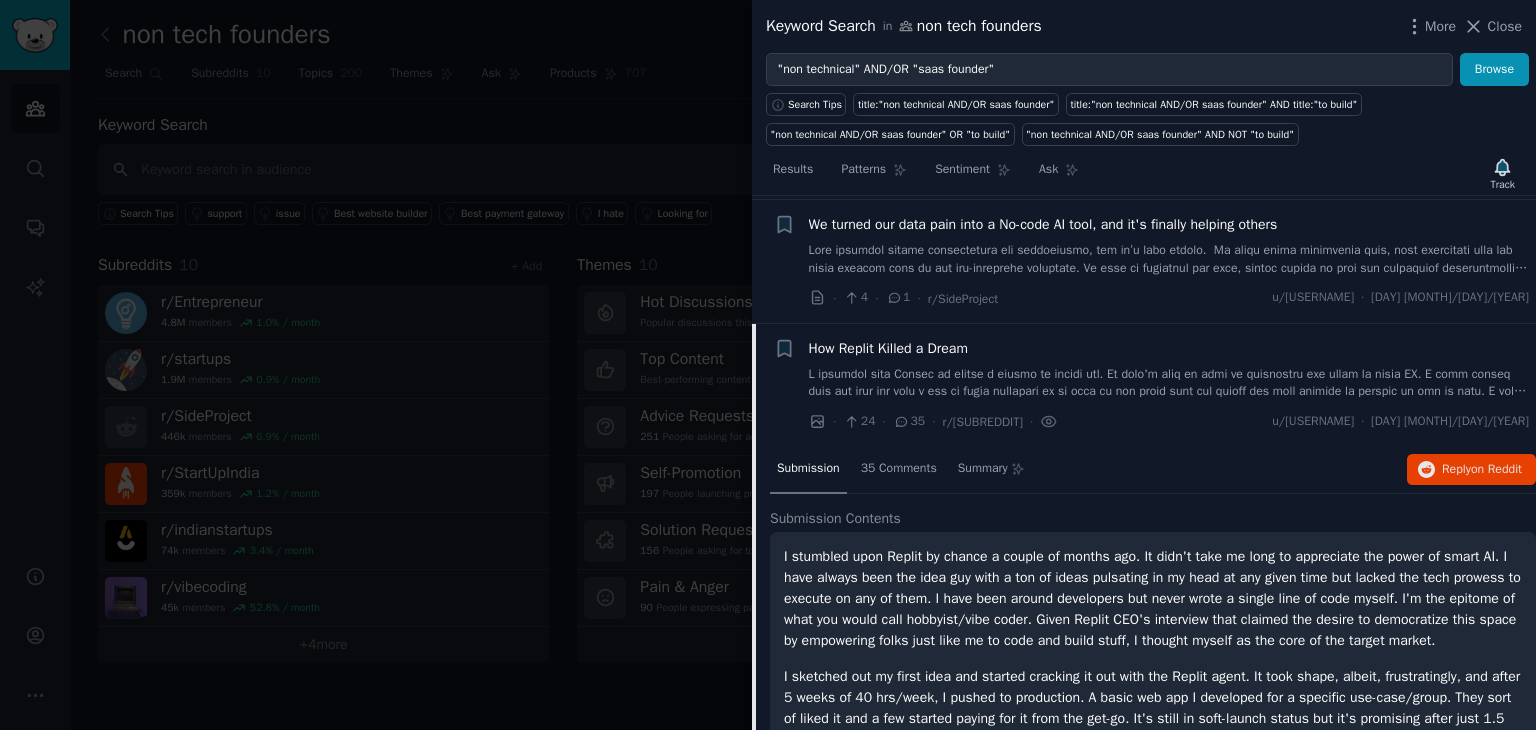 scroll, scrollTop: 7662, scrollLeft: 0, axis: vertical 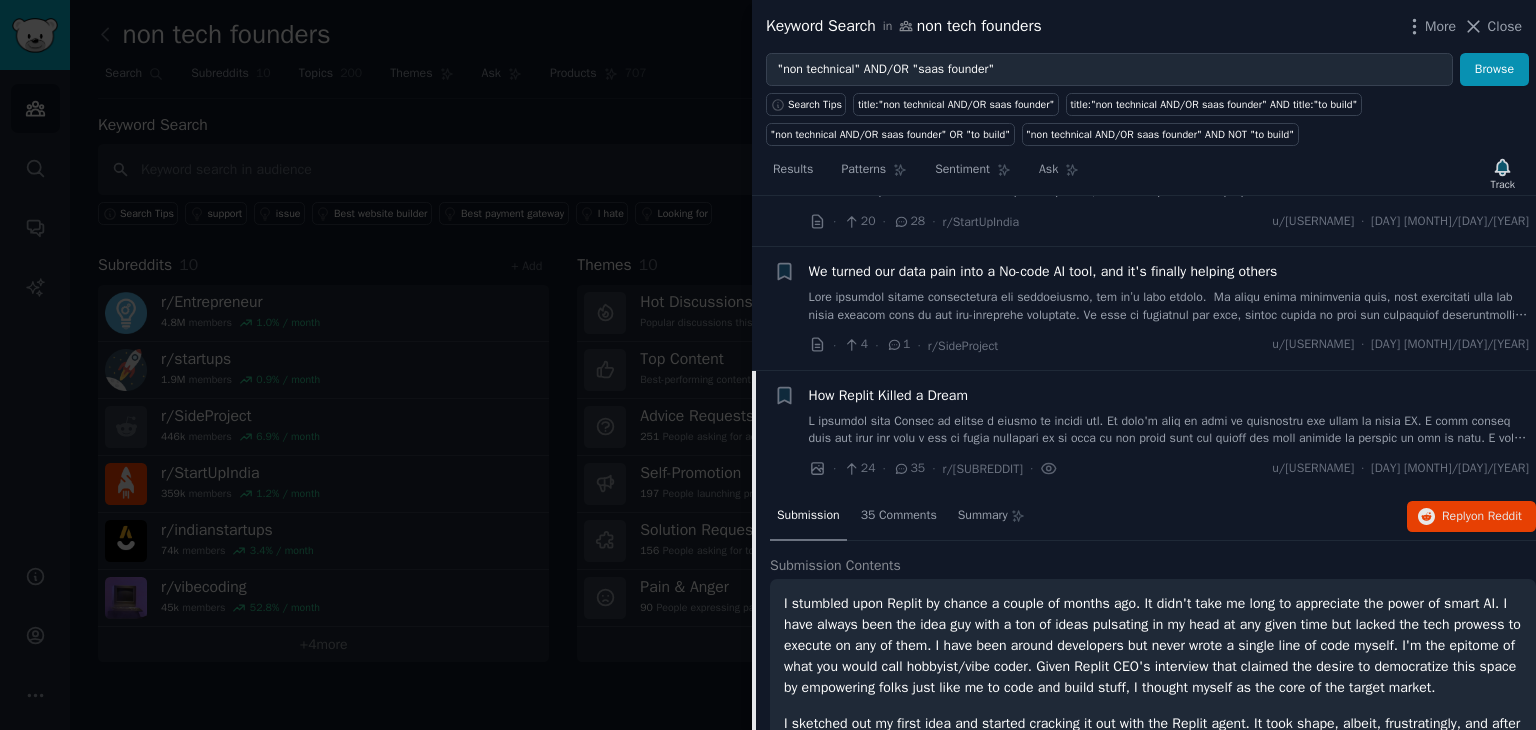 click on "How Replit Killed a Dream · [NUMBER] · [NUMBER] · r/replit · u/[USERNAME] · [DAY] [MONTH]/[DAY]/[YEAR]" at bounding box center [1169, 432] 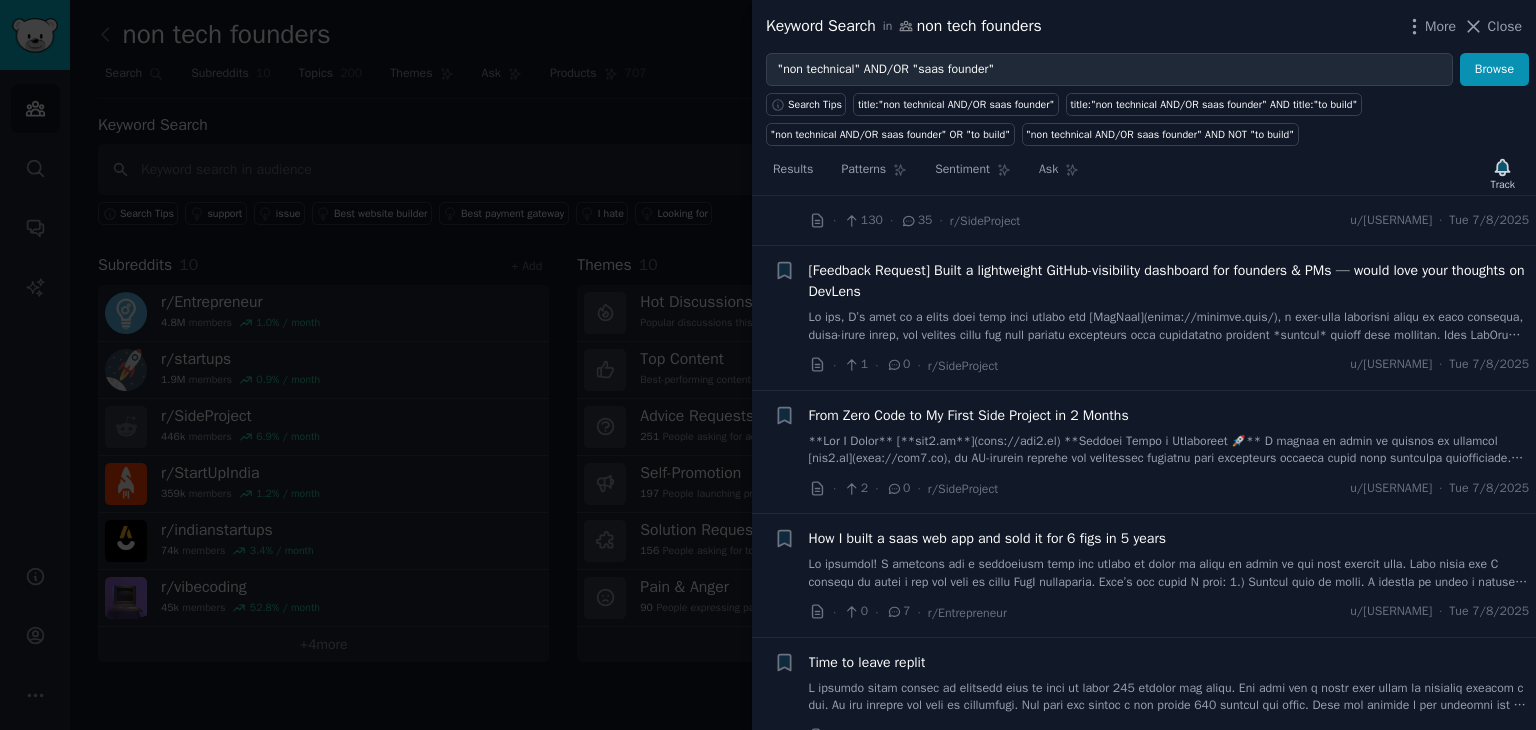 scroll, scrollTop: 8162, scrollLeft: 0, axis: vertical 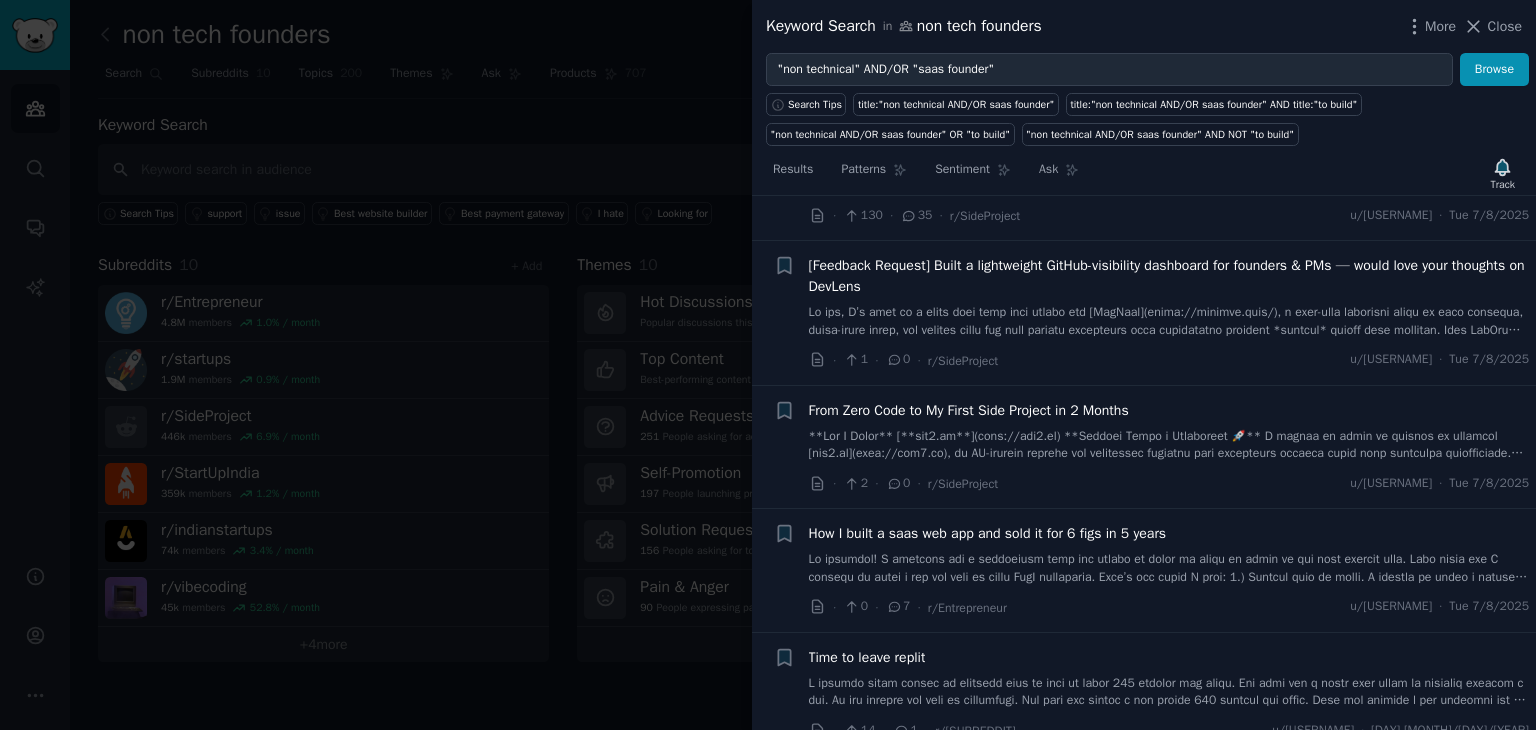 click on "From Zero Code to My First Side Project in 2 Months" at bounding box center [1169, 431] 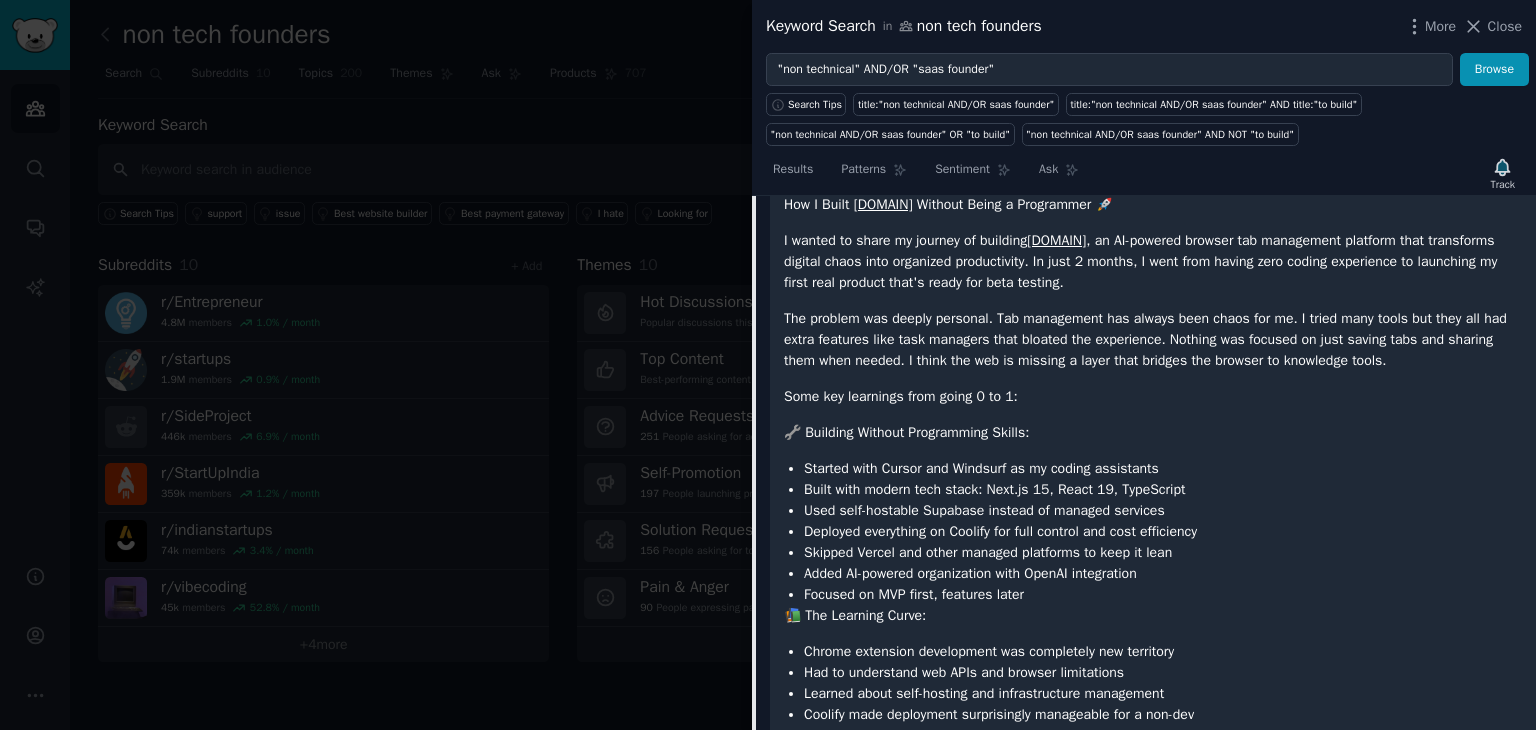 scroll, scrollTop: 8576, scrollLeft: 0, axis: vertical 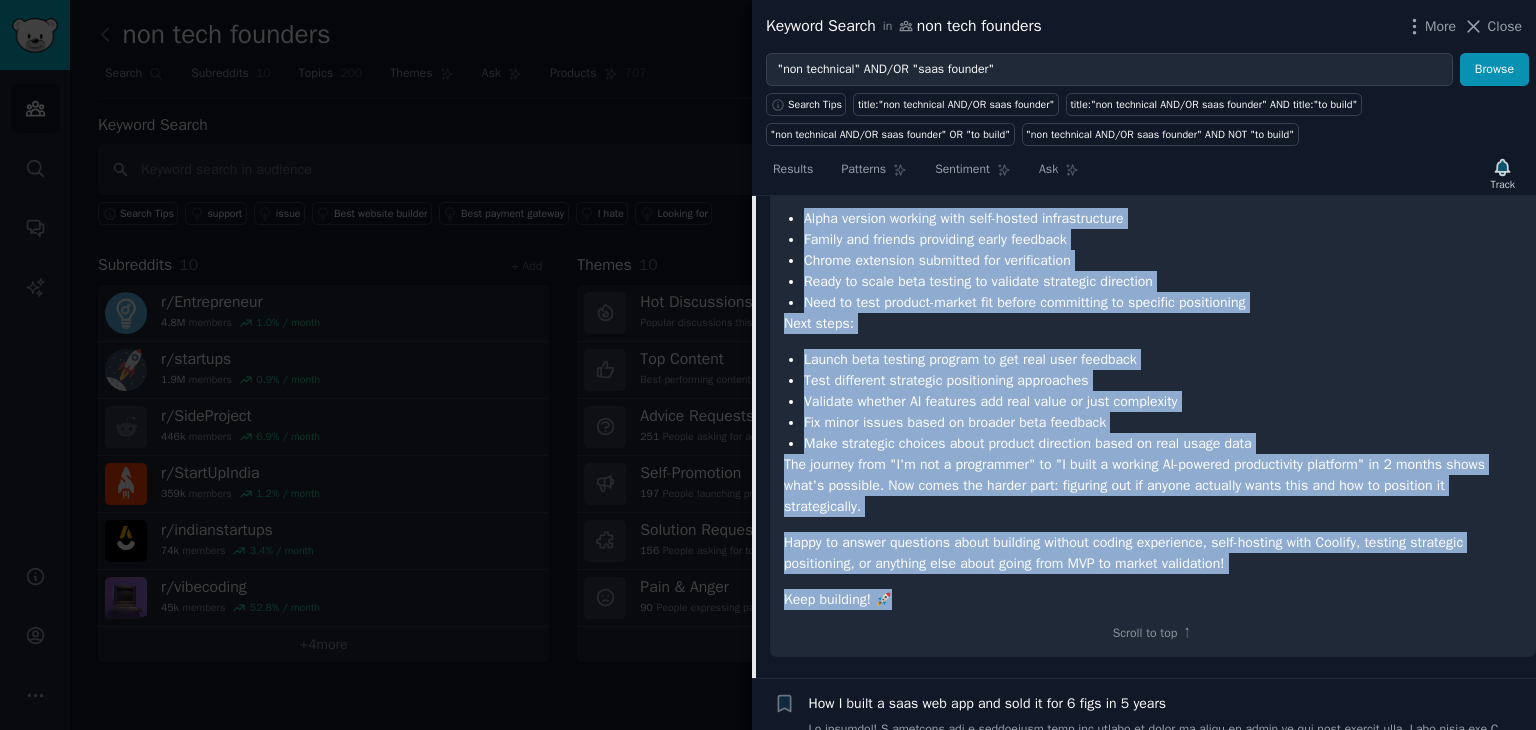 drag, startPoint x: 788, startPoint y: 361, endPoint x: 888, endPoint y: 629, distance: 286.04895 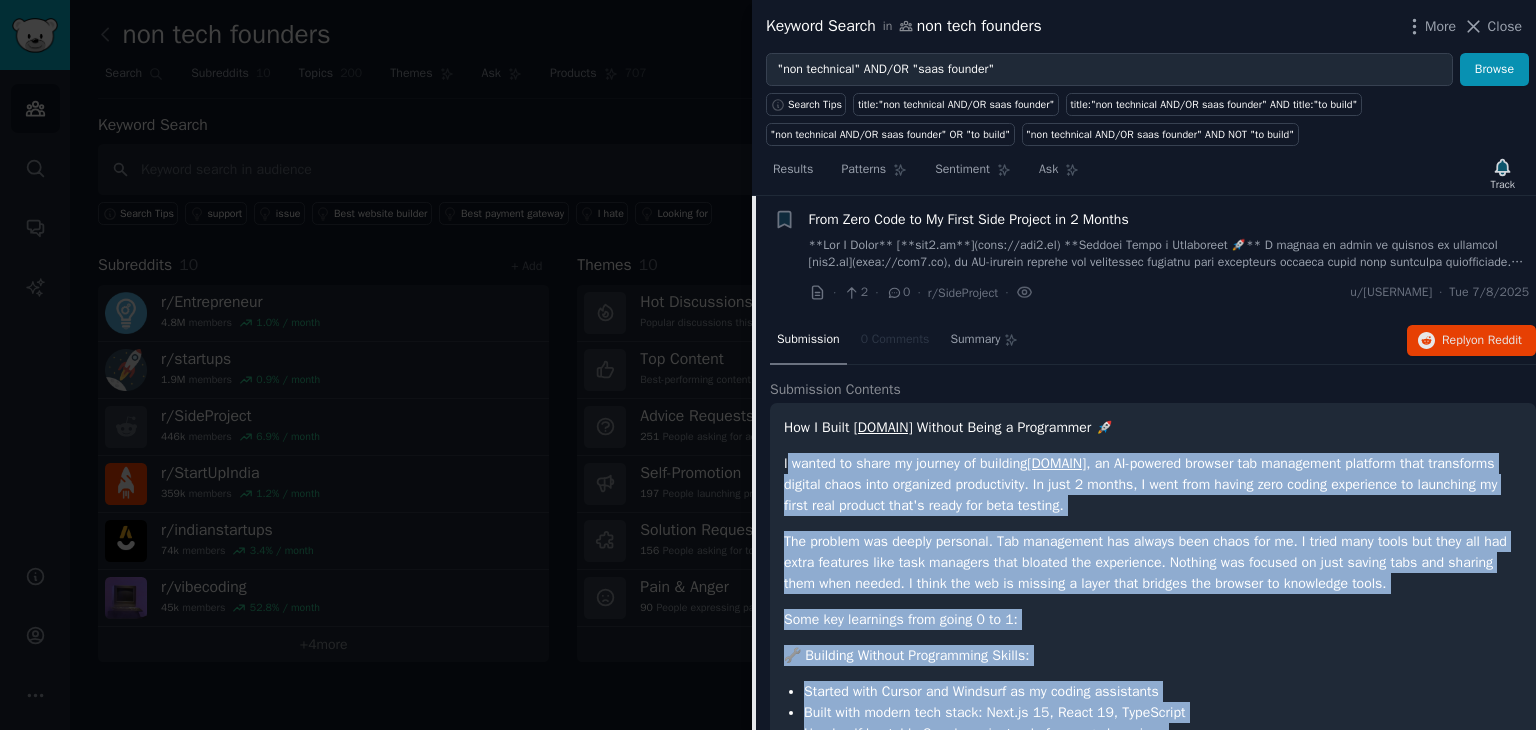 scroll, scrollTop: 8351, scrollLeft: 0, axis: vertical 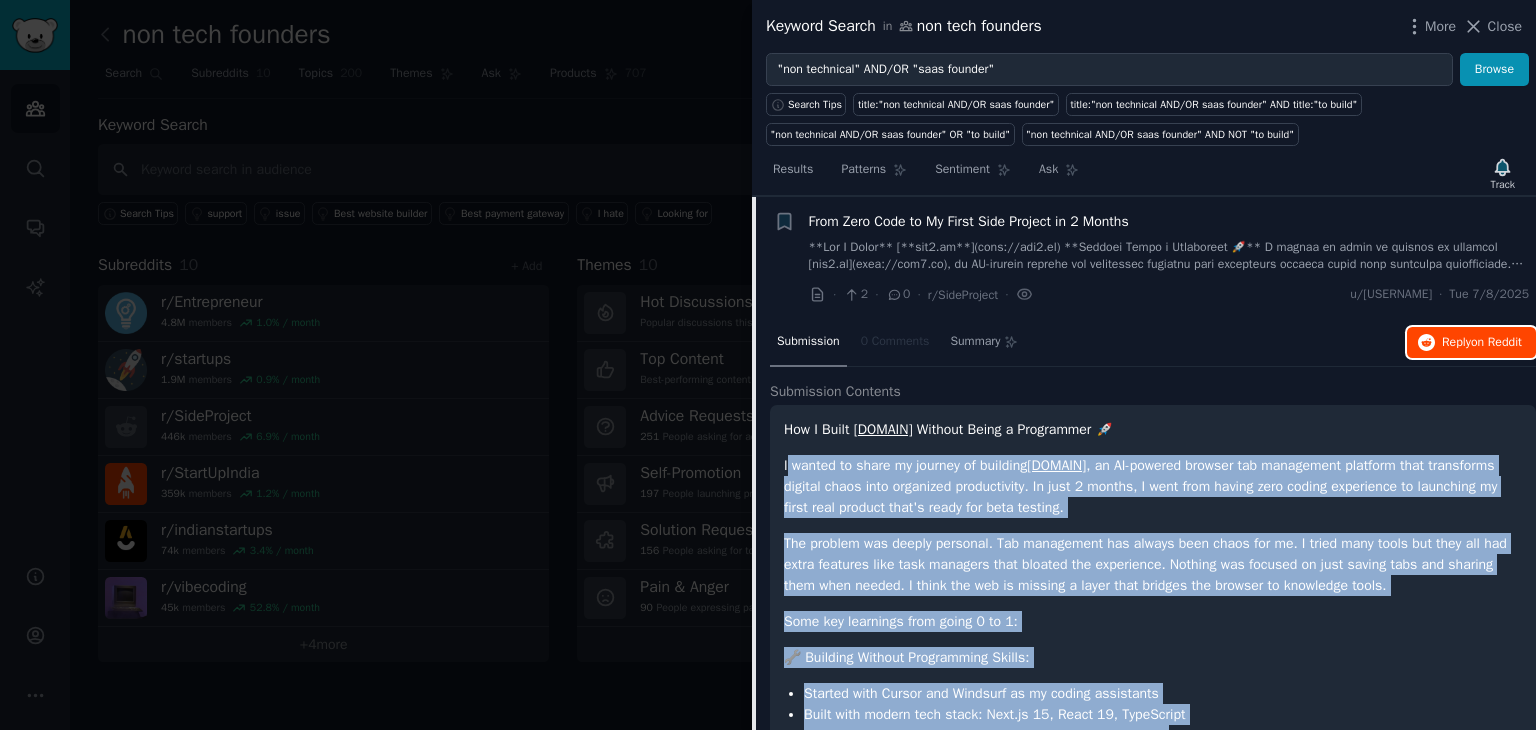 click on "Reply  on Reddit" at bounding box center (1471, 343) 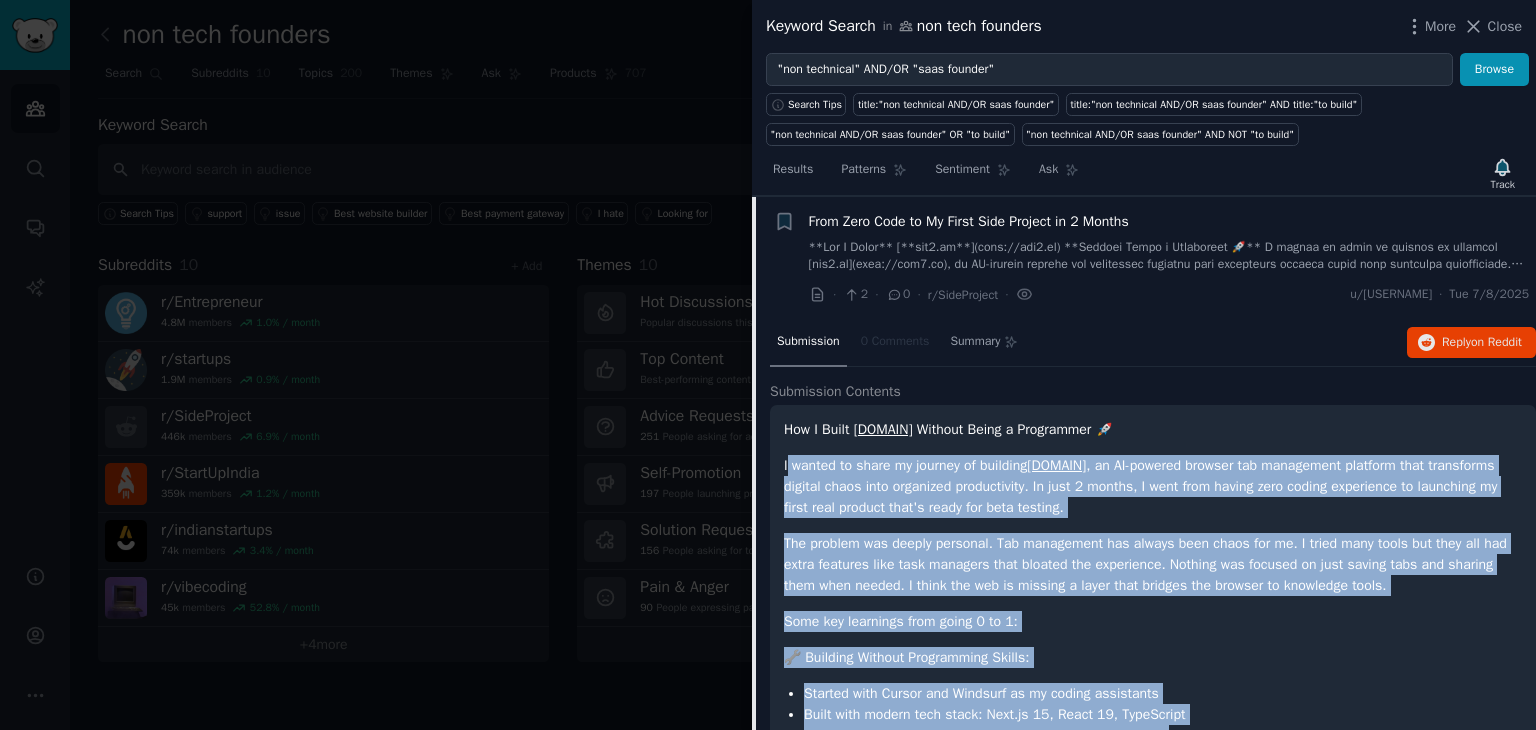 click at bounding box center (1169, 256) 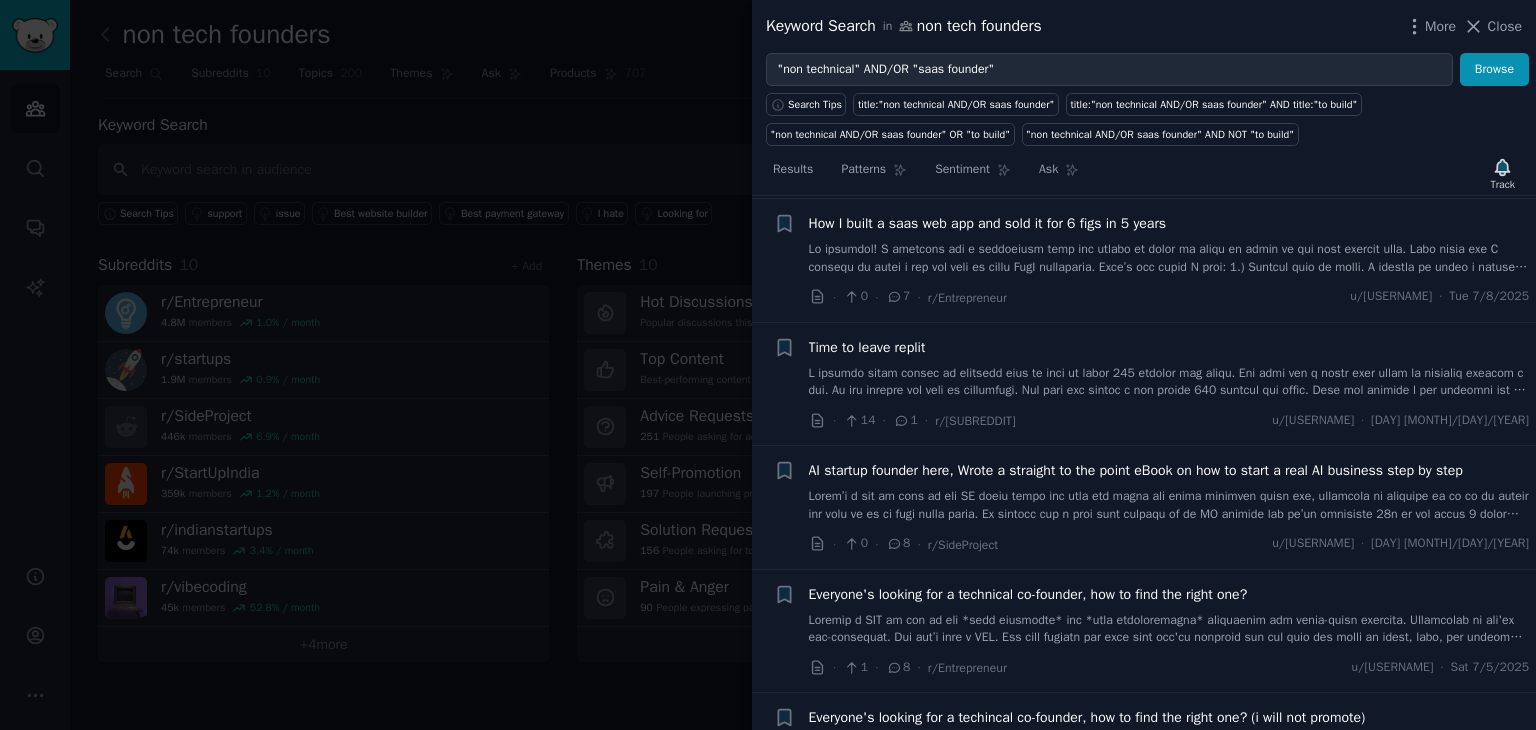 scroll, scrollTop: 8476, scrollLeft: 0, axis: vertical 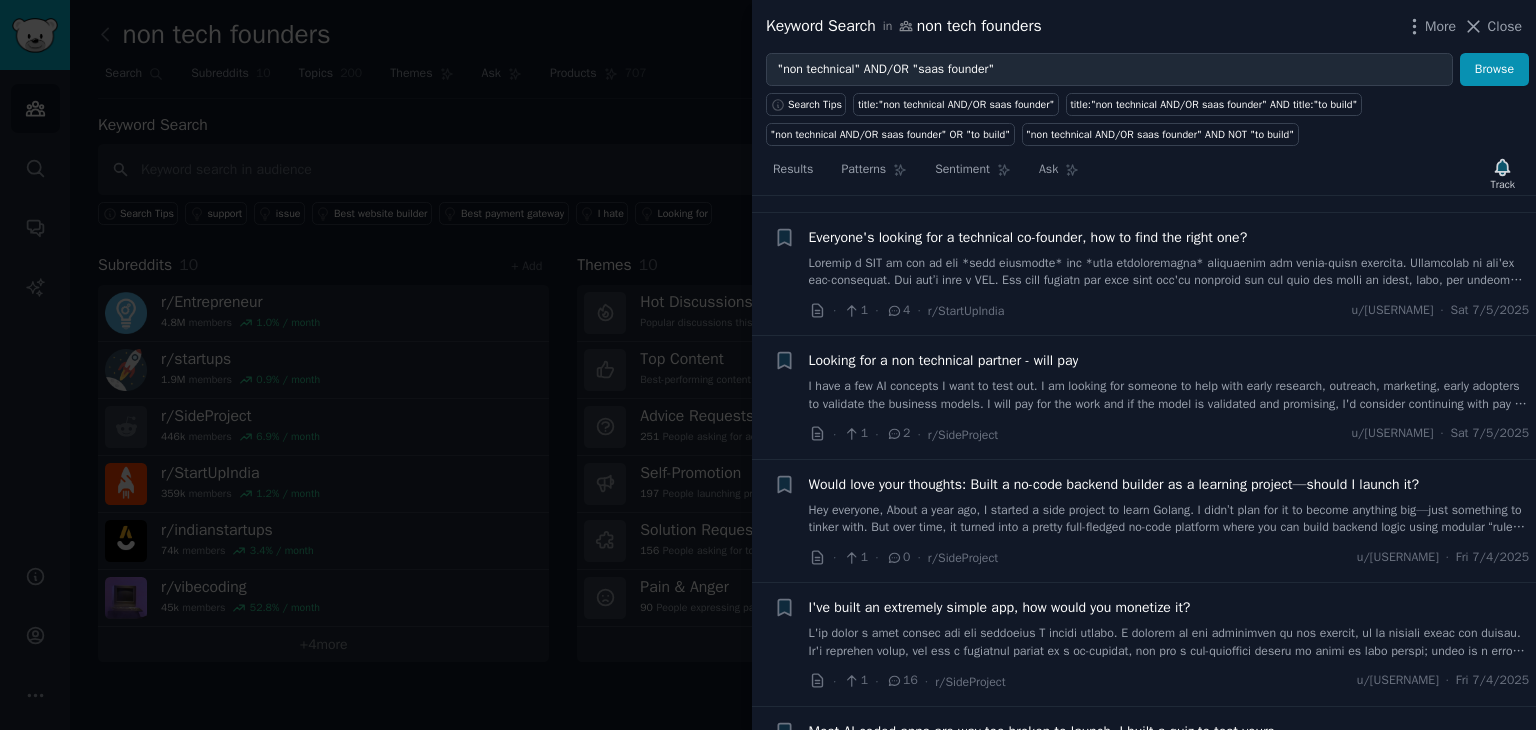 click on "I have a few AI concepts I want to test out. I am looking for someone to help with early research, outreach, marketing, early adopters to validate the business models.
I will pay for the work and if the model is validated and promising, I'd consider continuing with pay + equity.
Good English is very important, ideally from North/South America but considering other regions as well. I write code full time, so just need someone who can help validate and grow a product.
Anyone interested? Either DM or drop a comment." at bounding box center [1169, 395] 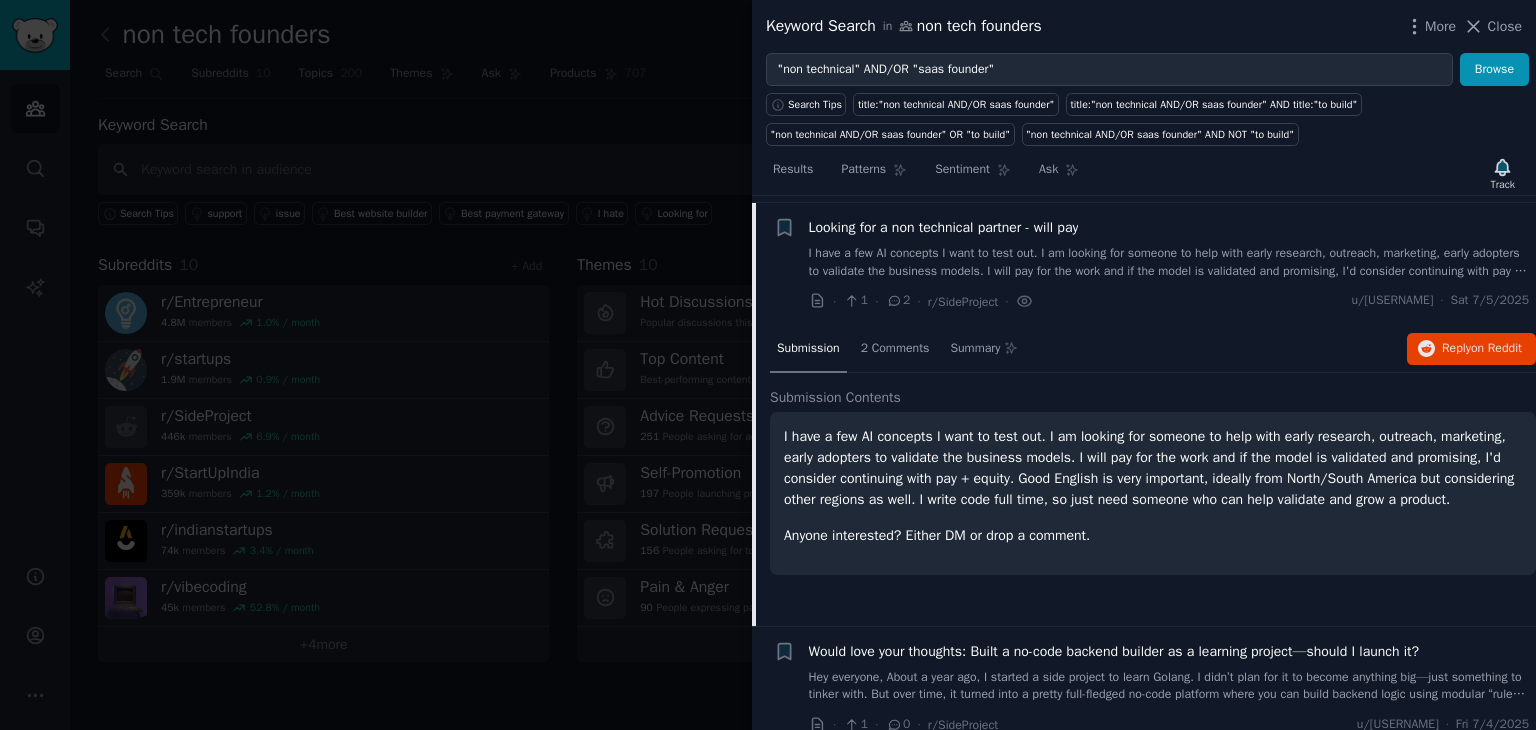 scroll, scrollTop: 9240, scrollLeft: 0, axis: vertical 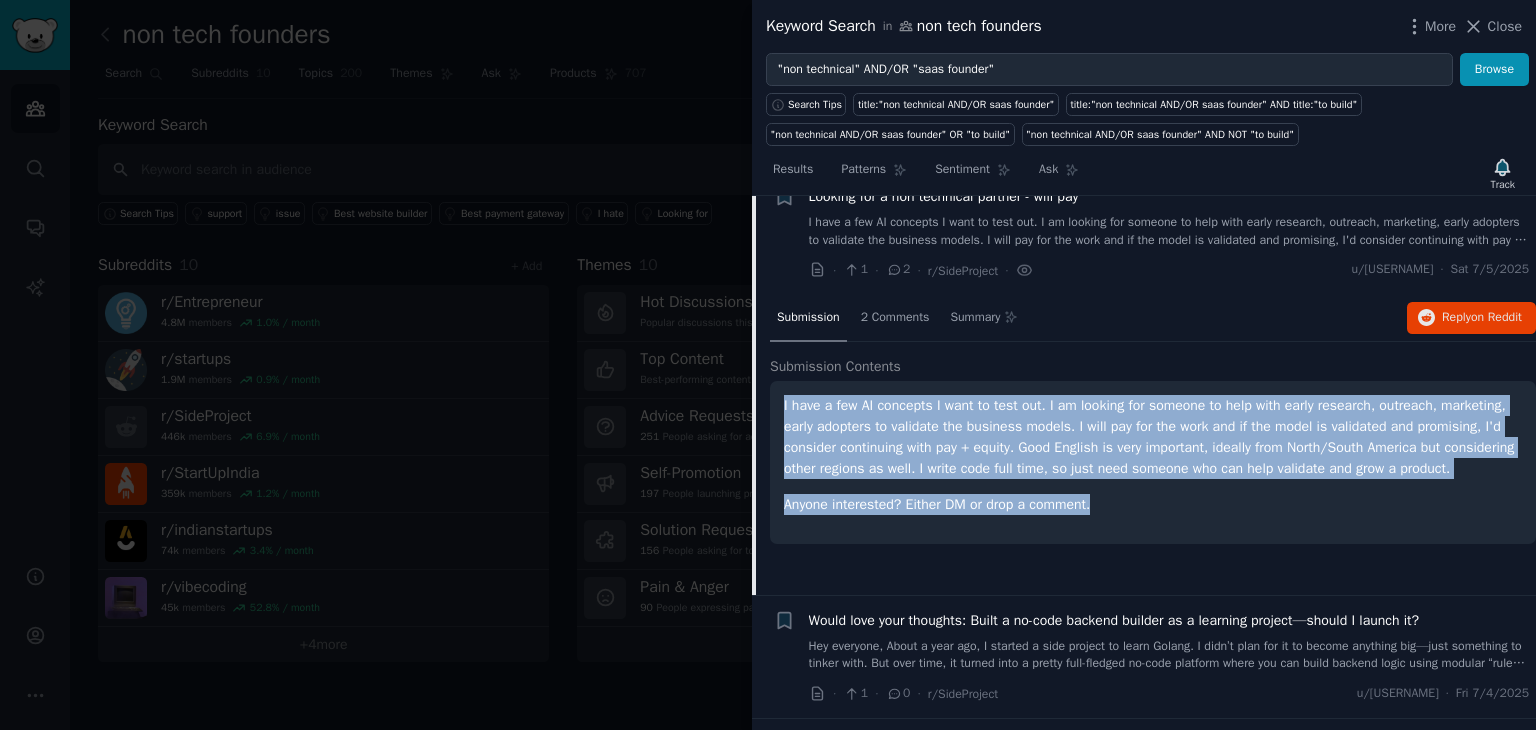 drag, startPoint x: 784, startPoint y: 420, endPoint x: 1166, endPoint y: 554, distance: 404.82095 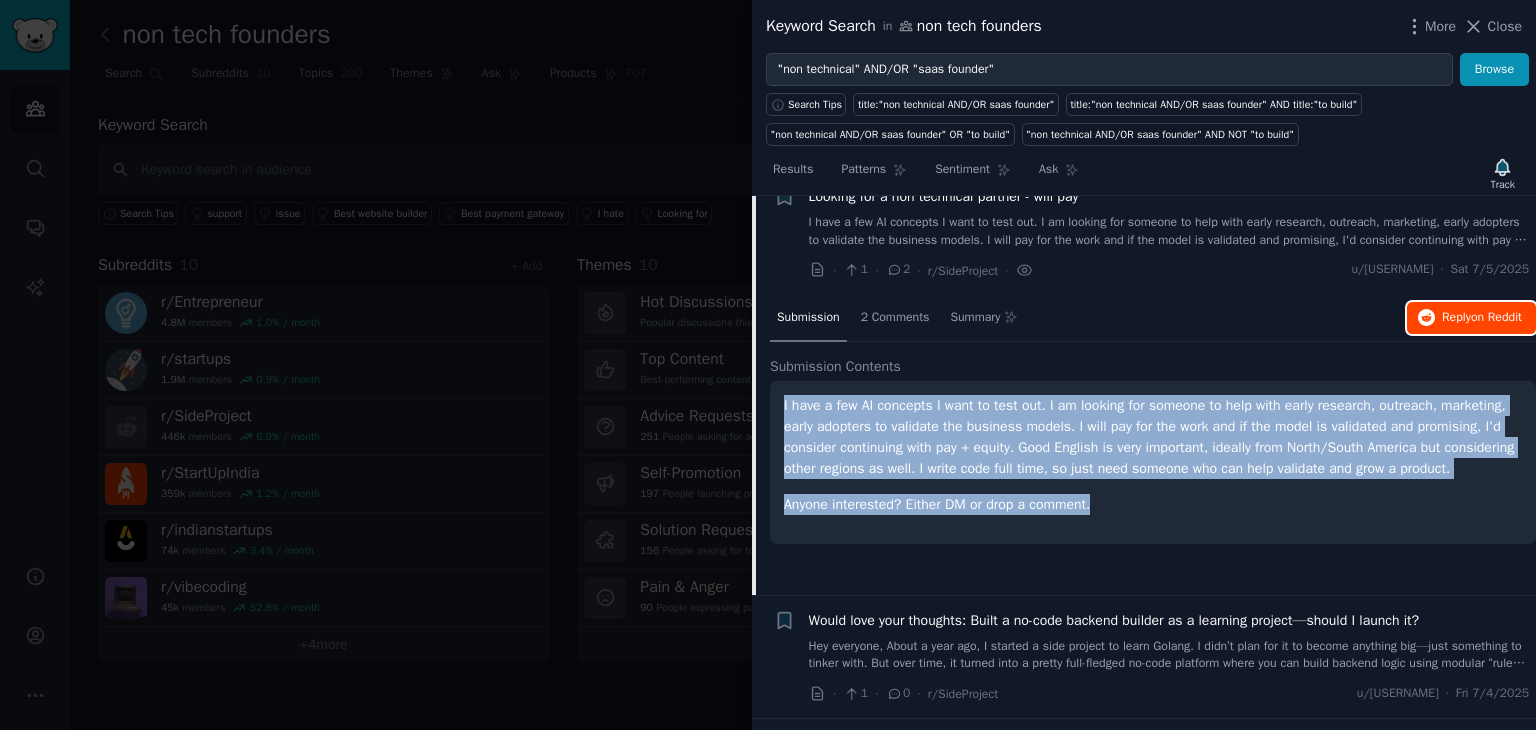 click on "Reply  on Reddit" at bounding box center (1471, 318) 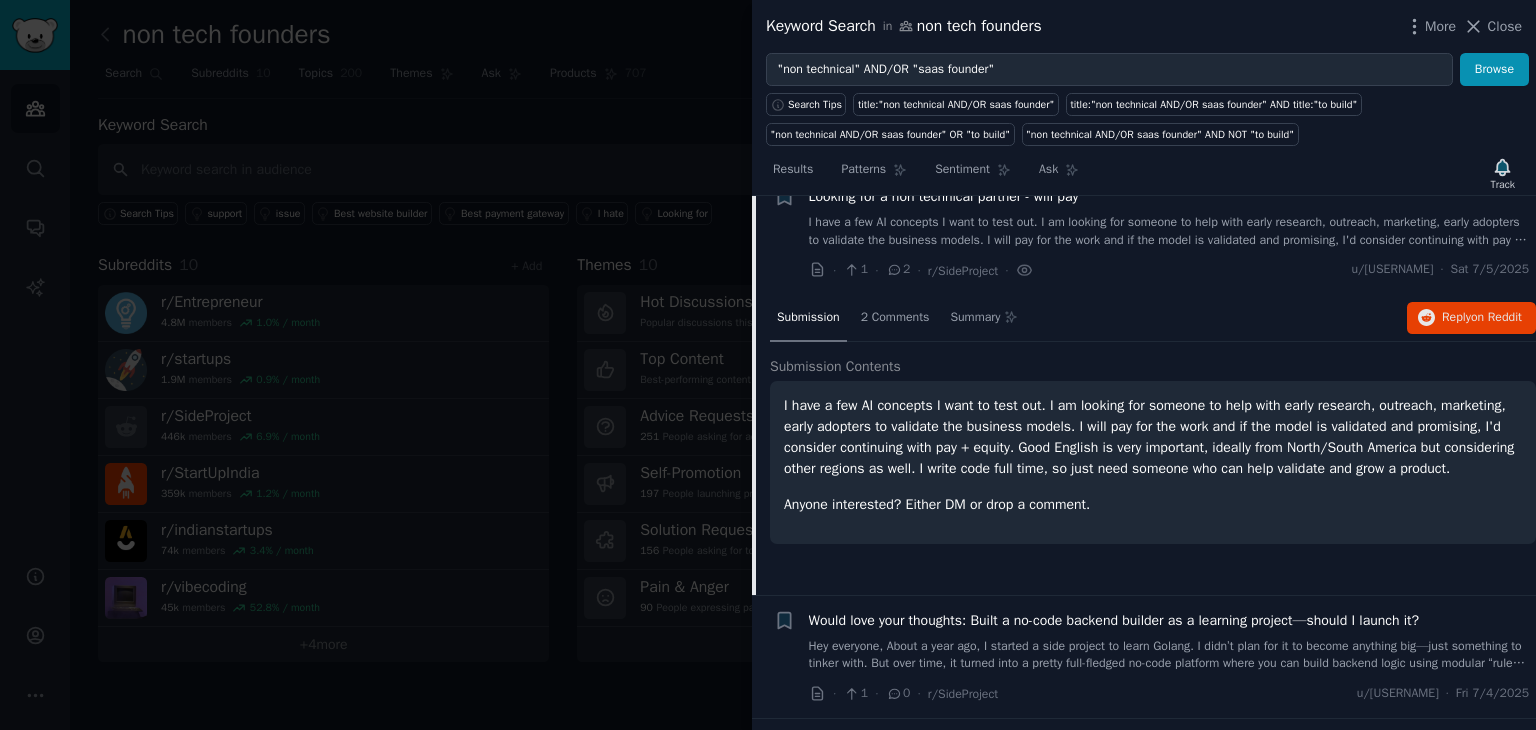 click on "+ Looking for a non technical partner - will pay I have a few AI concepts I want to test out. I am looking for someone to help with early research, outreach, marketing, early adopters to validate the business models.
I will pay for the work and if the model is validated and promising, I'd consider continuing with pay + equity.
Good English is very important, ideally from North/South America but considering other regions as well. I write code full time, so just need someone who can help validate and grow a product.
Anyone interested? Either DM or drop a comment.  · 1 · 2 · r/SideProject · u/[USERNAME] · Sat [DATE]" at bounding box center (1144, 233) 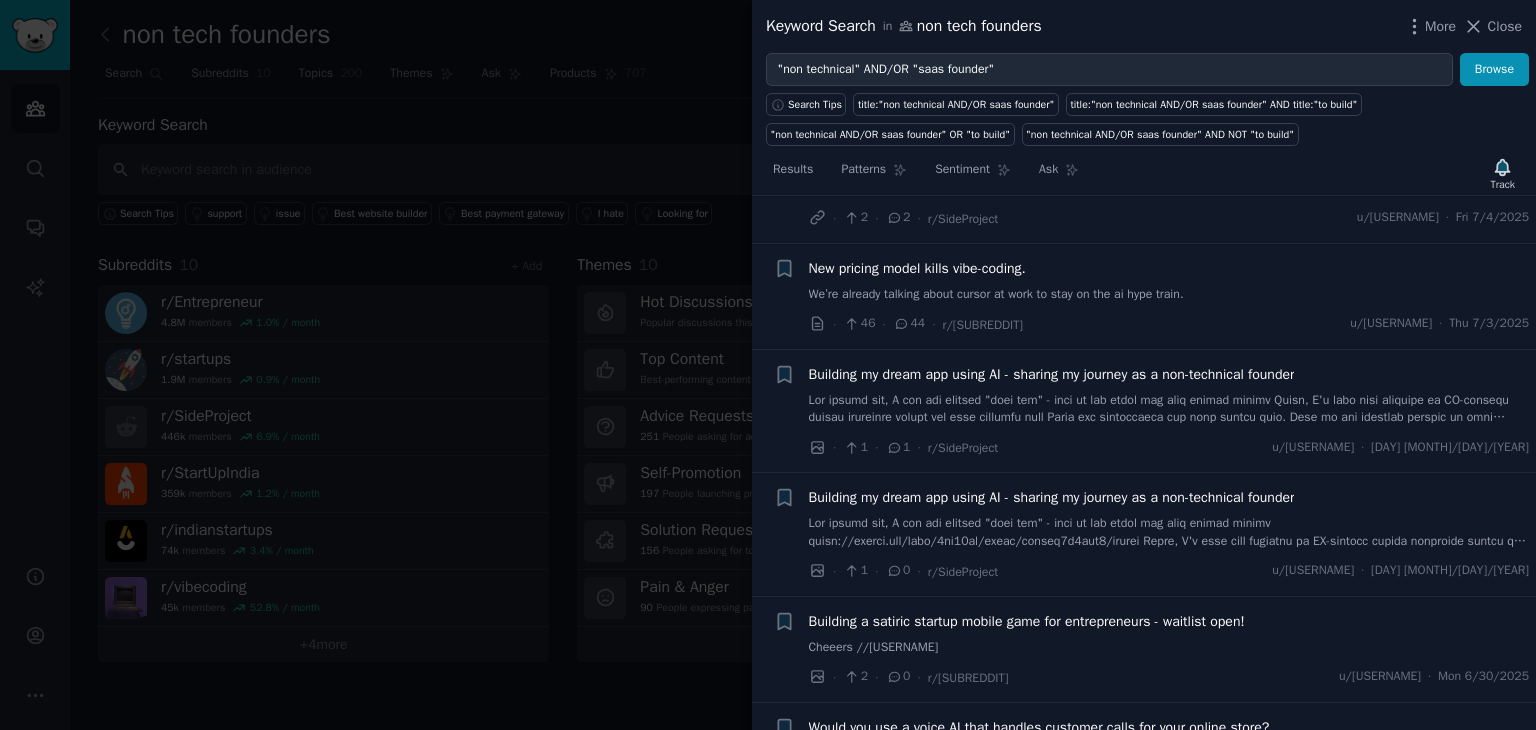 scroll, scrollTop: 9740, scrollLeft: 0, axis: vertical 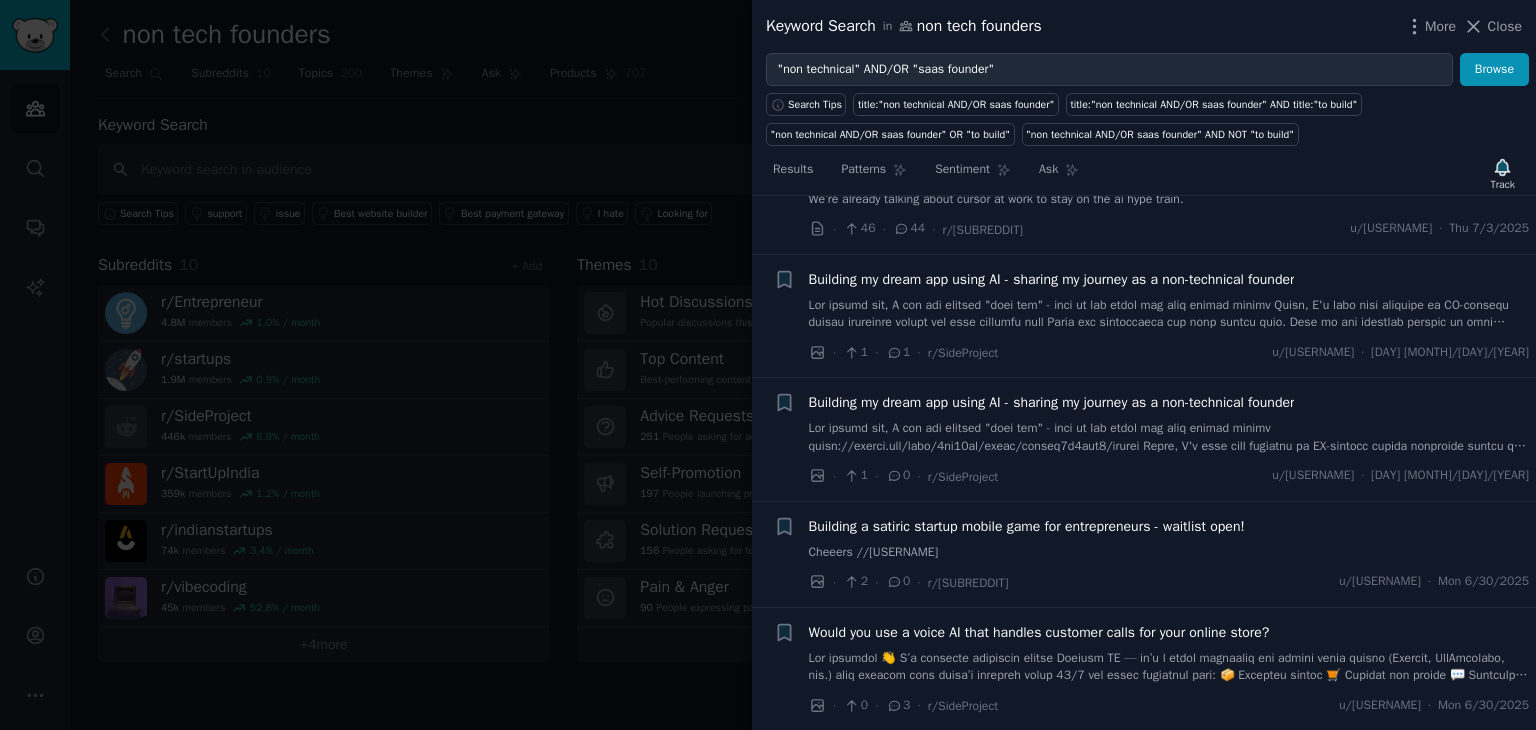 click on "Building my dream app using AI - sharing my journey as a non-technical founder" at bounding box center [1169, 300] 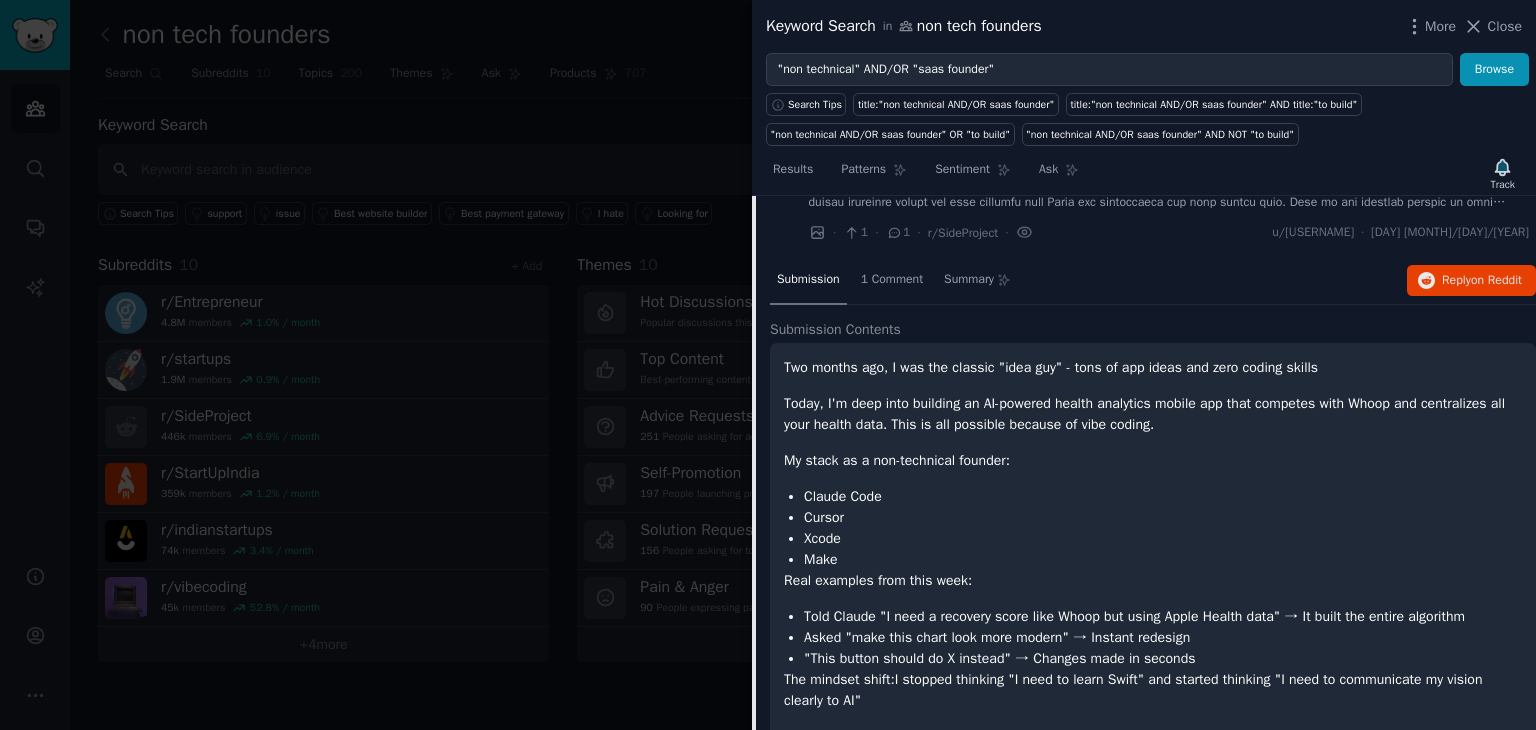 scroll, scrollTop: 9856, scrollLeft: 0, axis: vertical 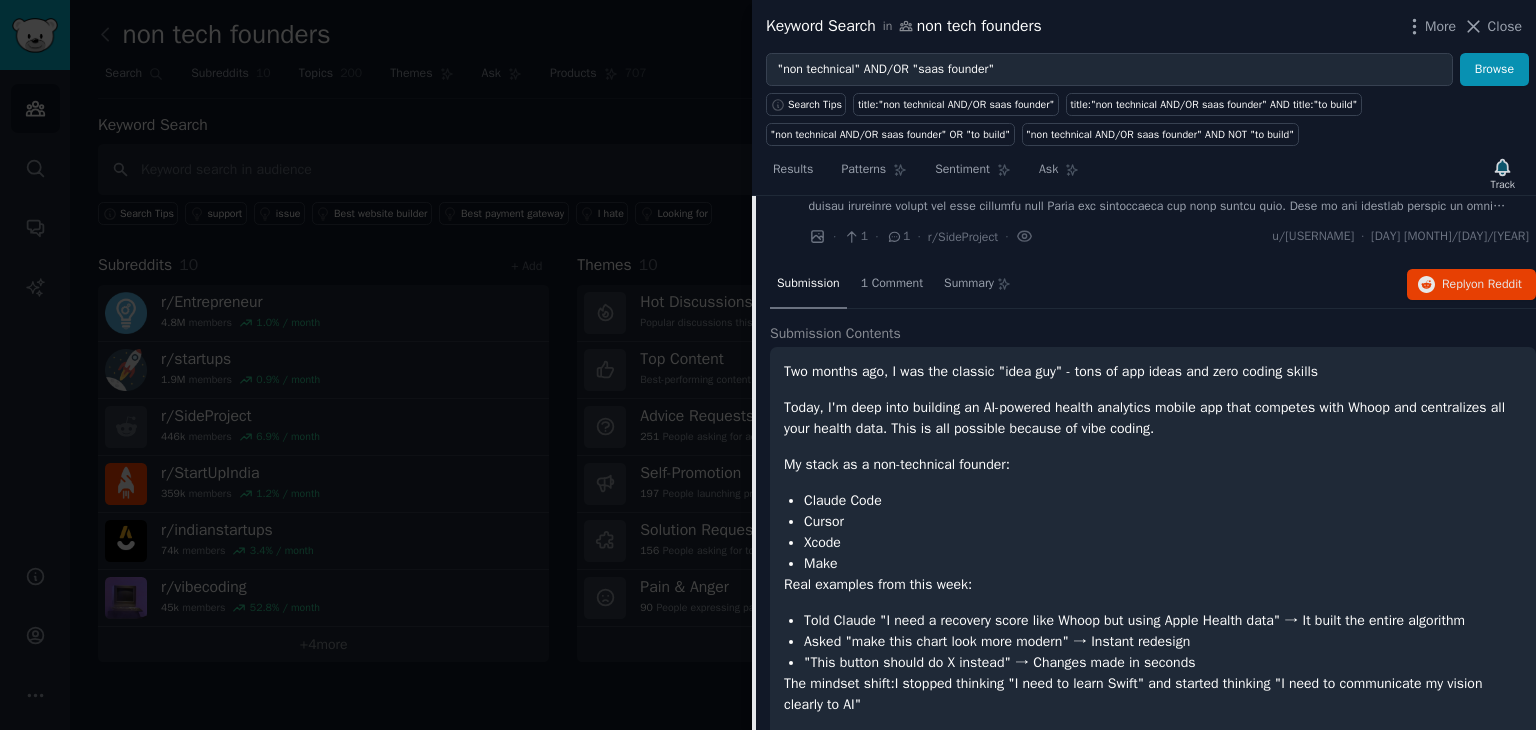 click on "Building my dream app using AI - sharing my journey as a non-technical founder" at bounding box center [1169, 184] 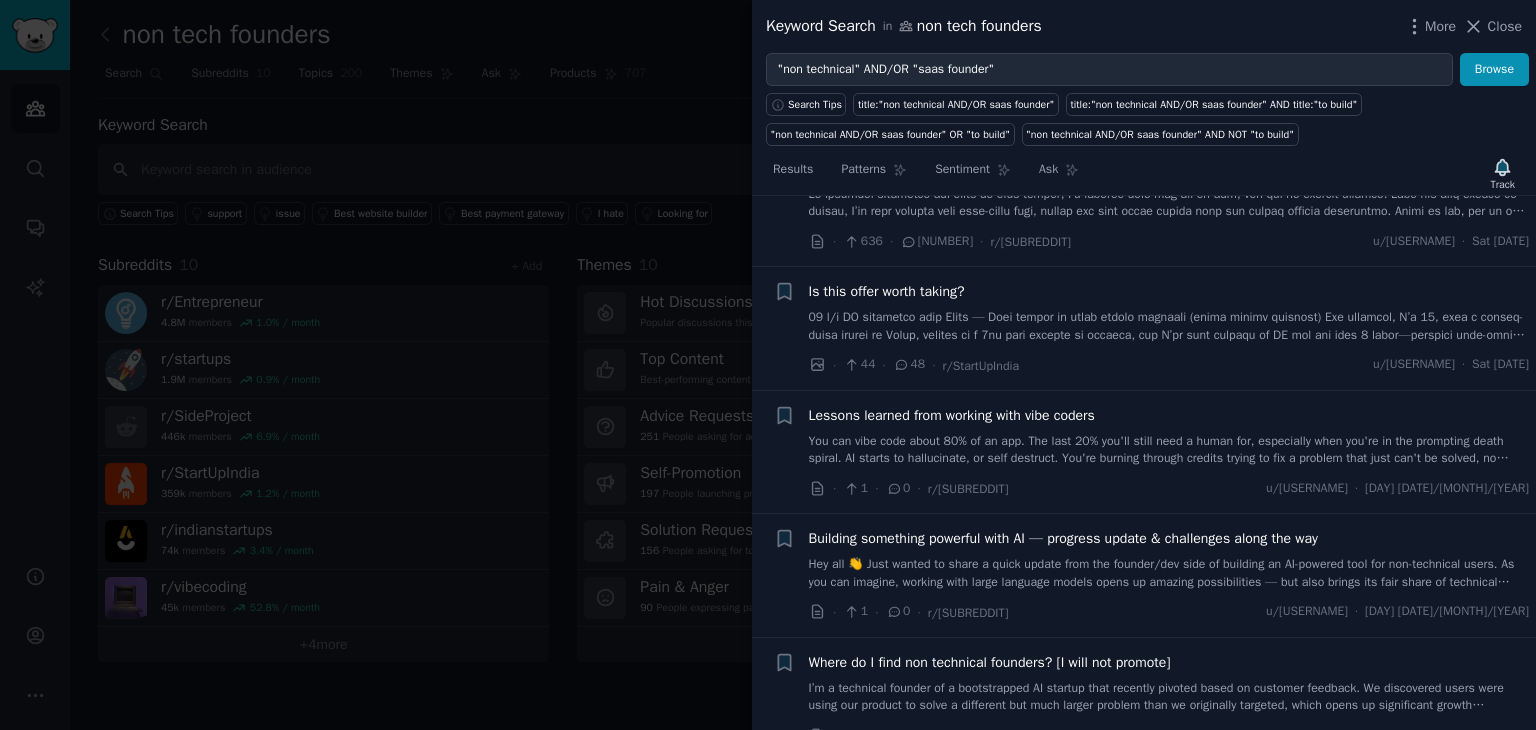 scroll, scrollTop: 10456, scrollLeft: 0, axis: vertical 